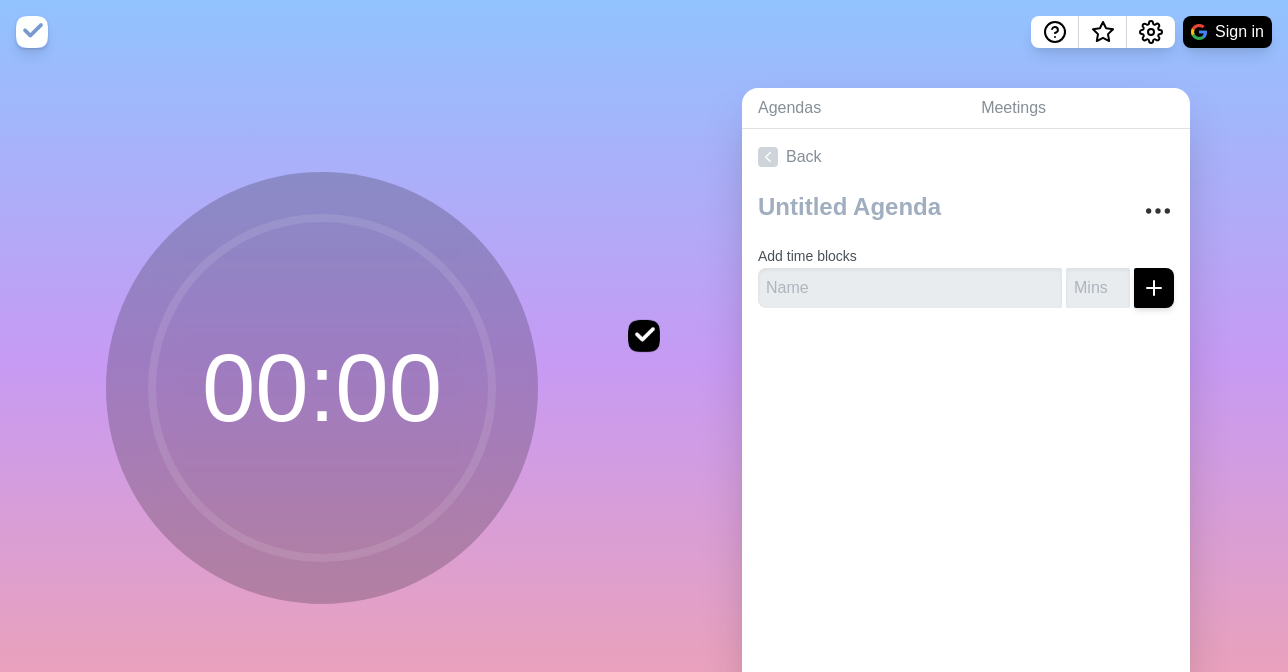 scroll, scrollTop: 0, scrollLeft: 0, axis: both 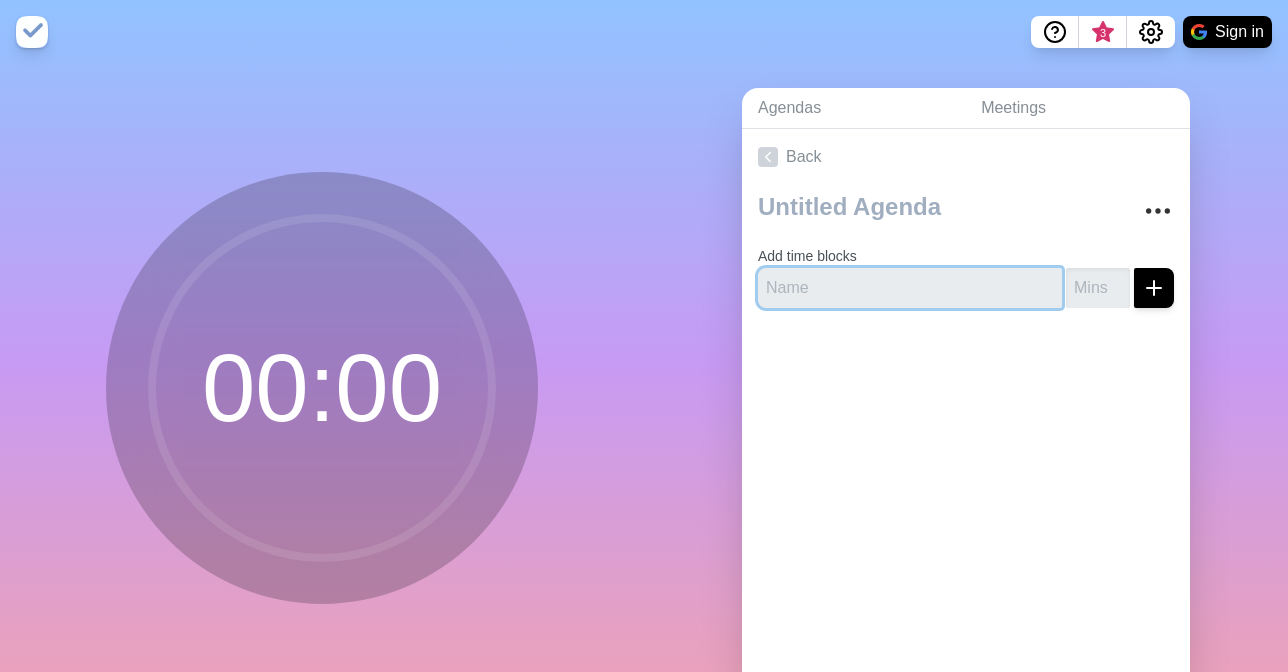 click at bounding box center [910, 288] 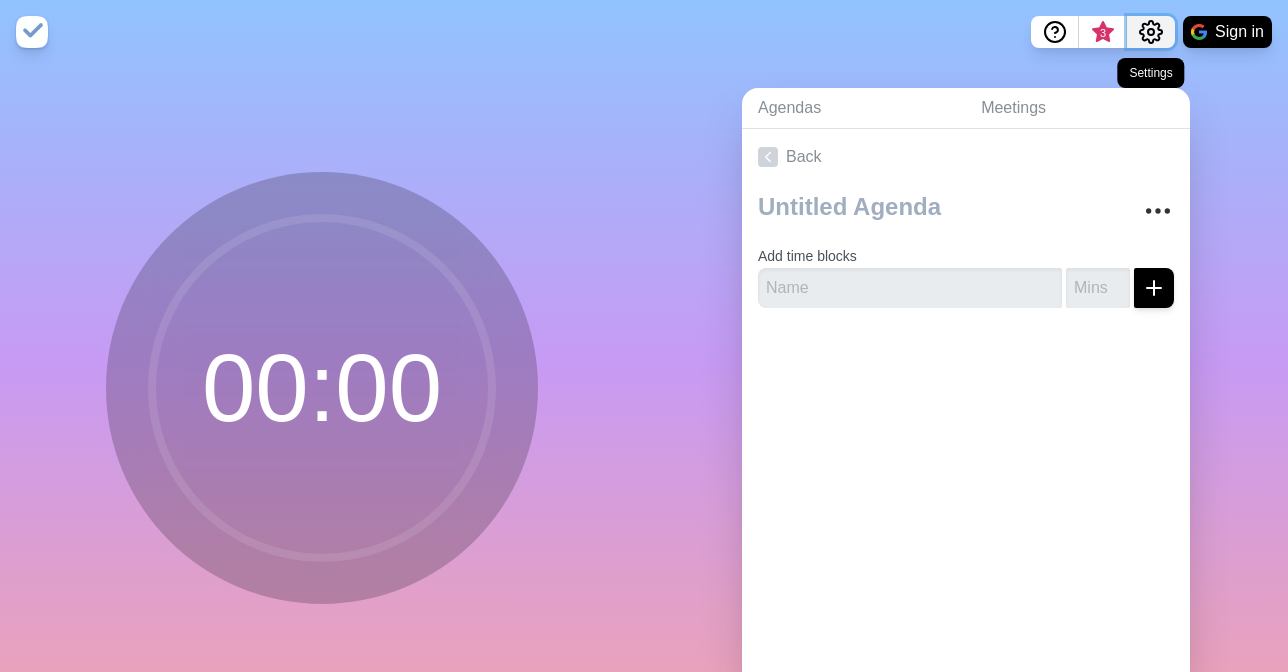 click 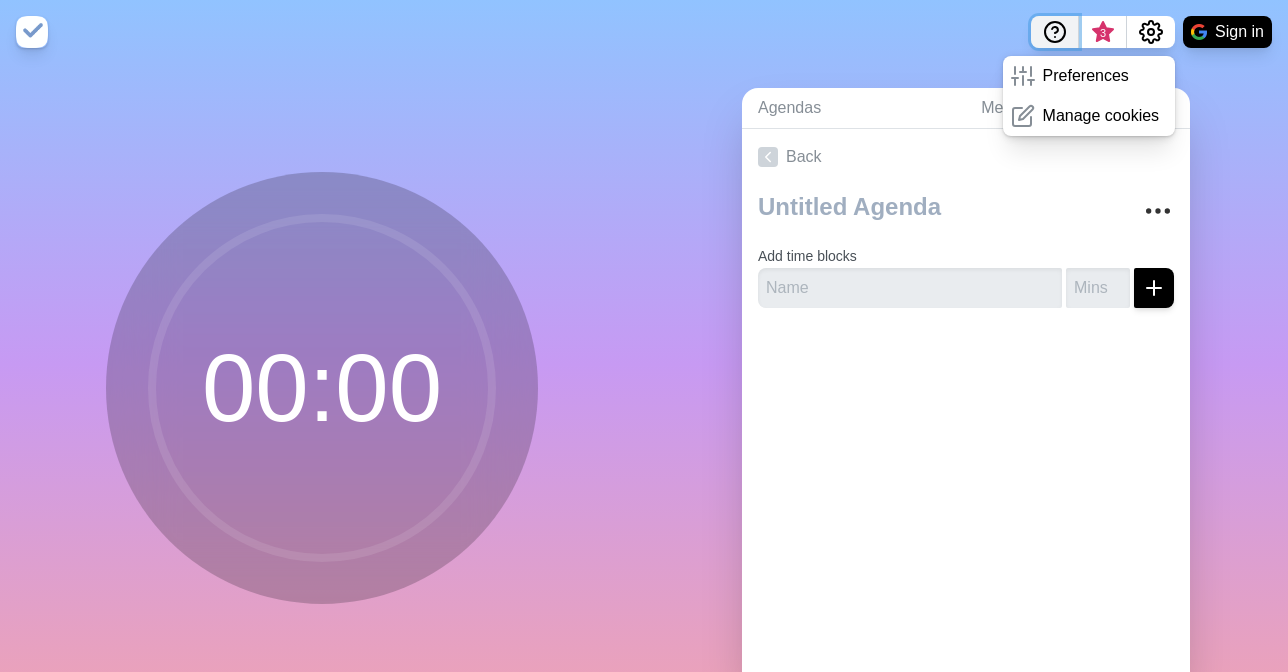 click 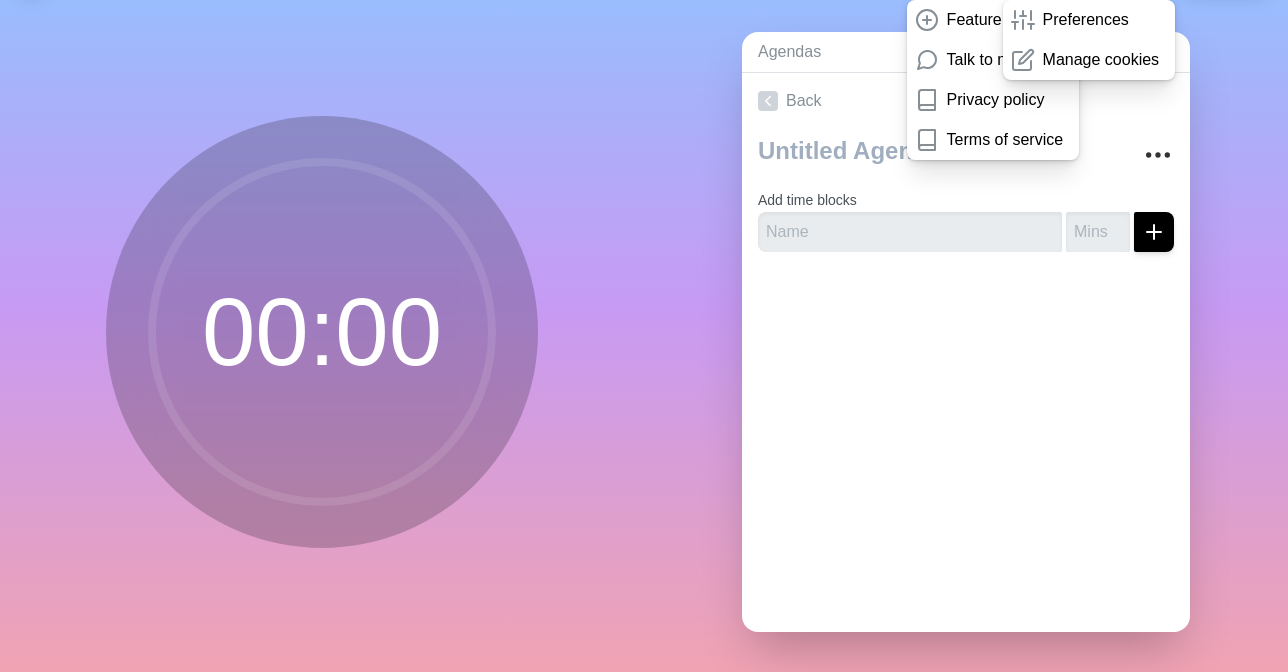 scroll, scrollTop: 1, scrollLeft: 0, axis: vertical 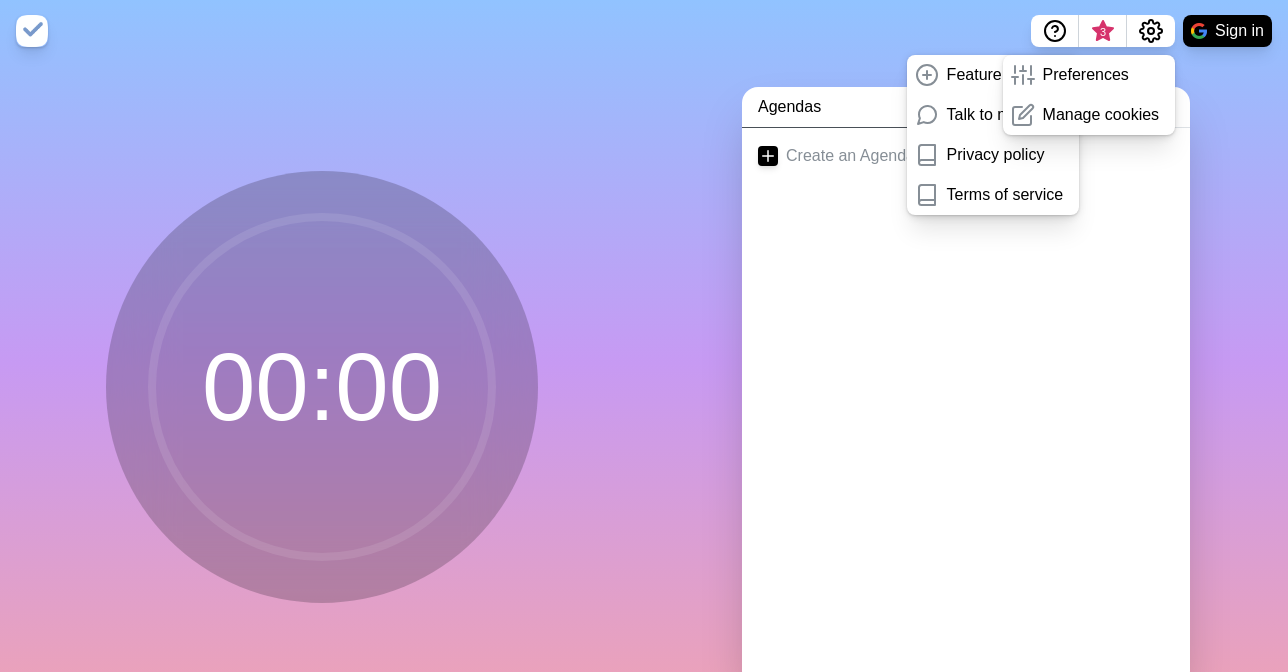 click 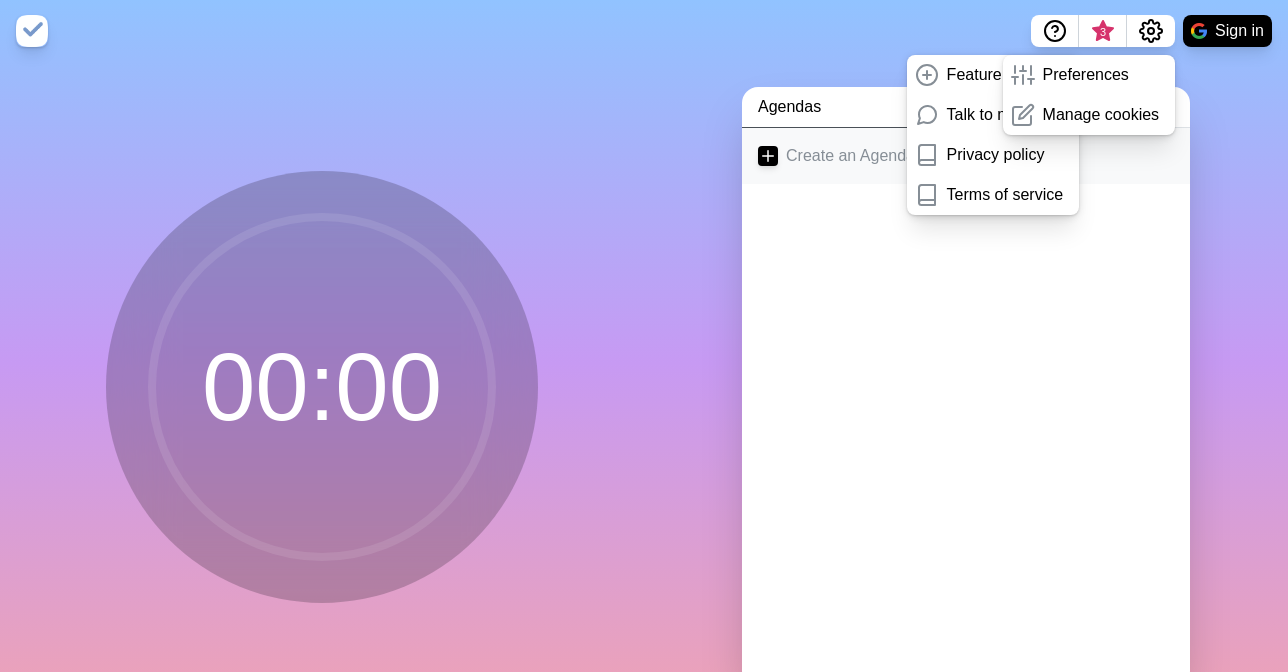 click on "Create an Agenda" at bounding box center [966, 156] 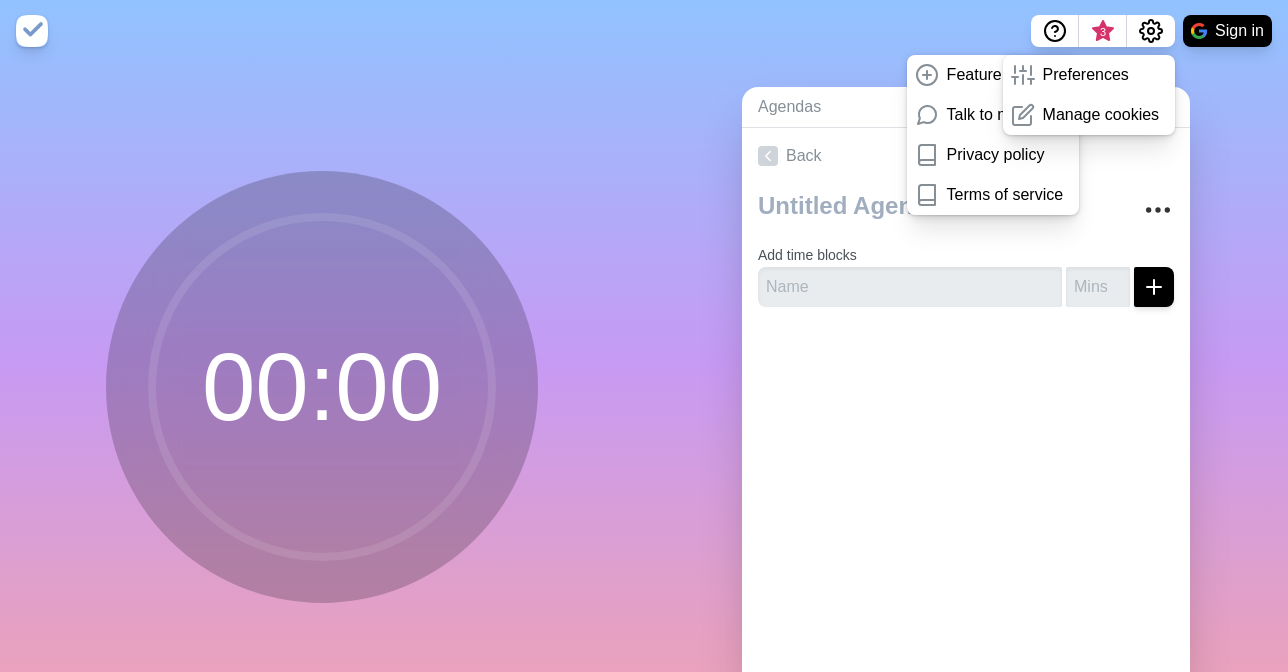 scroll, scrollTop: 0, scrollLeft: 0, axis: both 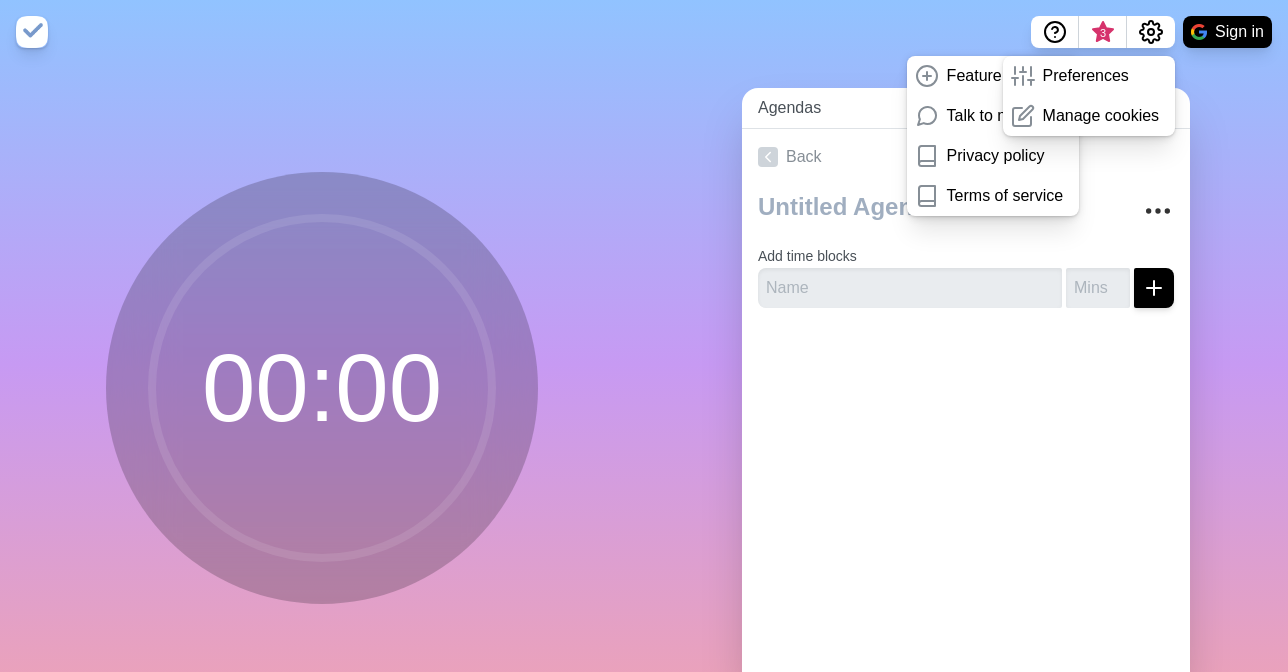 click on "Agendas" at bounding box center (853, 108) 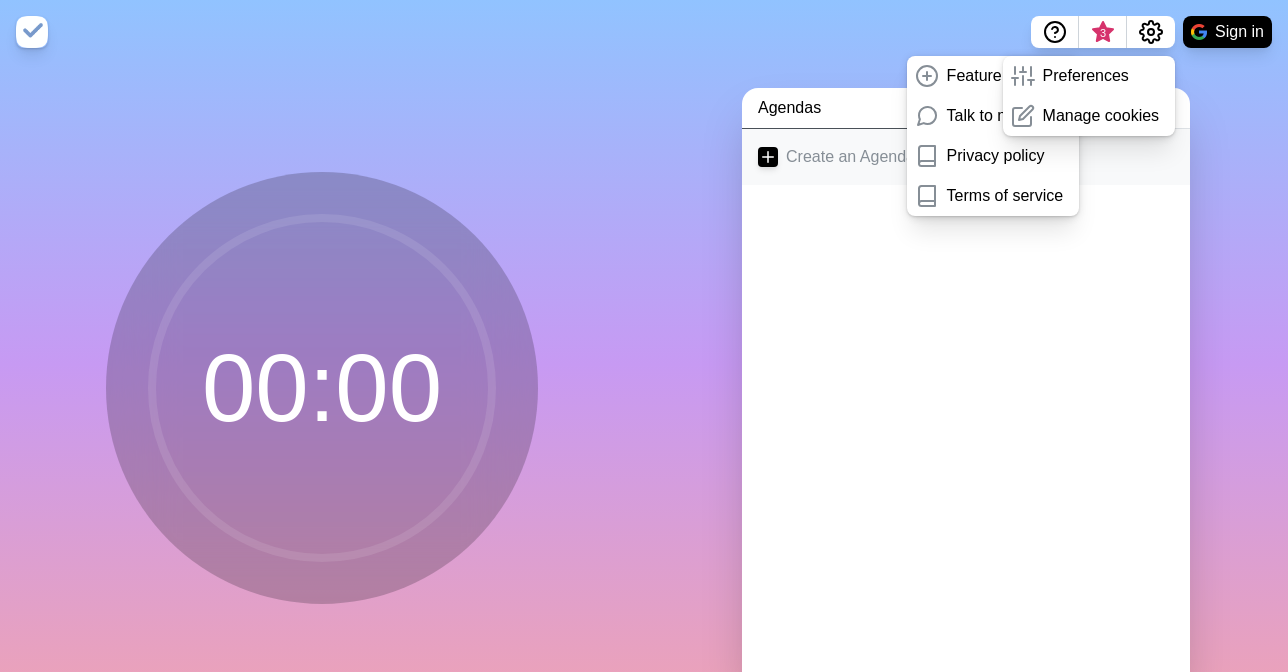 click 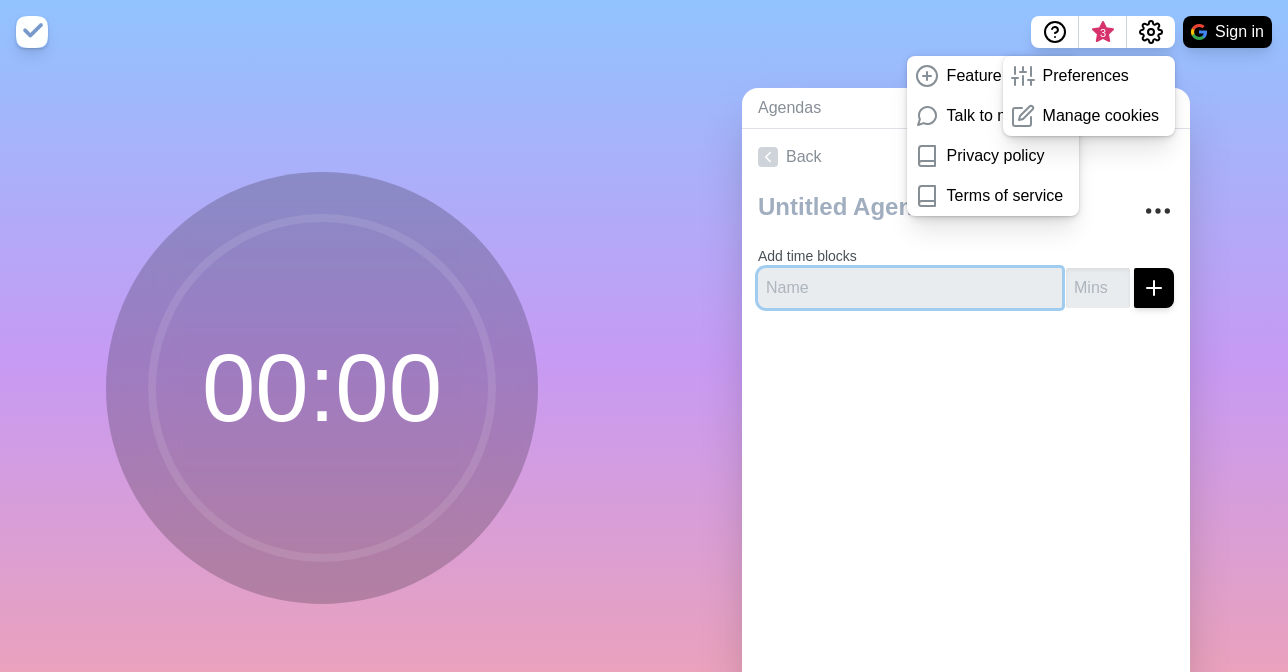 click at bounding box center [910, 288] 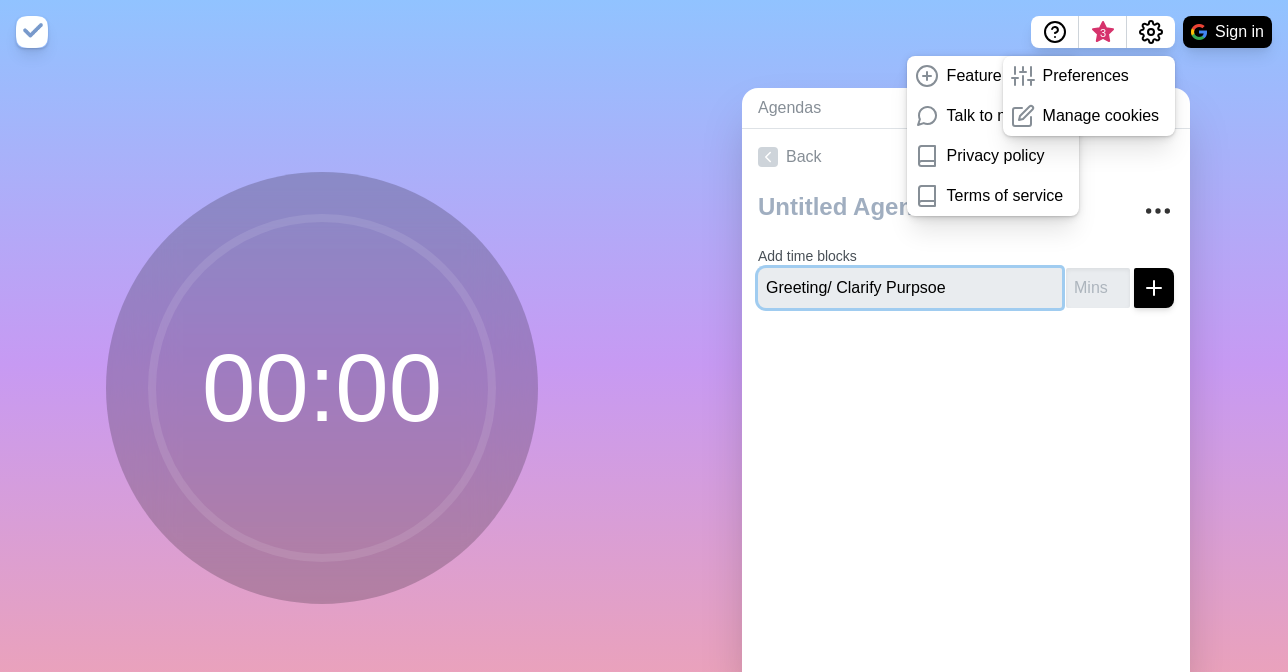 type on "Greeting/ Clarify Purpsoe" 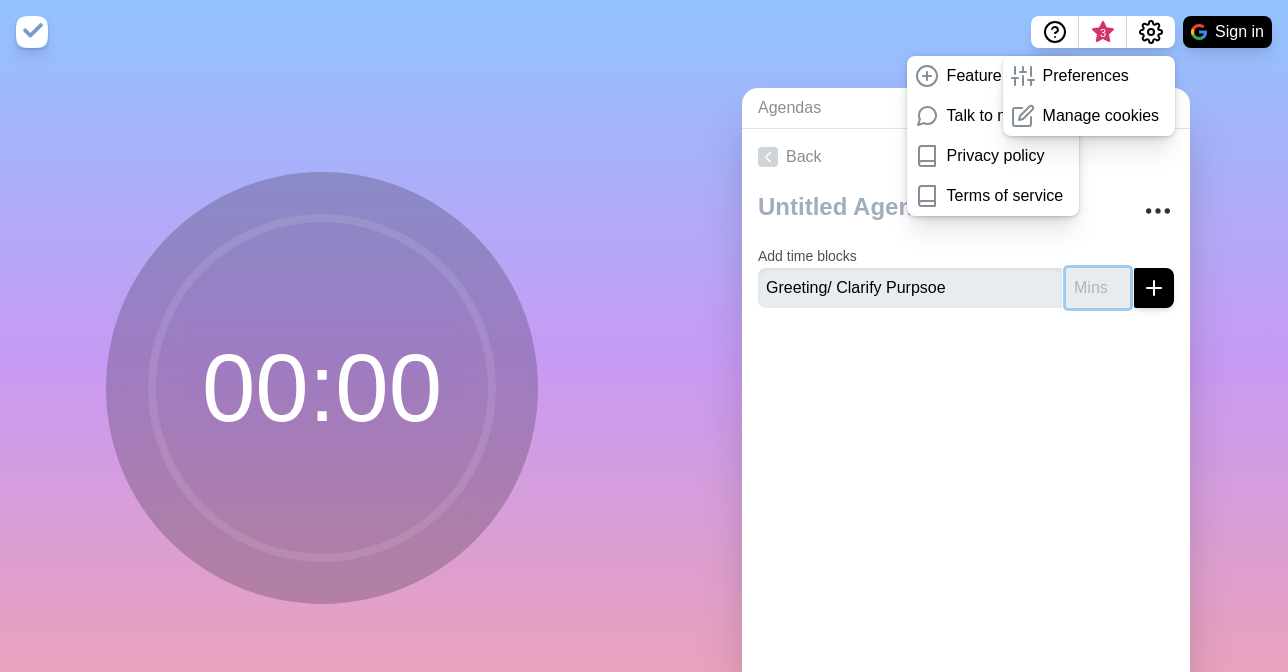 click at bounding box center [1098, 288] 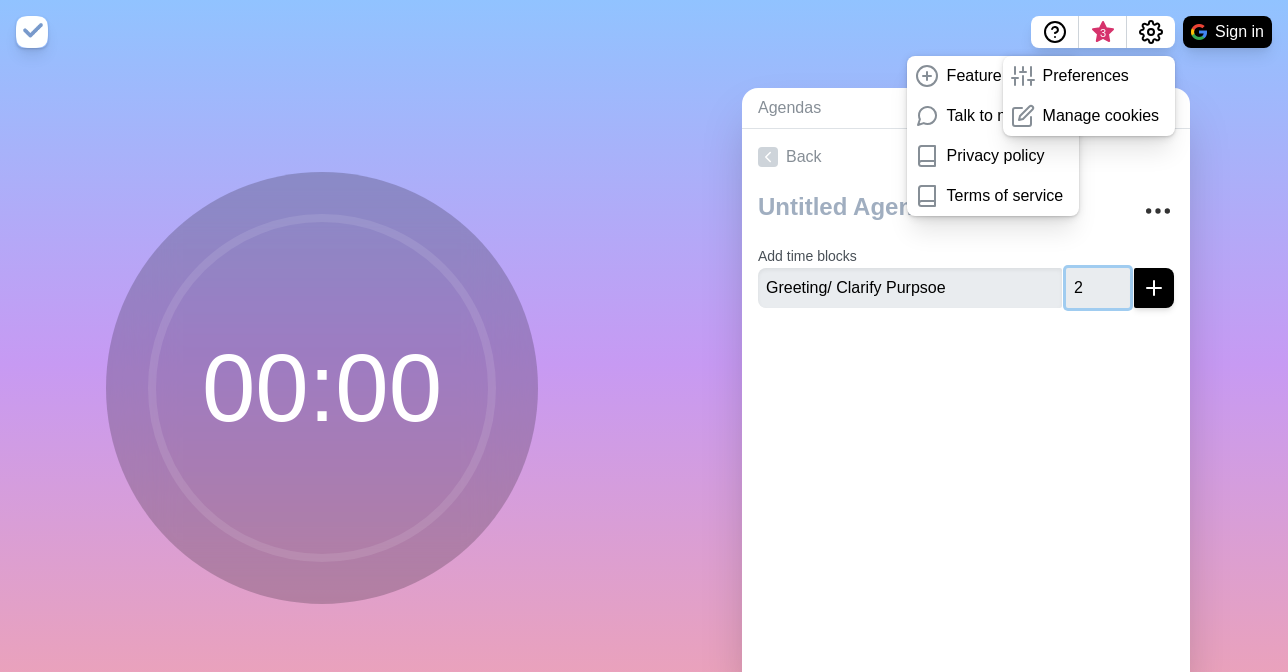 type on "2" 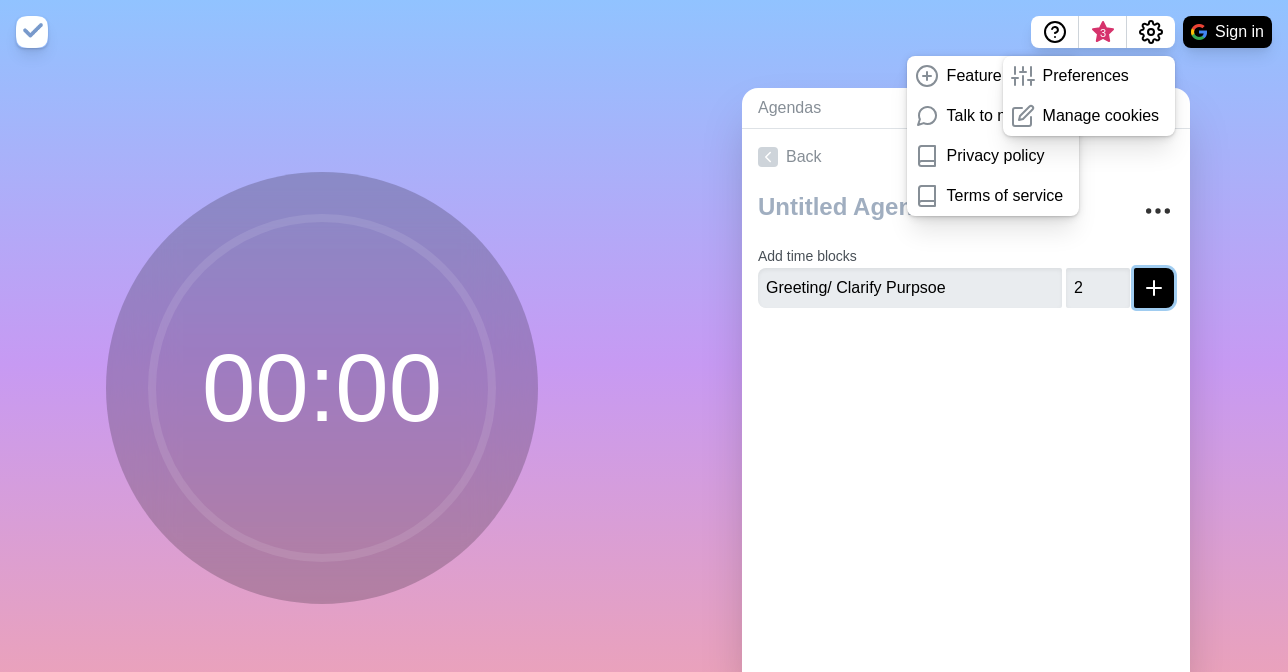 click 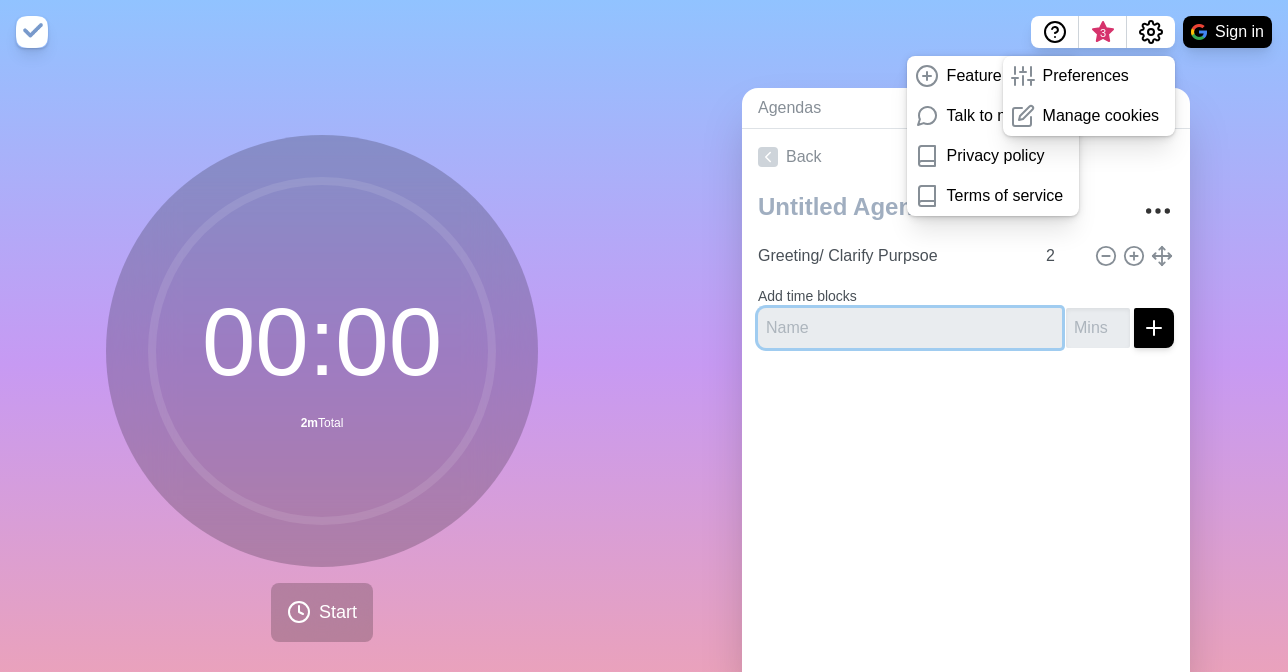 click at bounding box center [910, 328] 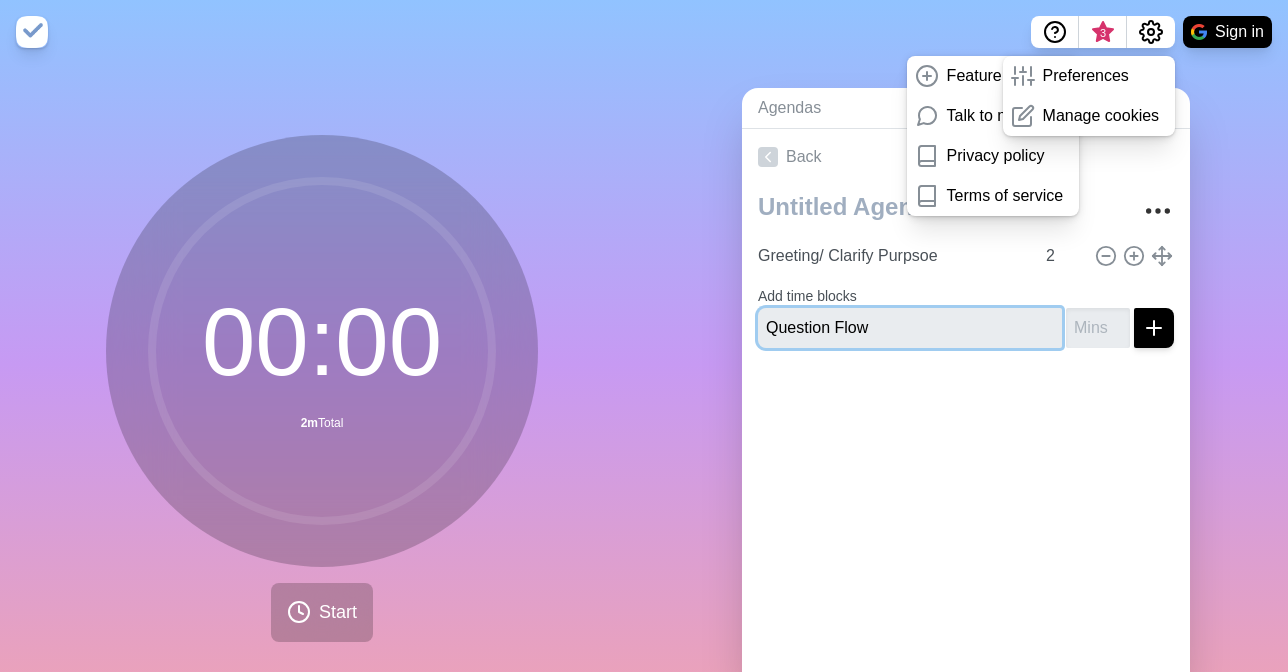 type on "Question Flow" 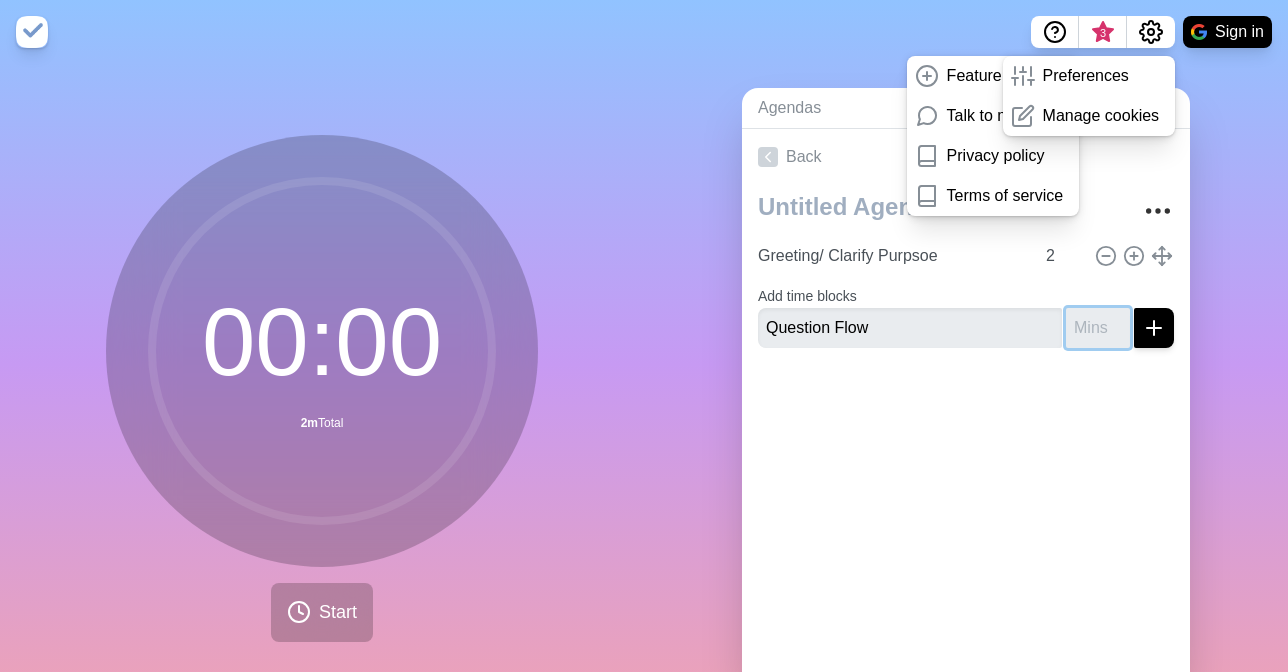 click at bounding box center (1098, 328) 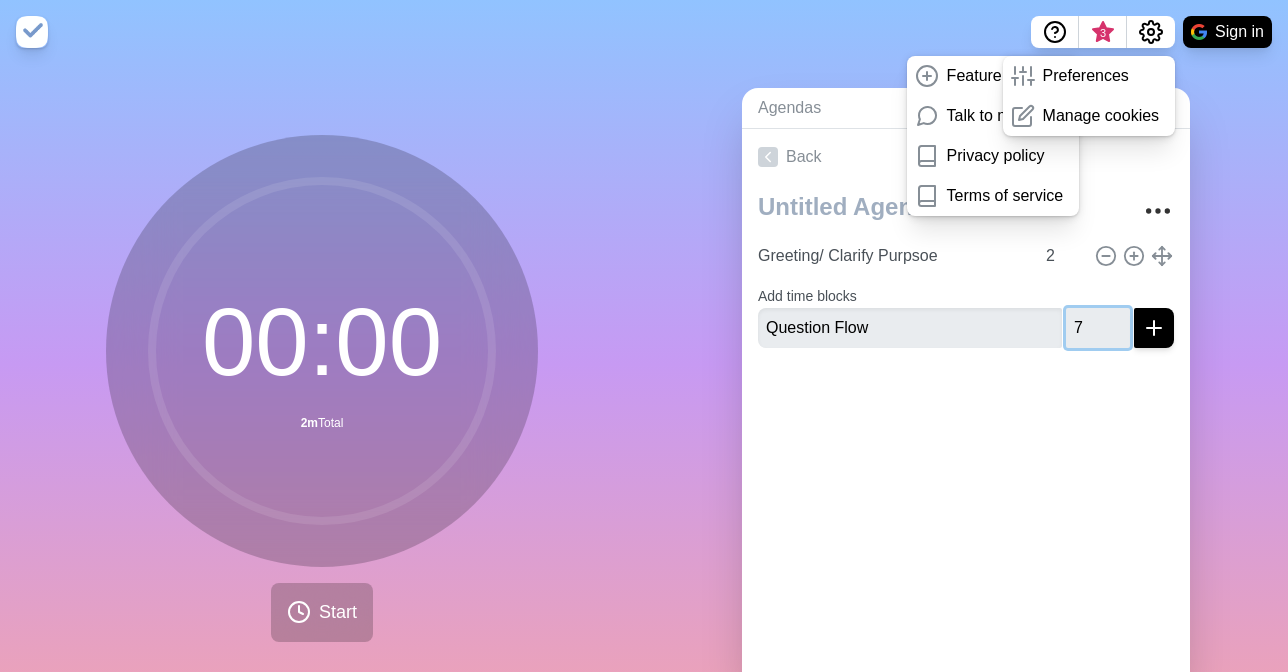 type on "7" 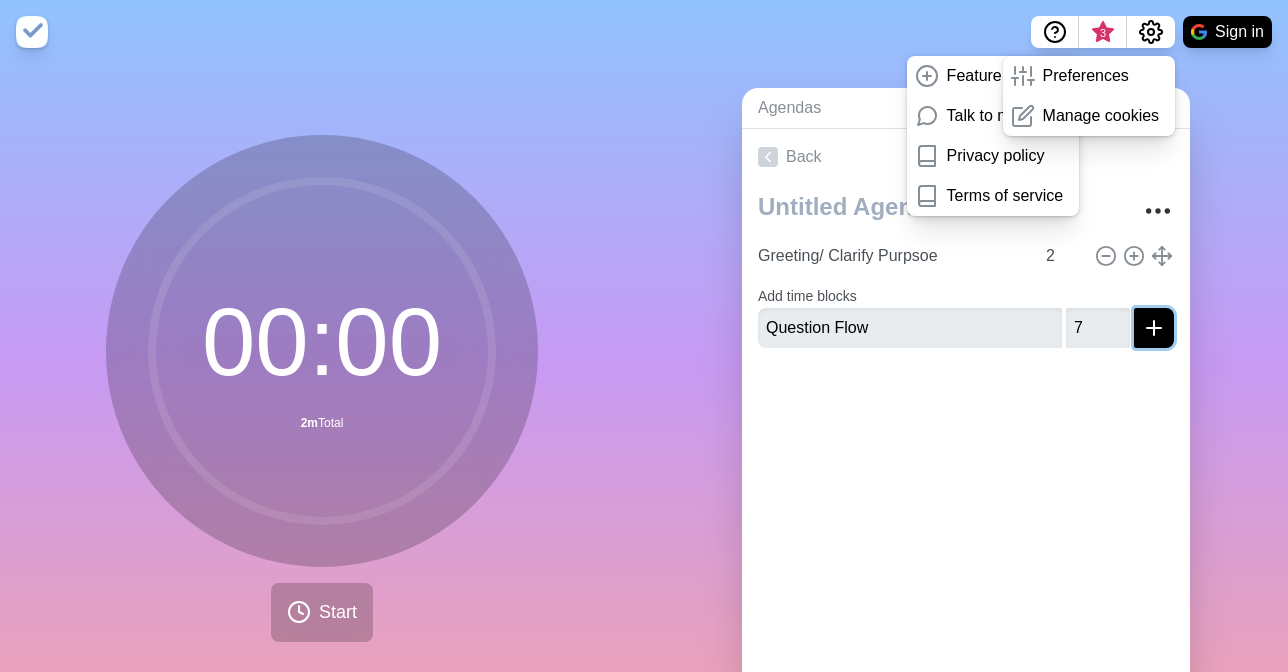click 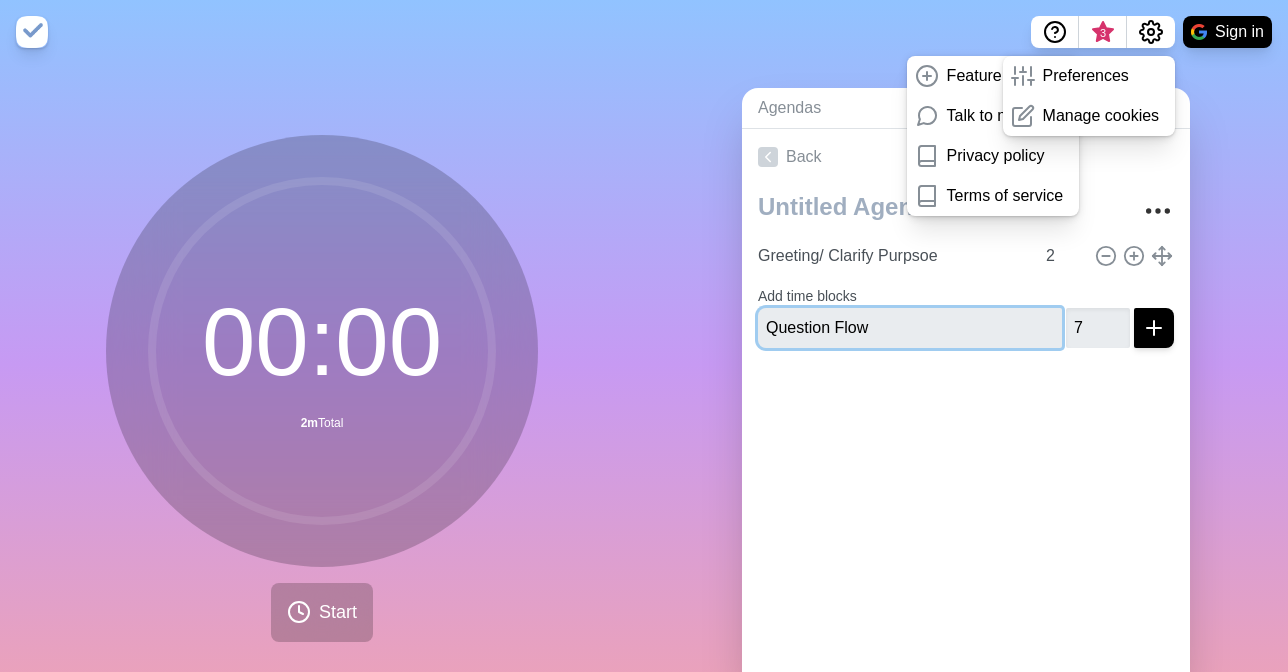 type 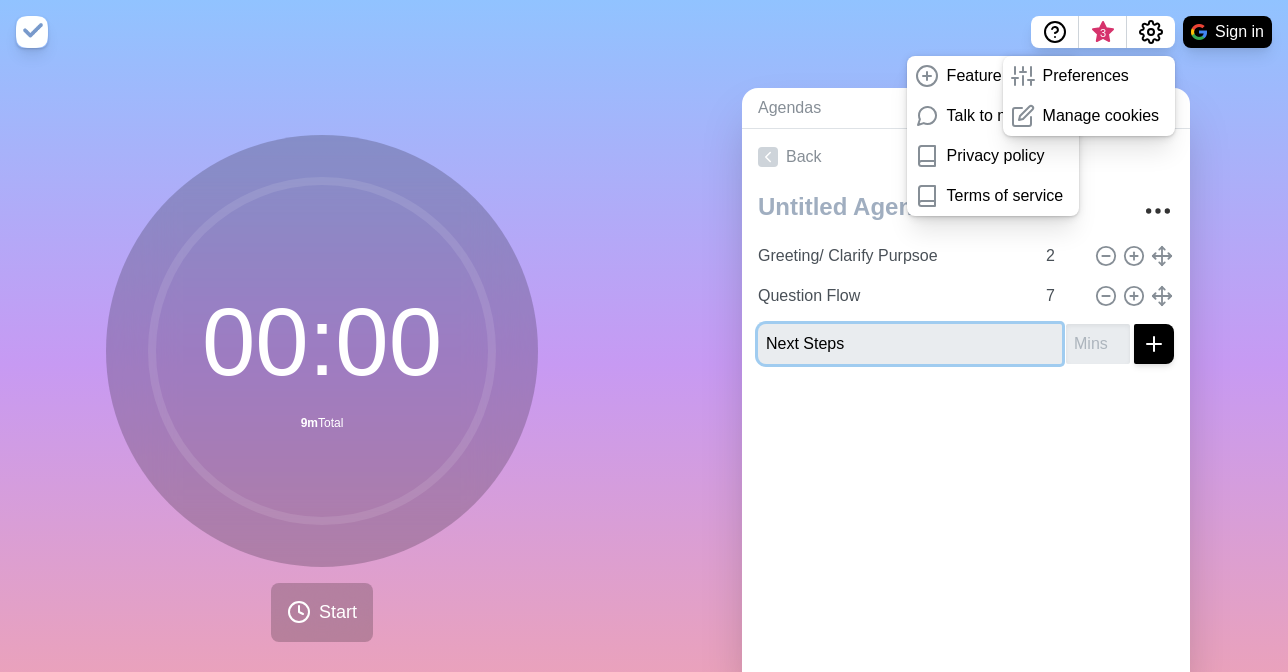 type on "Next Steps" 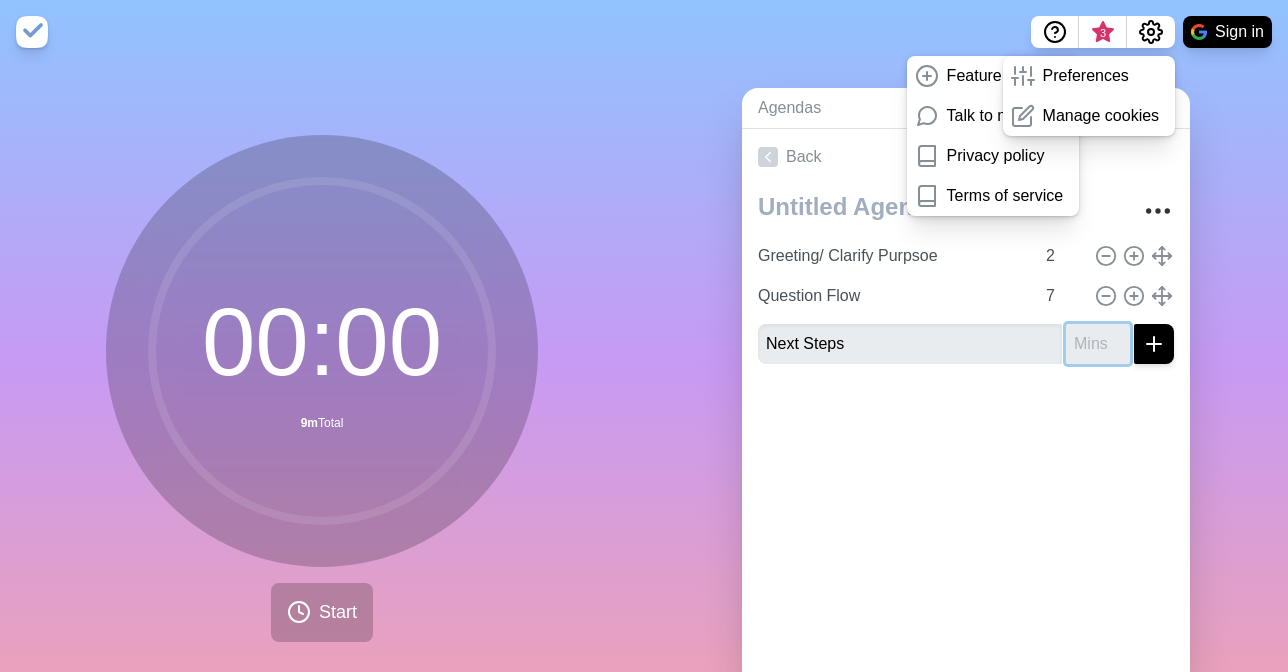 click at bounding box center [1098, 344] 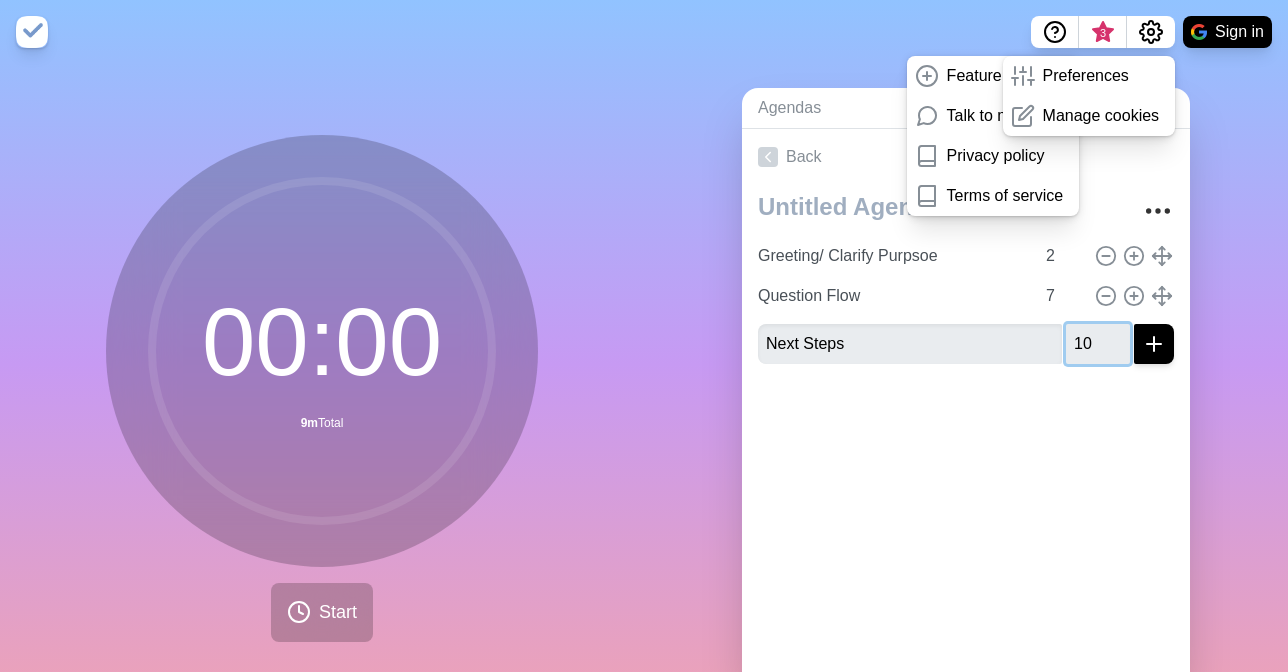 type on "10" 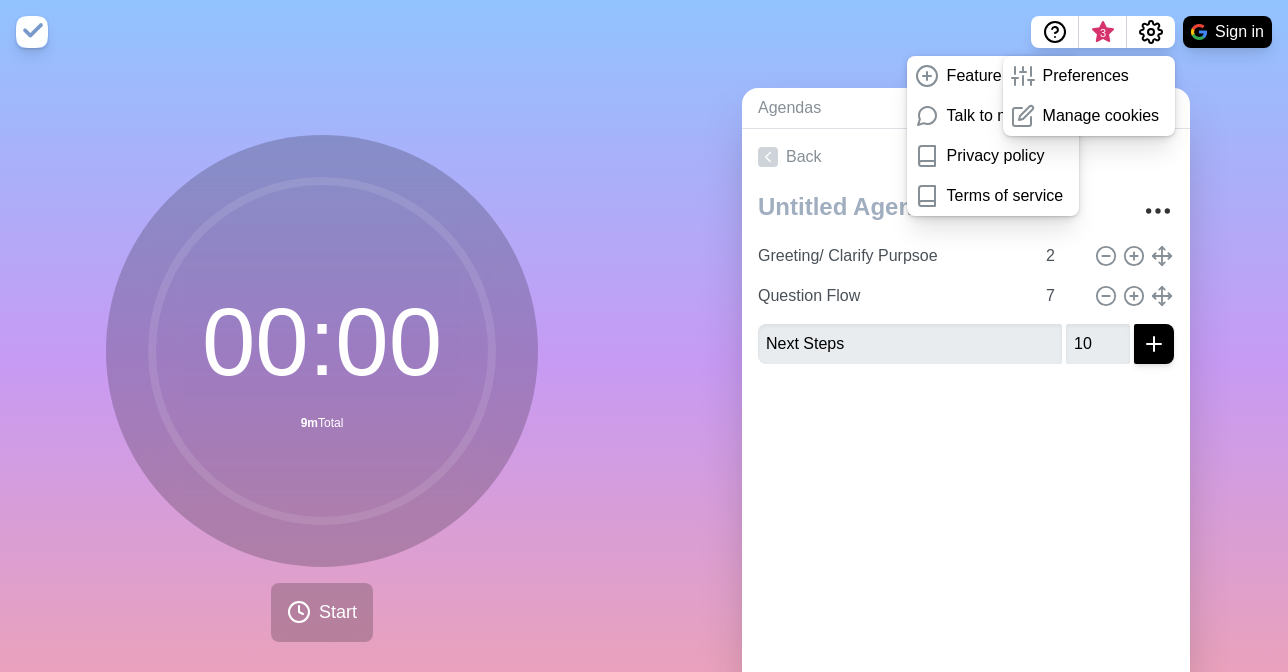 click on "Back               Greeting/ Clarify Purpsoe   2       Question Flow   7             Next Steps   10" at bounding box center (966, 408) 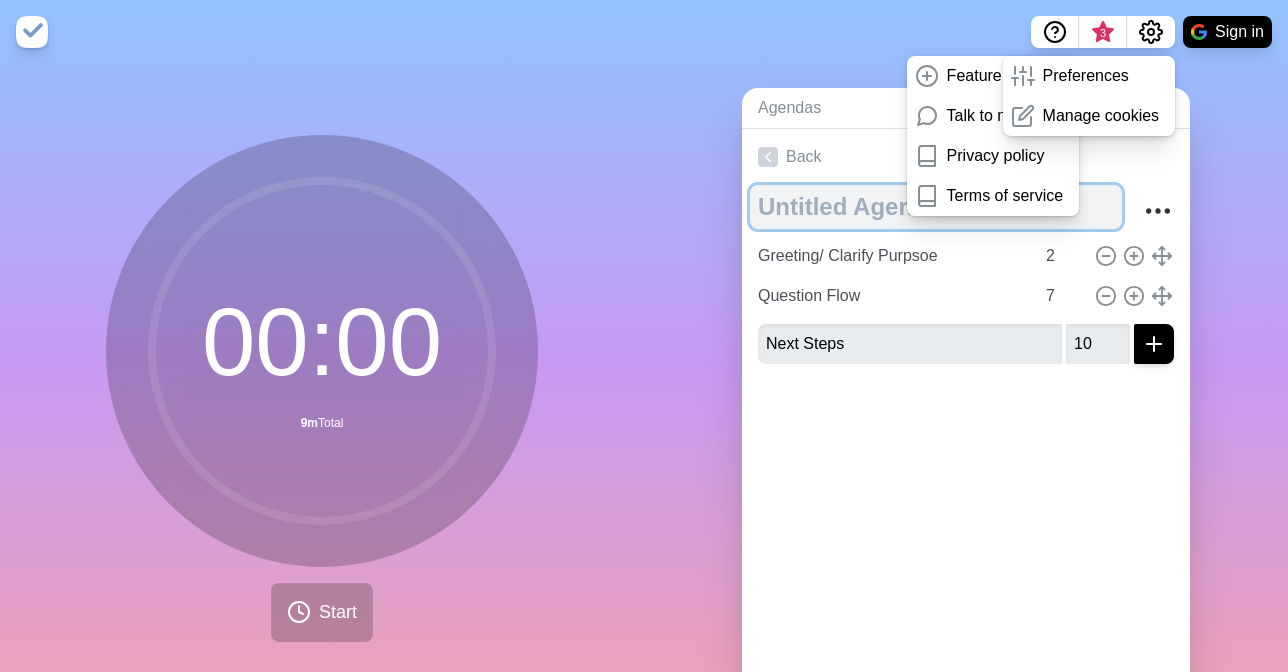 click at bounding box center [936, 207] 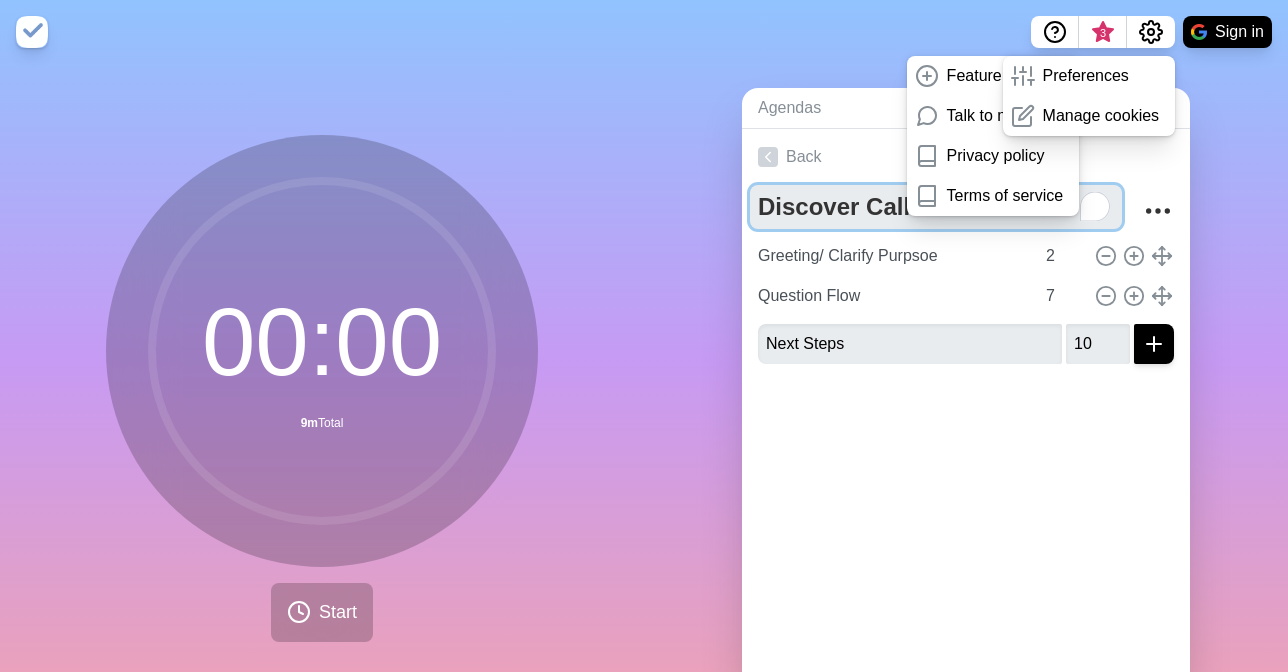 type on "Discover Call Timer" 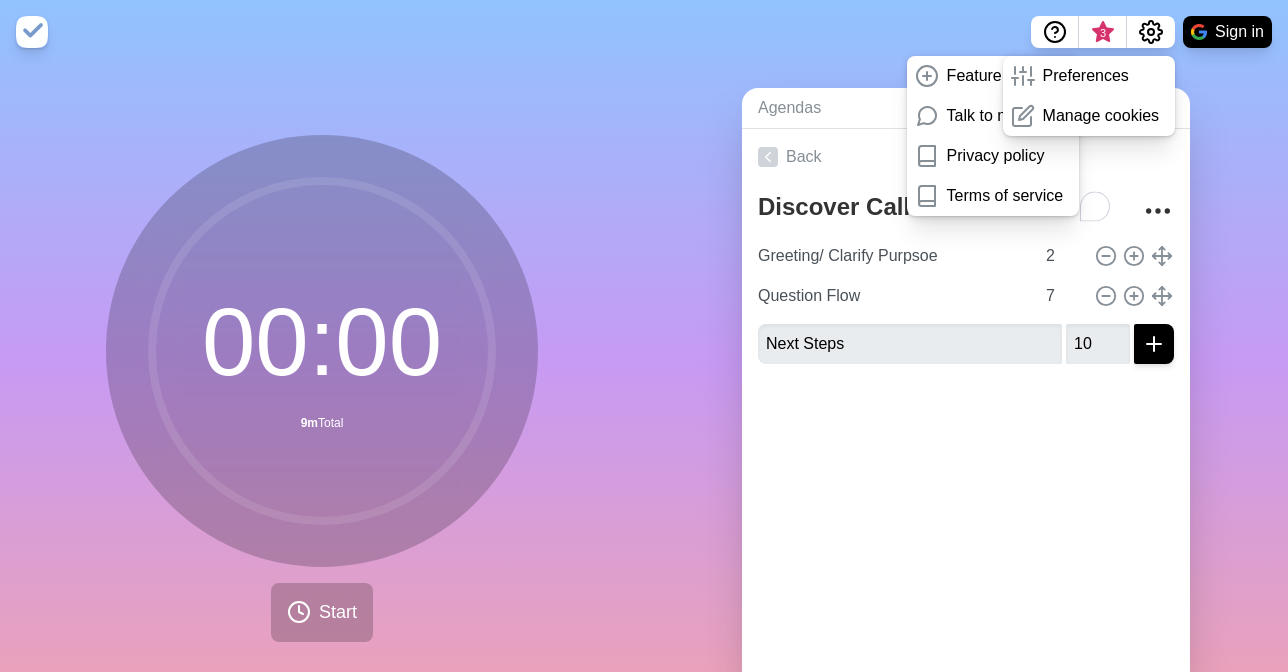 click on "Feature request   Talk to me   Privacy policy   Terms of service     3       Preferences   Manage cookies         Sign in" at bounding box center (644, 32) 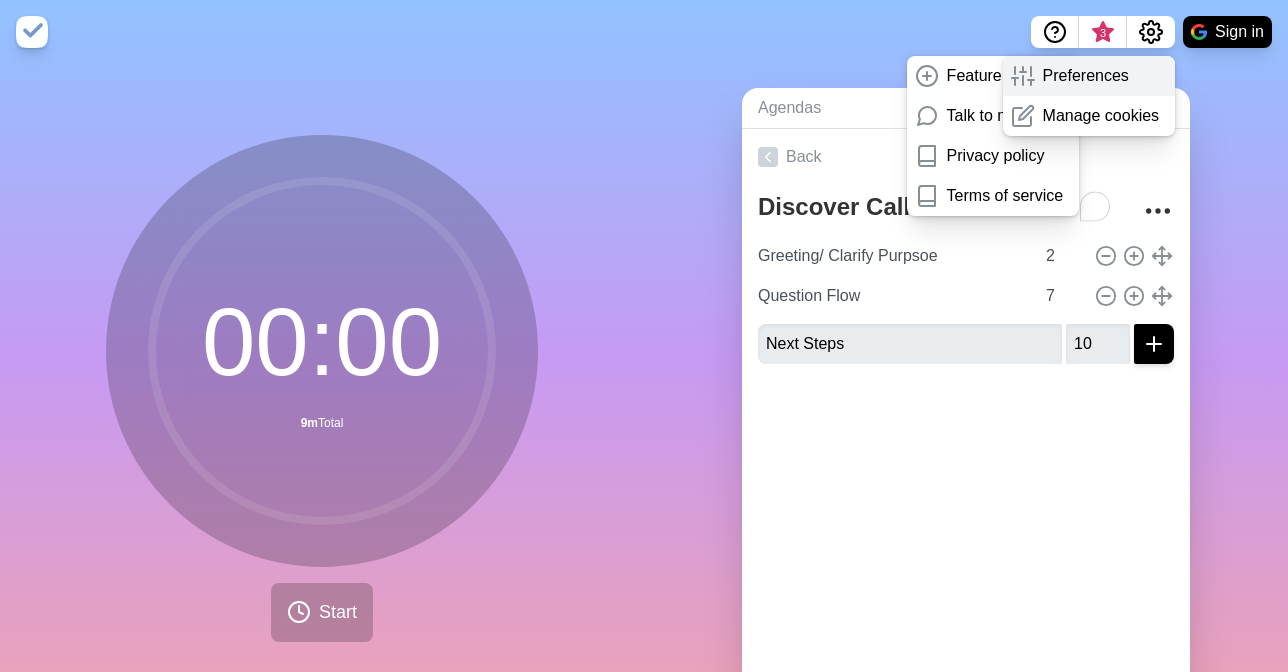 click on "Preferences" at bounding box center [1089, 76] 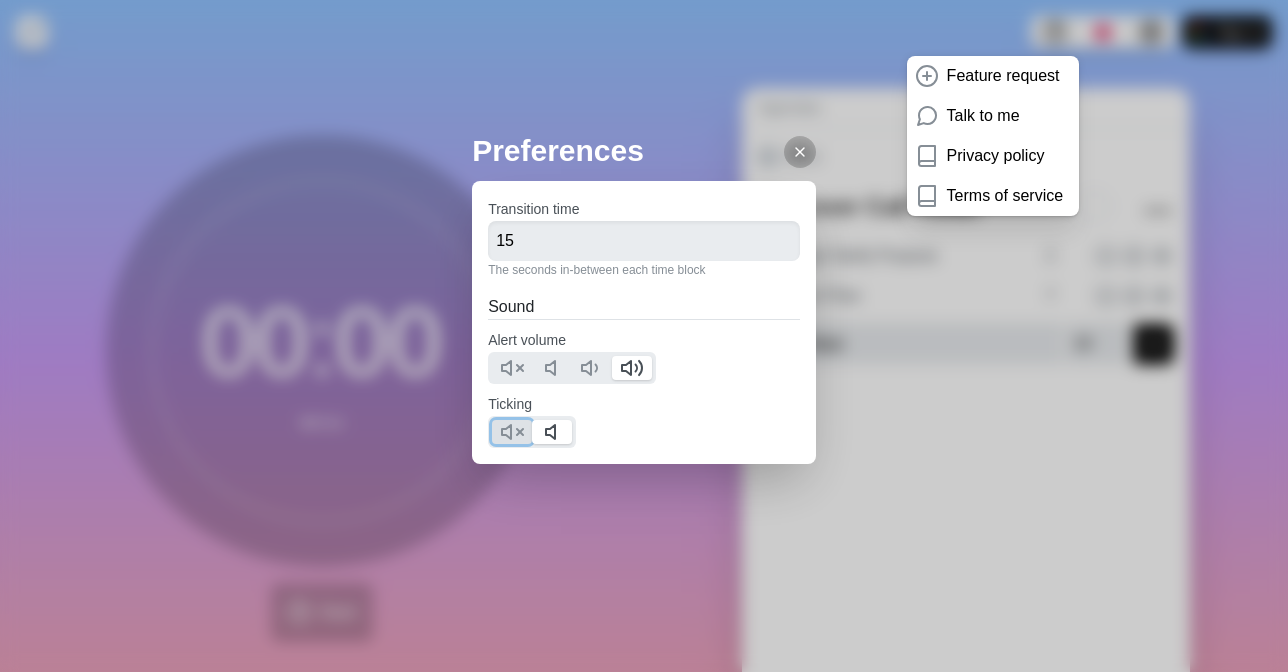 click 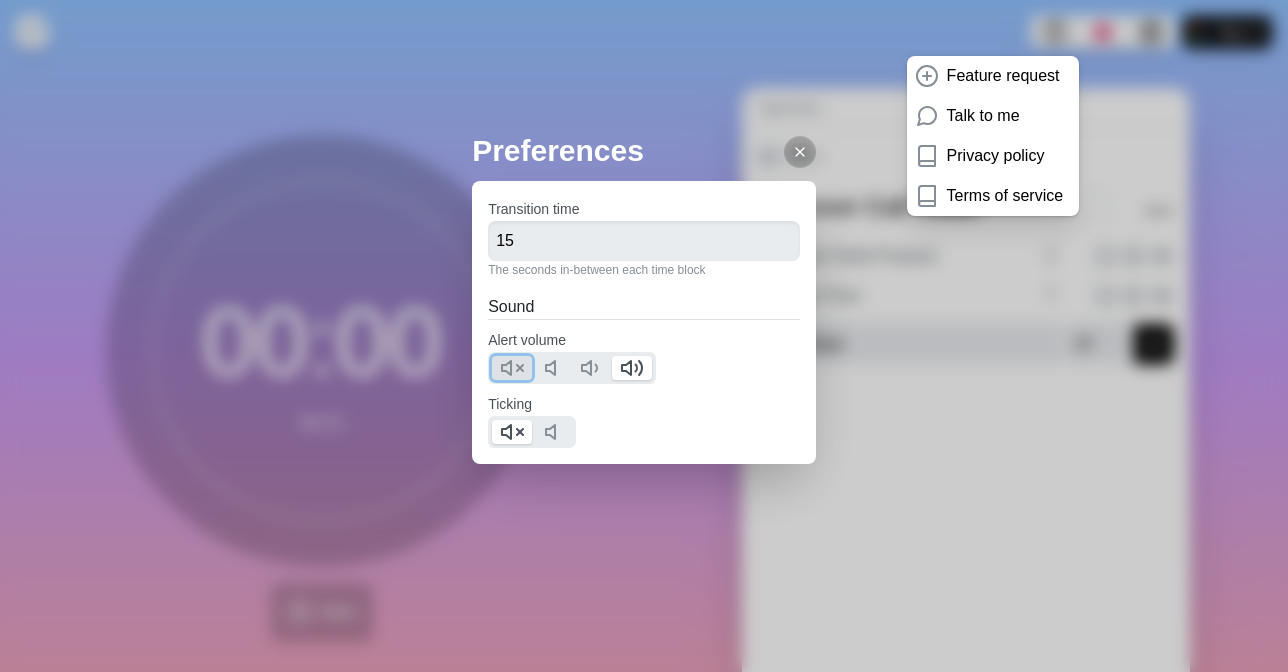 click 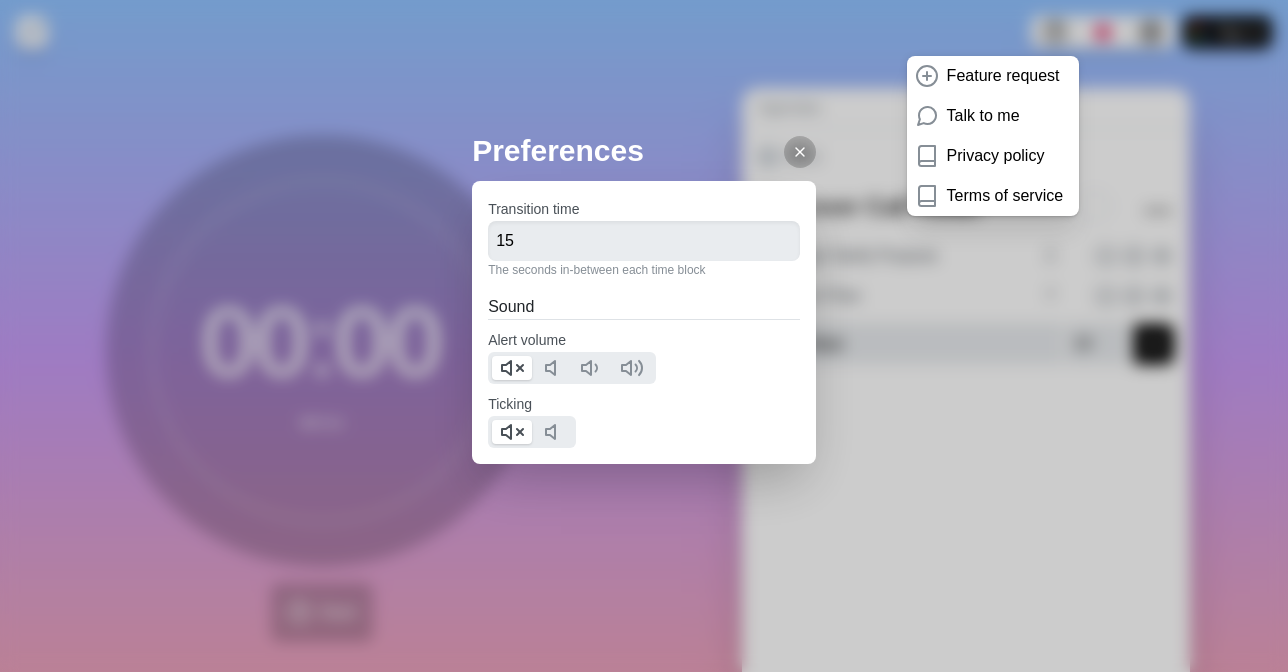 click on "Preferences     Transition time   15   The seconds in-between each time block   Sound     Alert volume           Ticking" at bounding box center [644, 336] 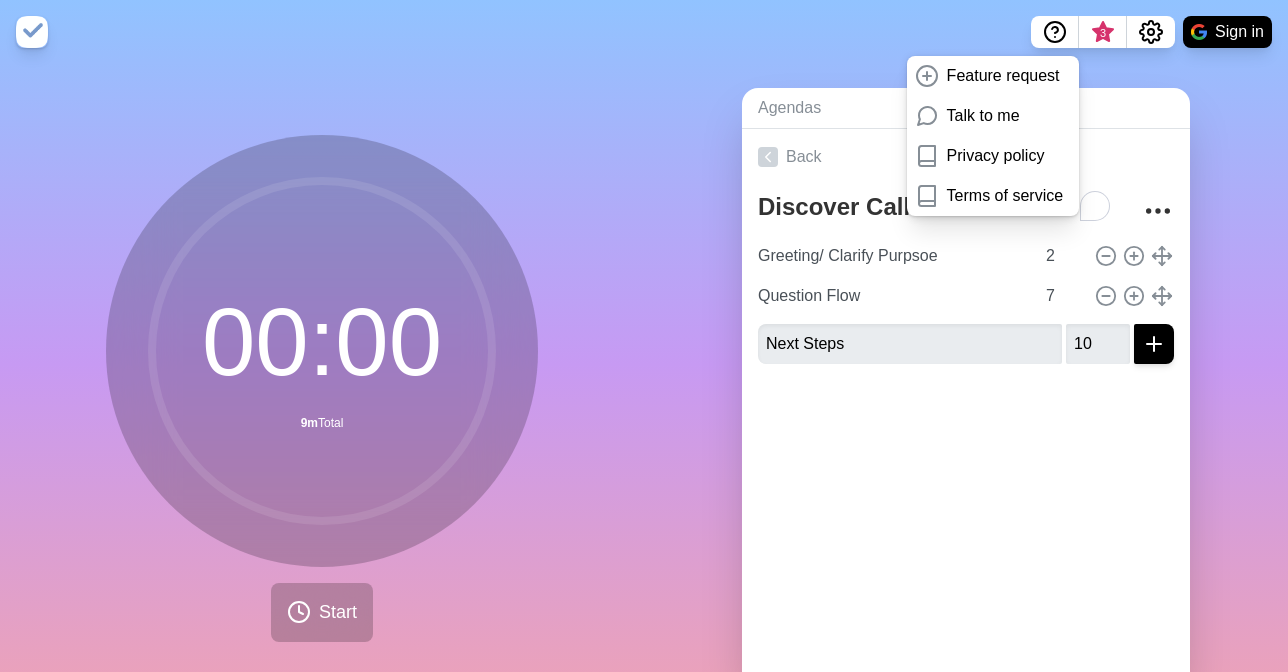 click on "Agendas   Meetings
Back     Discover Call Timer           Greeting/ Clarify Purpsoe   2       Question Flow   7             Next Steps   10" at bounding box center [966, 396] 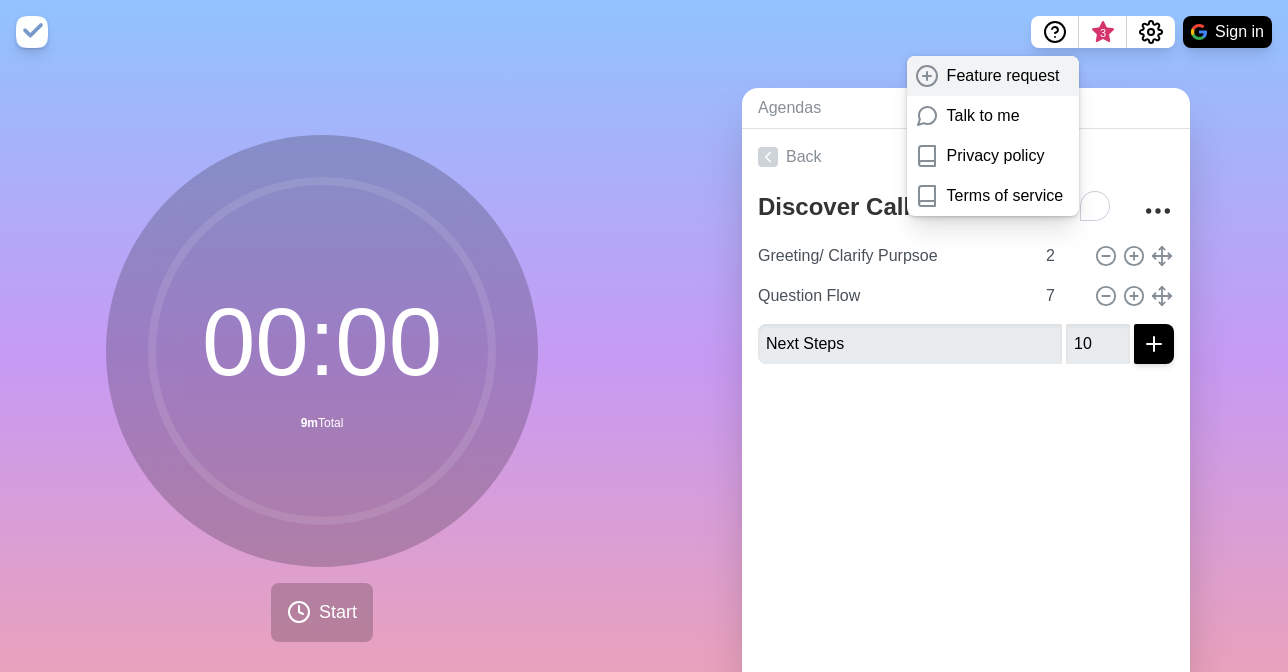 click on "Feature request" at bounding box center (1003, 76) 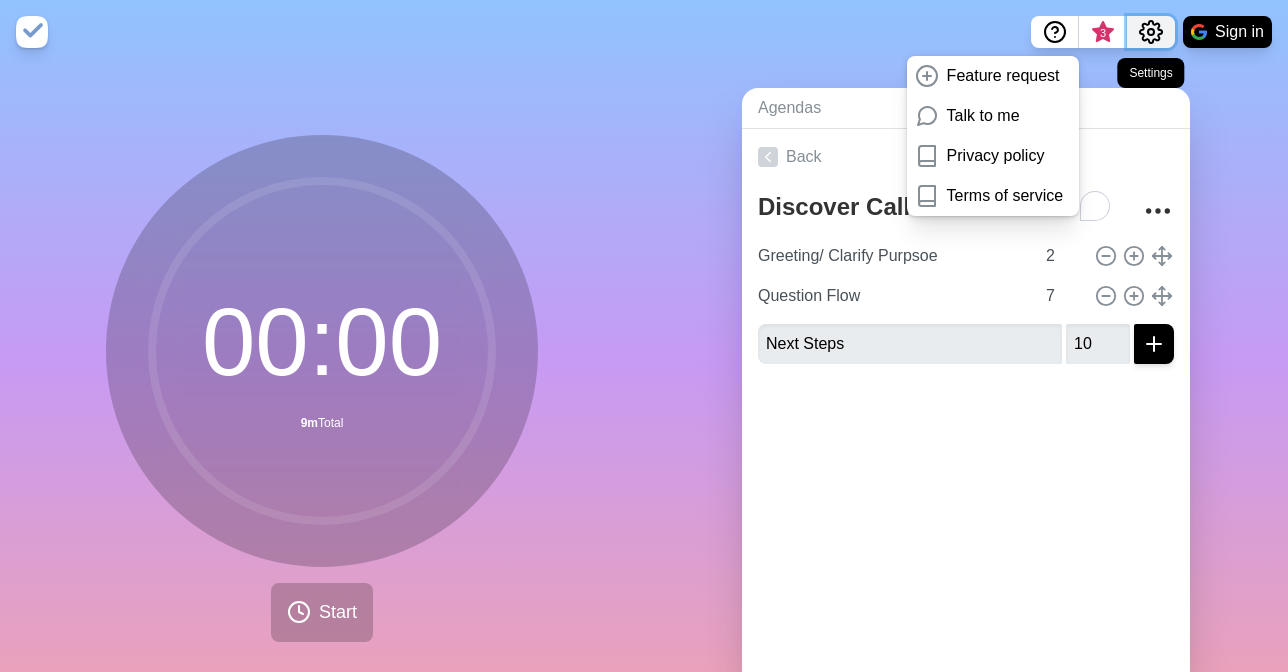 click 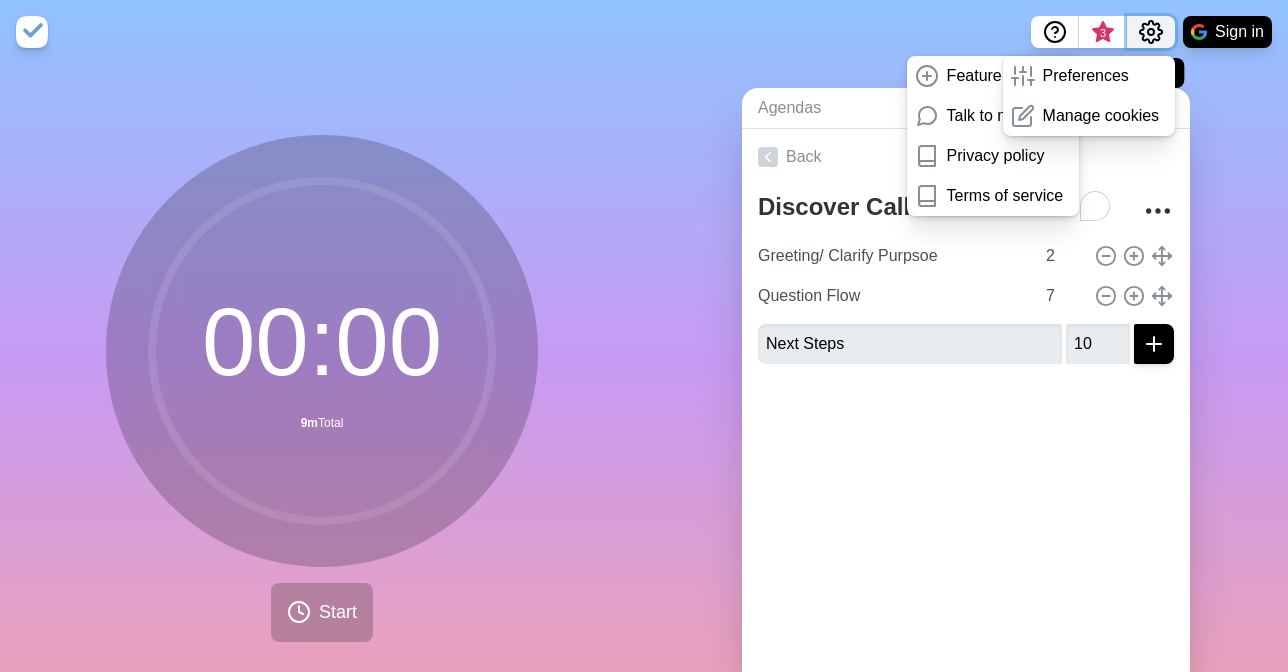 click 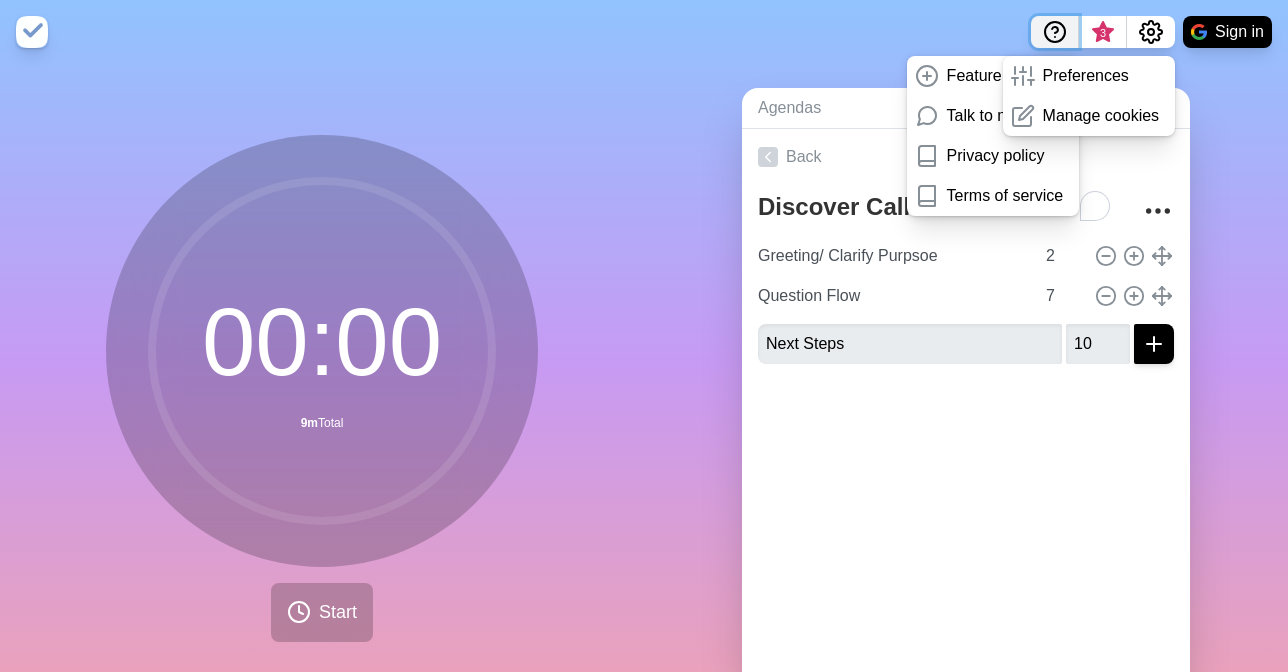 click 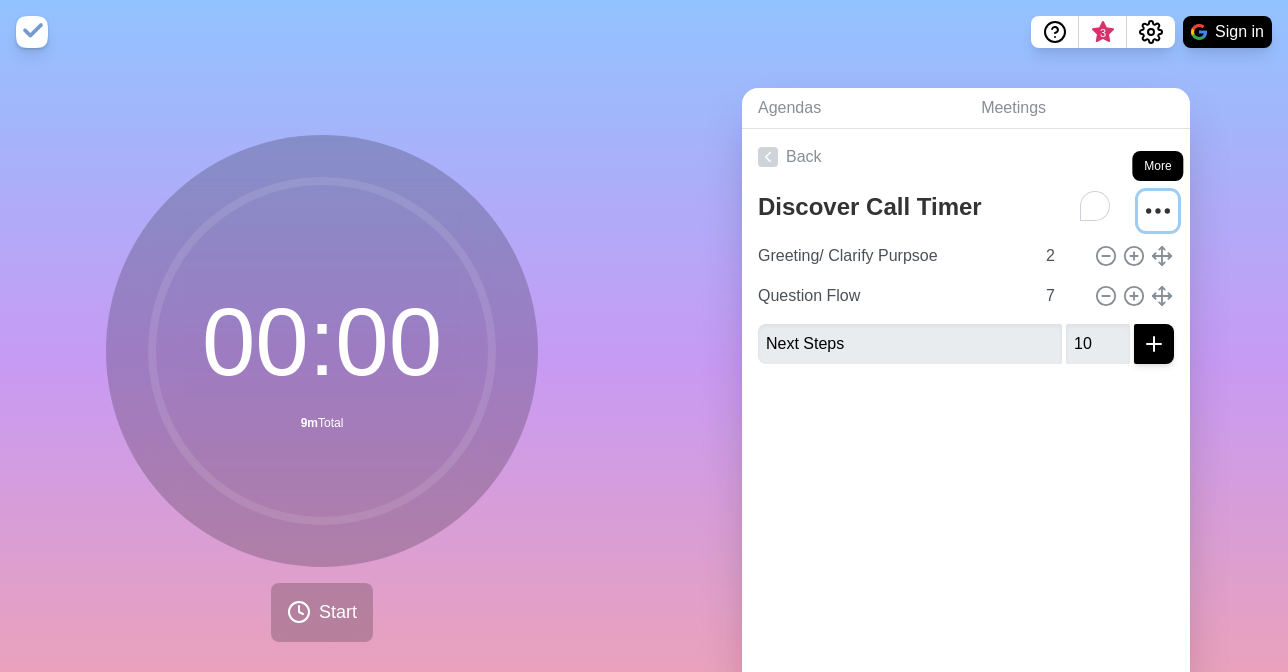 click 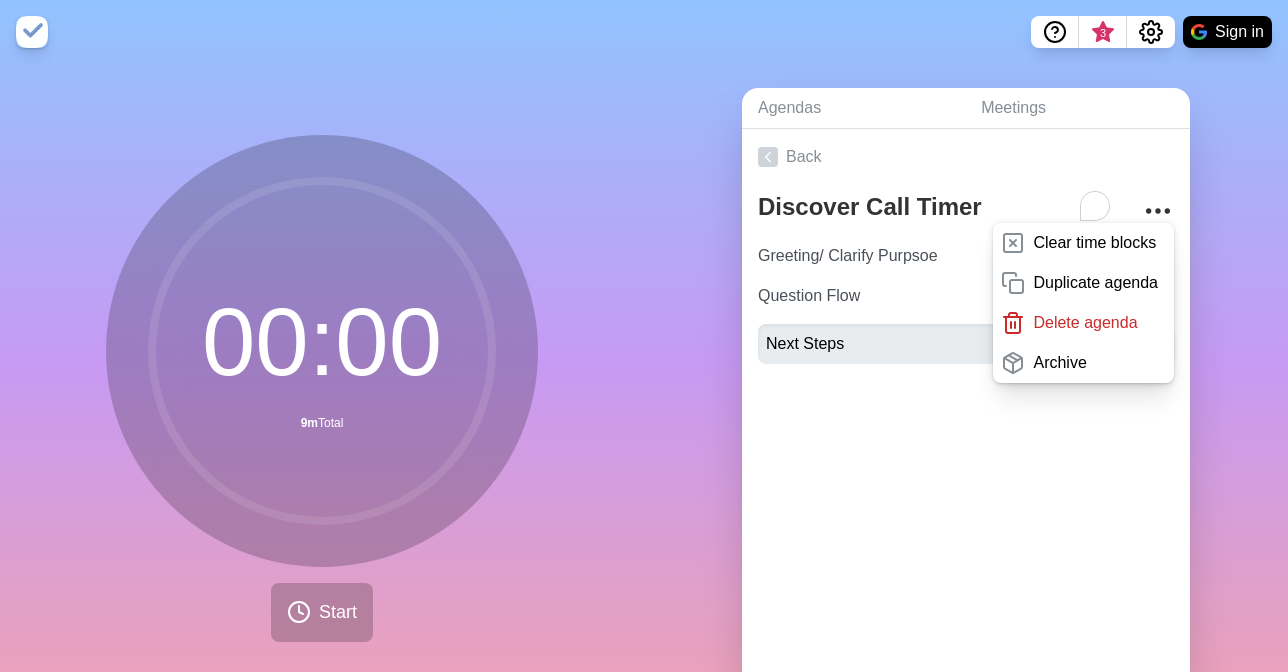 click on "Agendas   Meetings
Back     Discover Call Timer         Clear time blocks   Duplicate agenda   Delete agenda     Archive     Greeting/ Clarify Purpsoe   2       Question Flow   7             Next Steps   10" at bounding box center (966, 396) 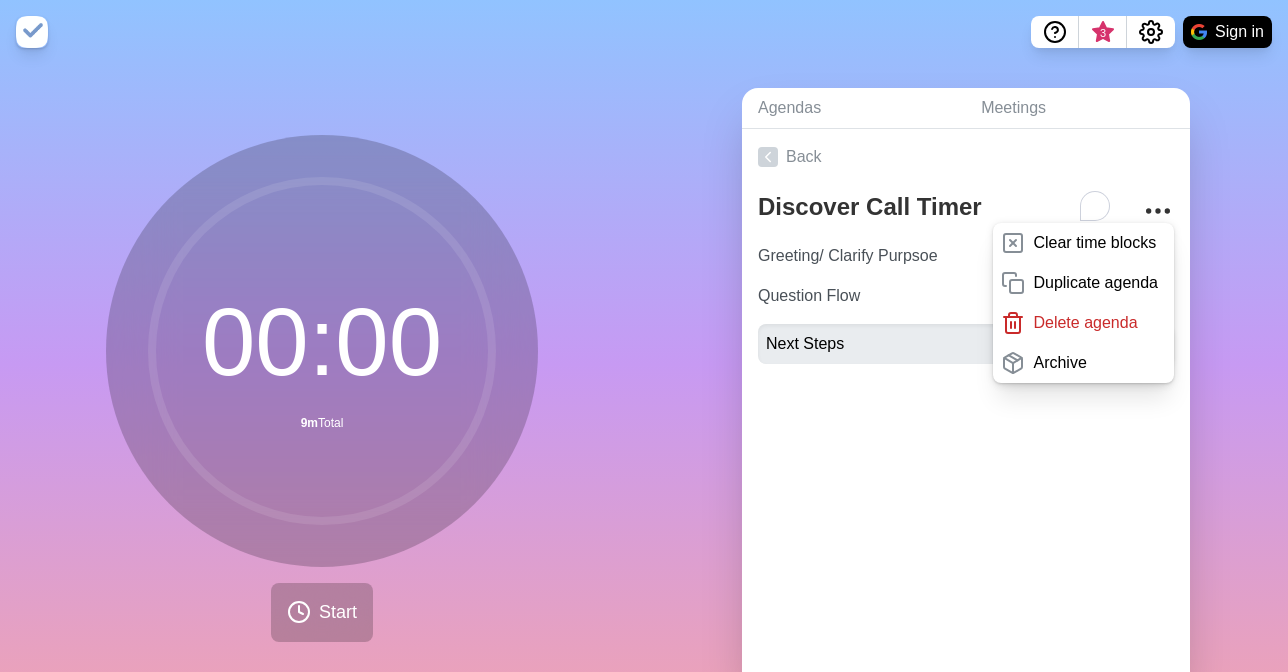 click on "Back     Discover Call Timer         Clear time blocks   Duplicate agenda   Delete agenda     Archive     Greeting/ Clarify Purpsoe   2       Question Flow   7             Next Steps   10" at bounding box center (966, 408) 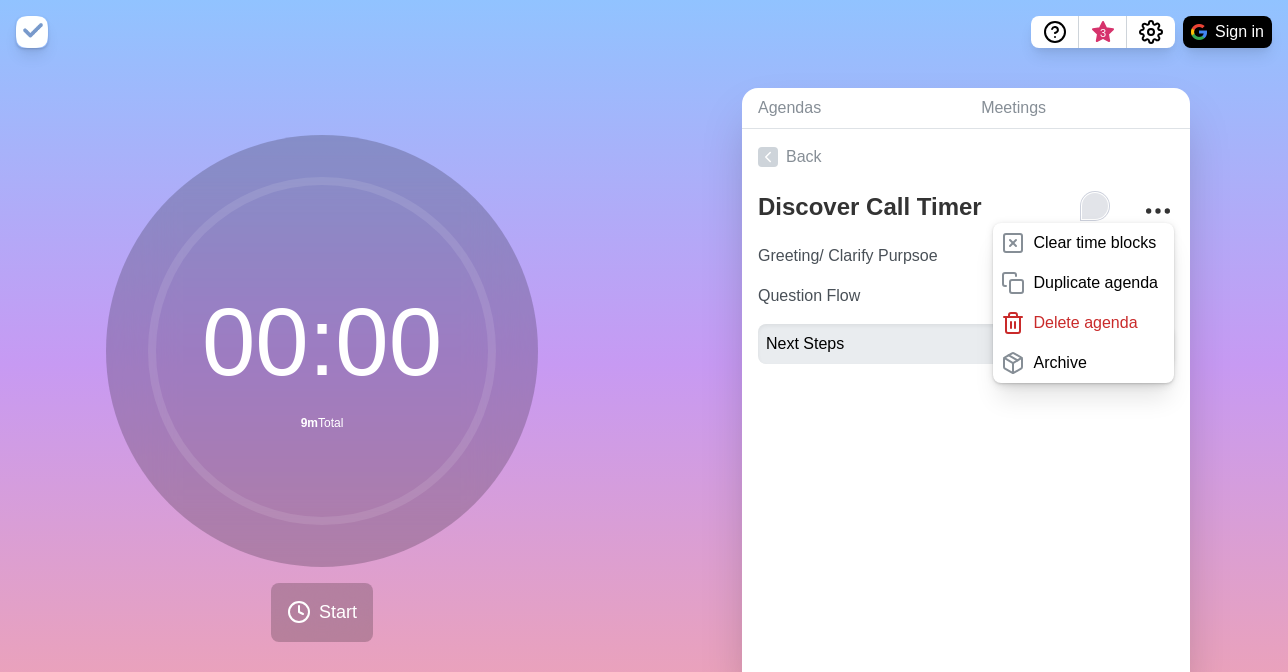 click at bounding box center [1095, 206] 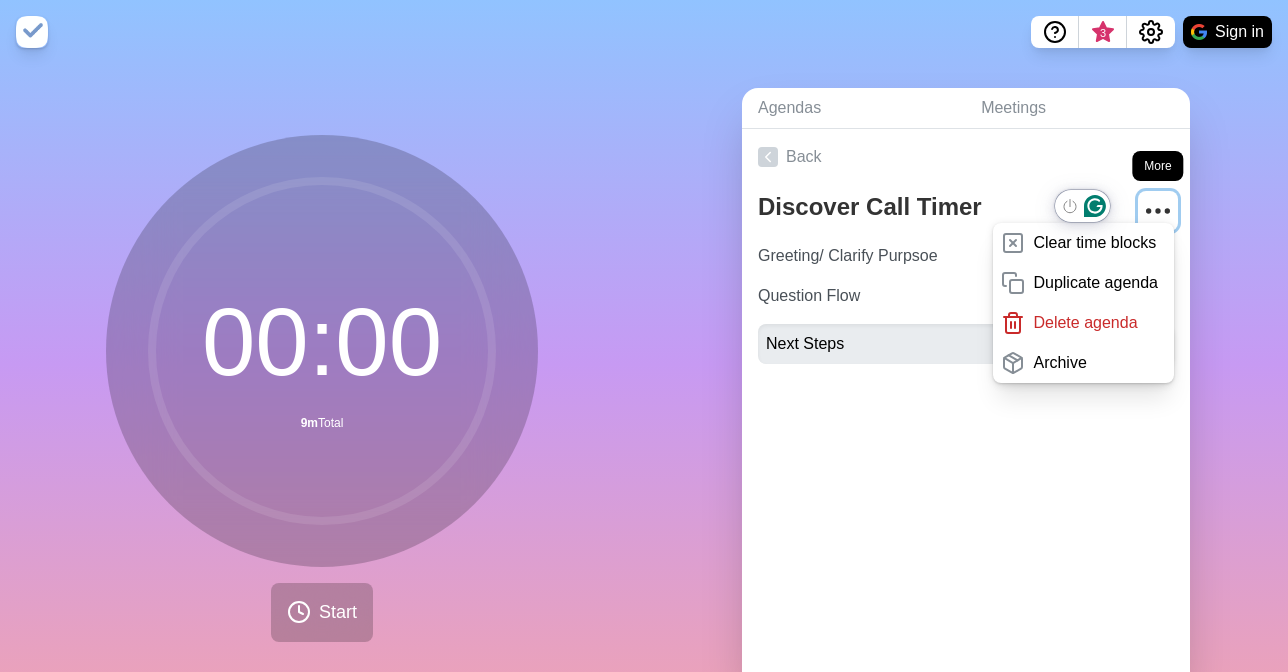 click 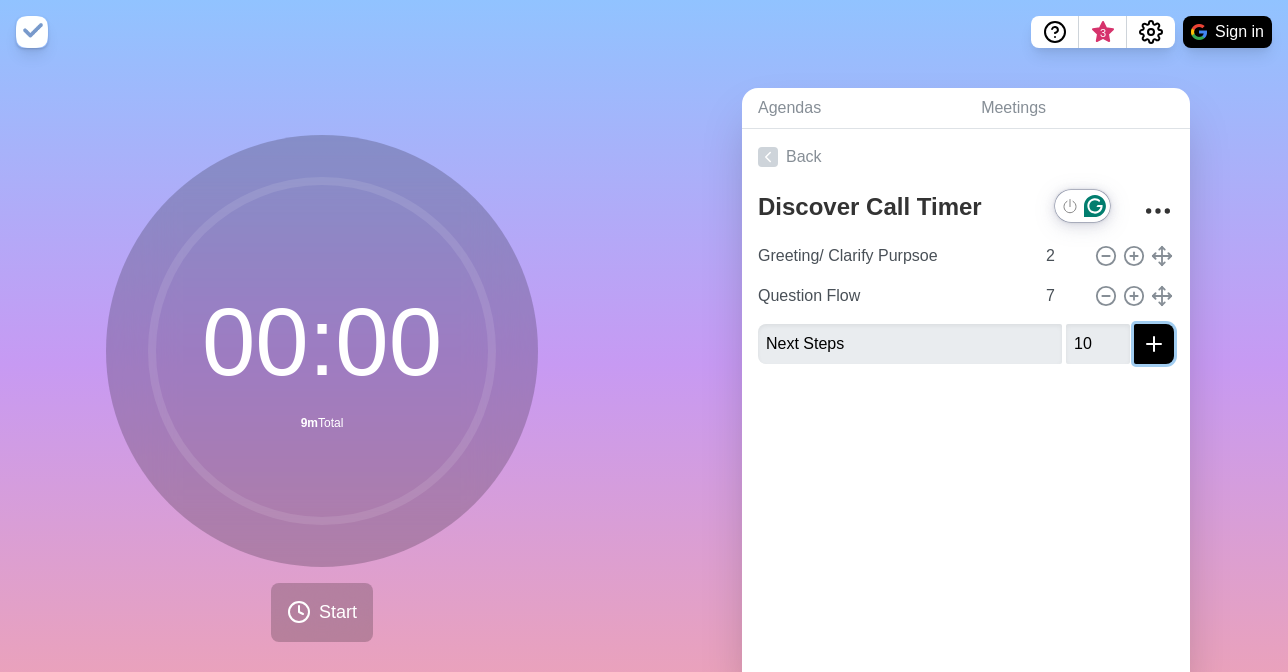 click 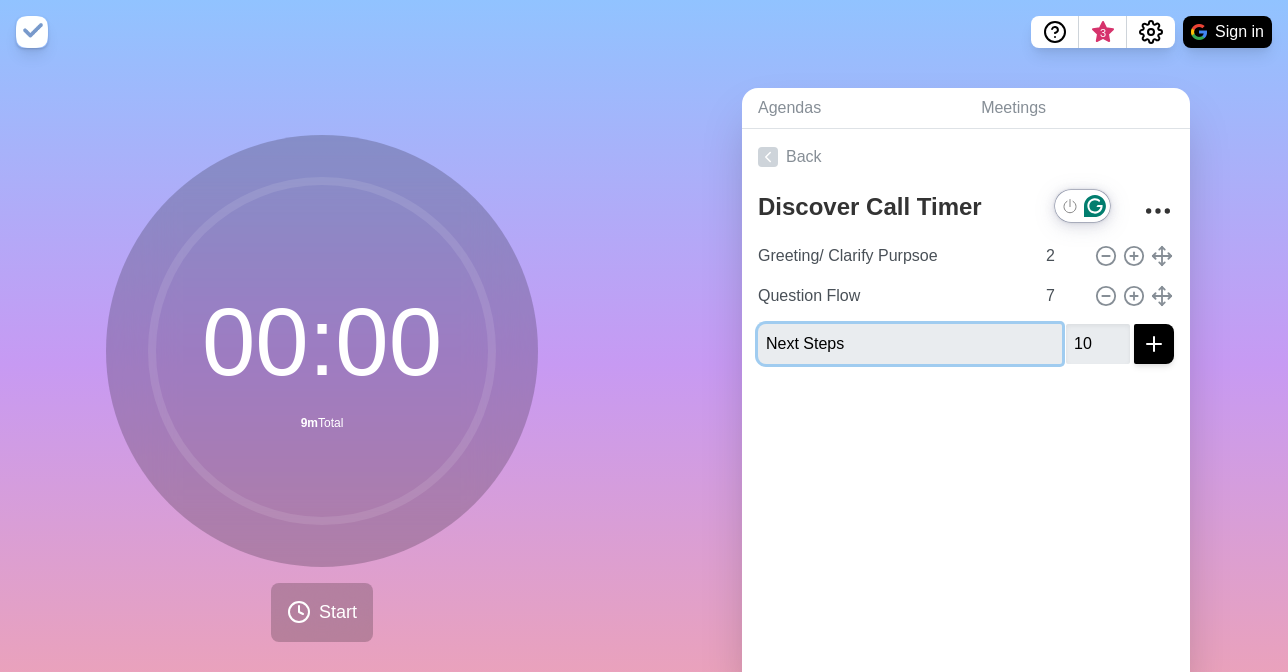 type 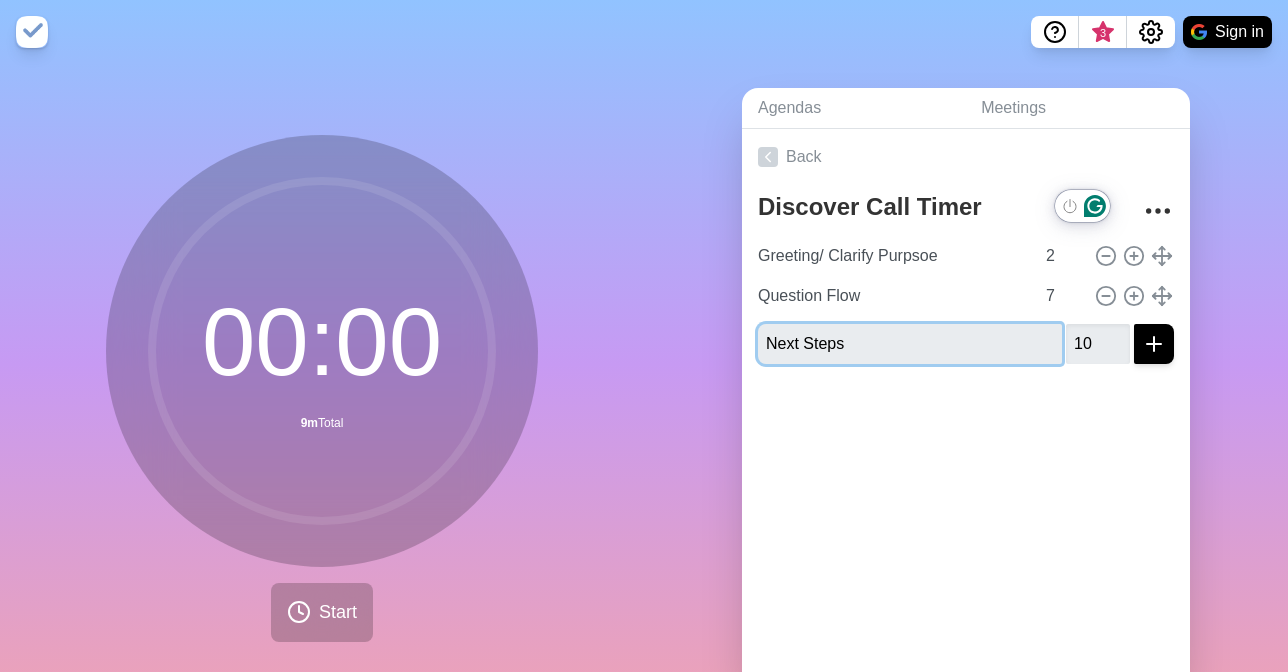 type 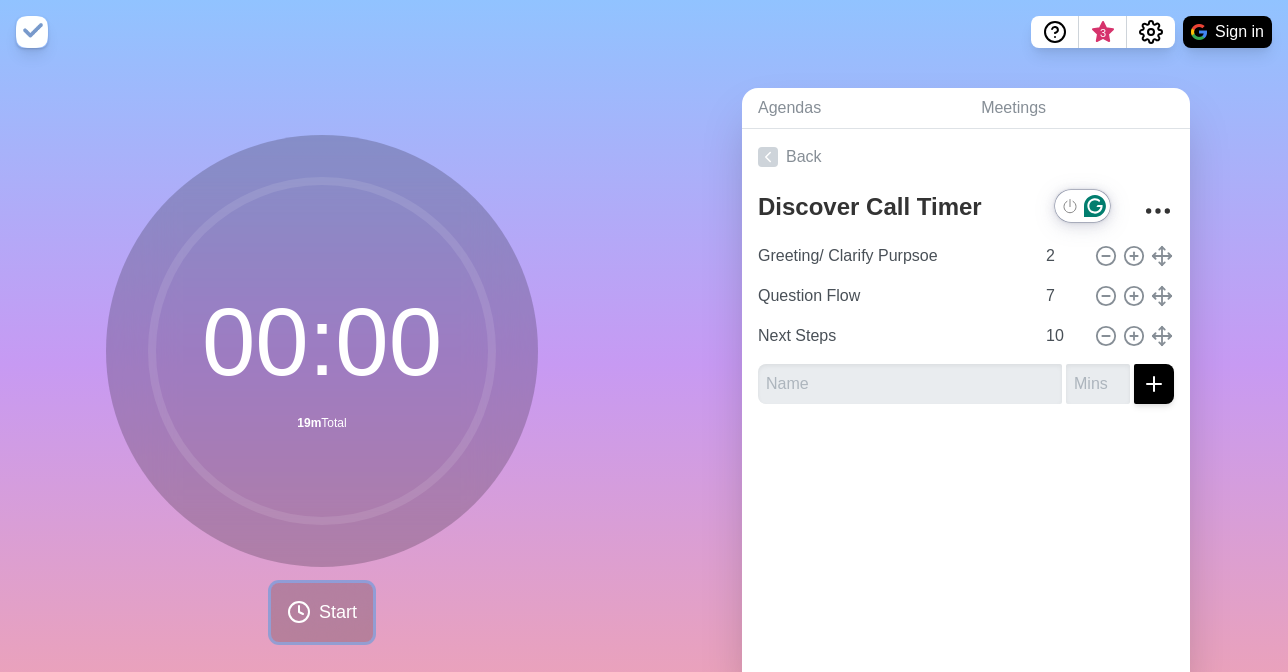 click 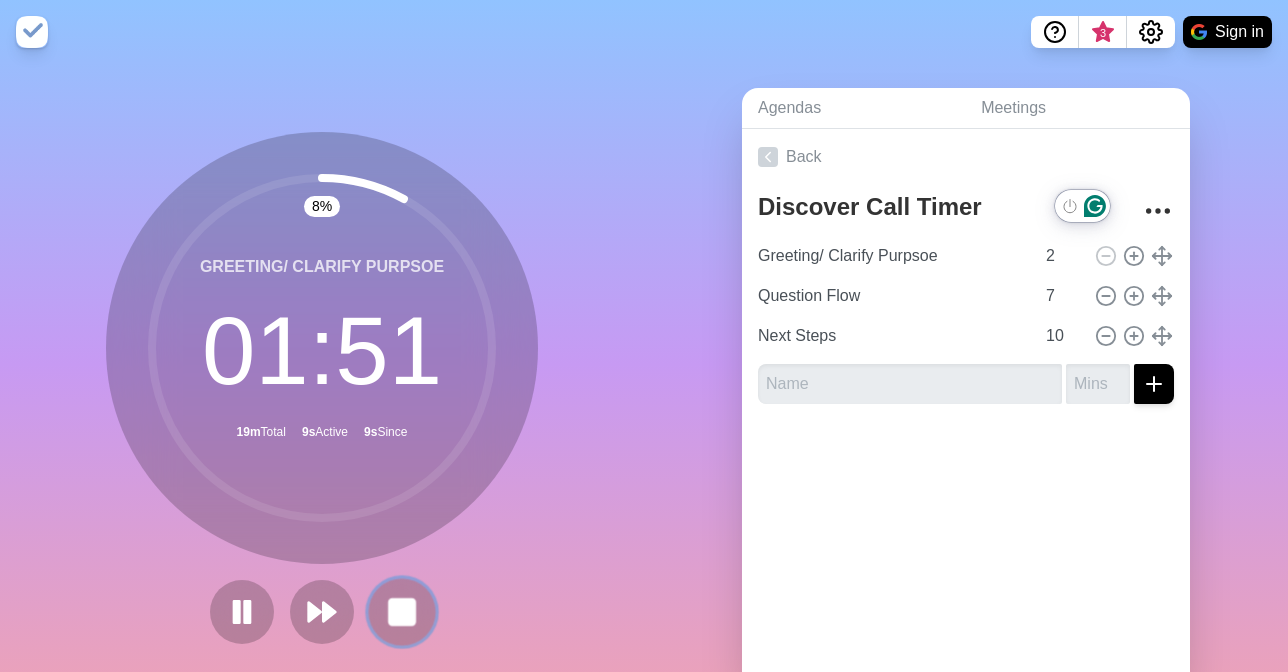 click 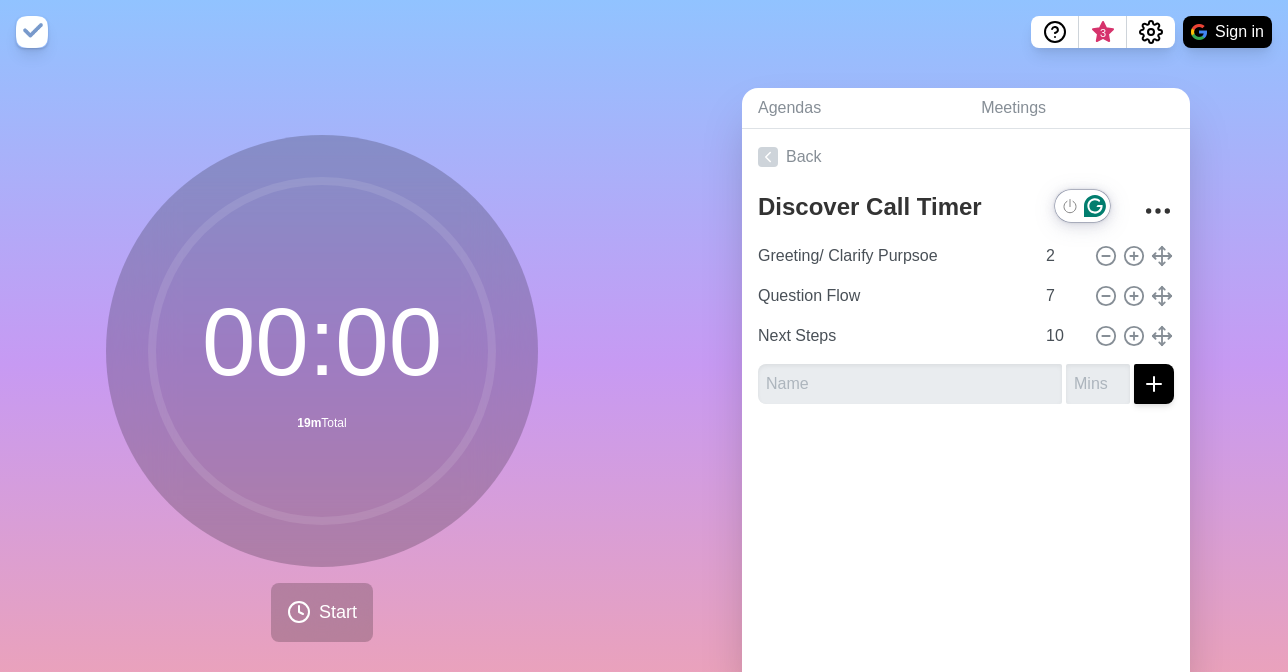 click on "Agendas   Meetings
Back     Discover Call Timer           Greeting/ Clarify Purpsoe   2       Question Flow   7       Next Steps   10" at bounding box center [966, 396] 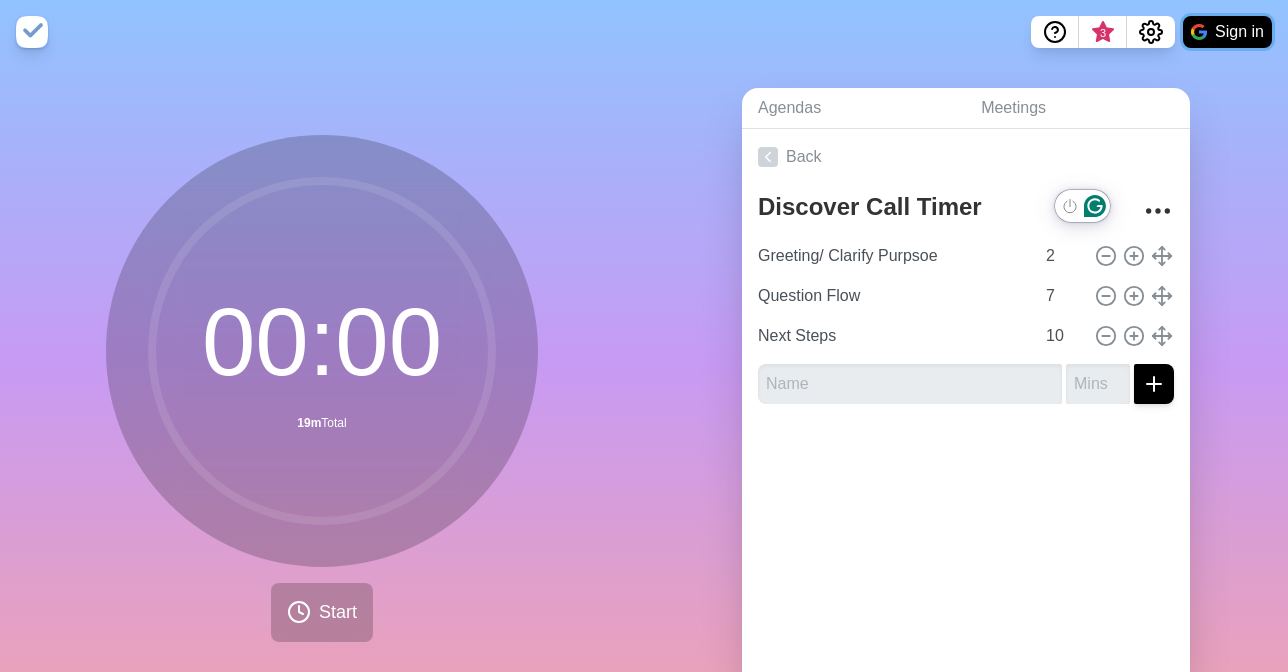 click on "Sign in" at bounding box center (1227, 32) 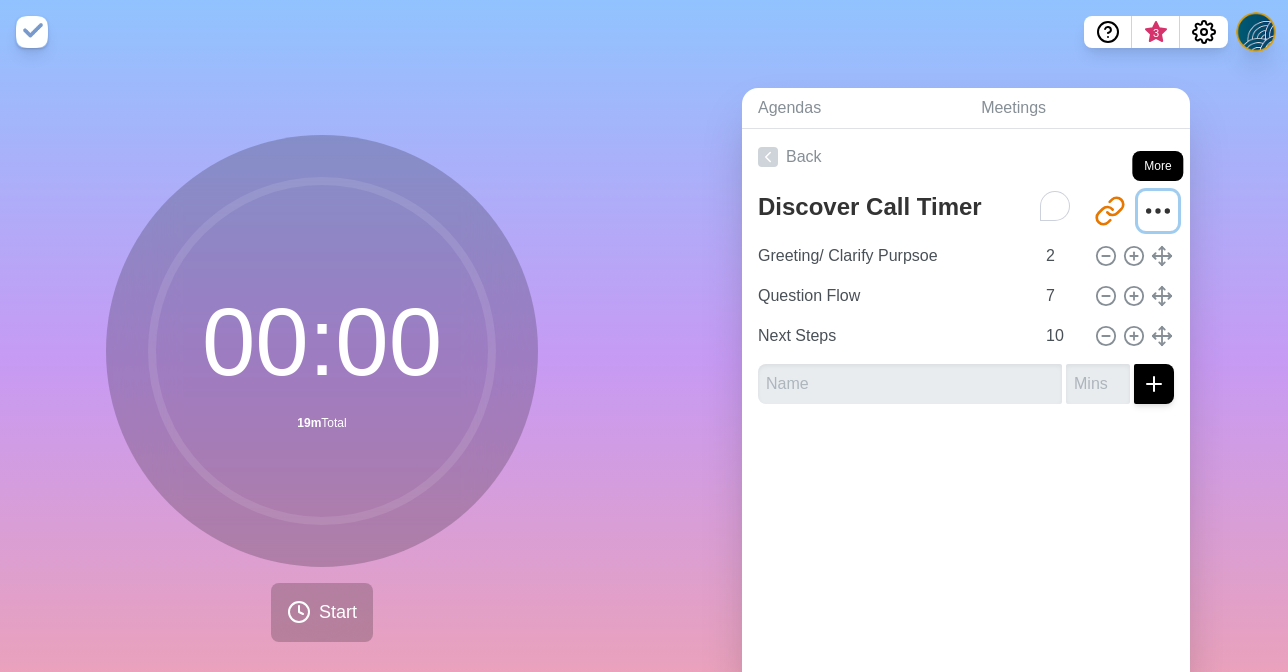 click 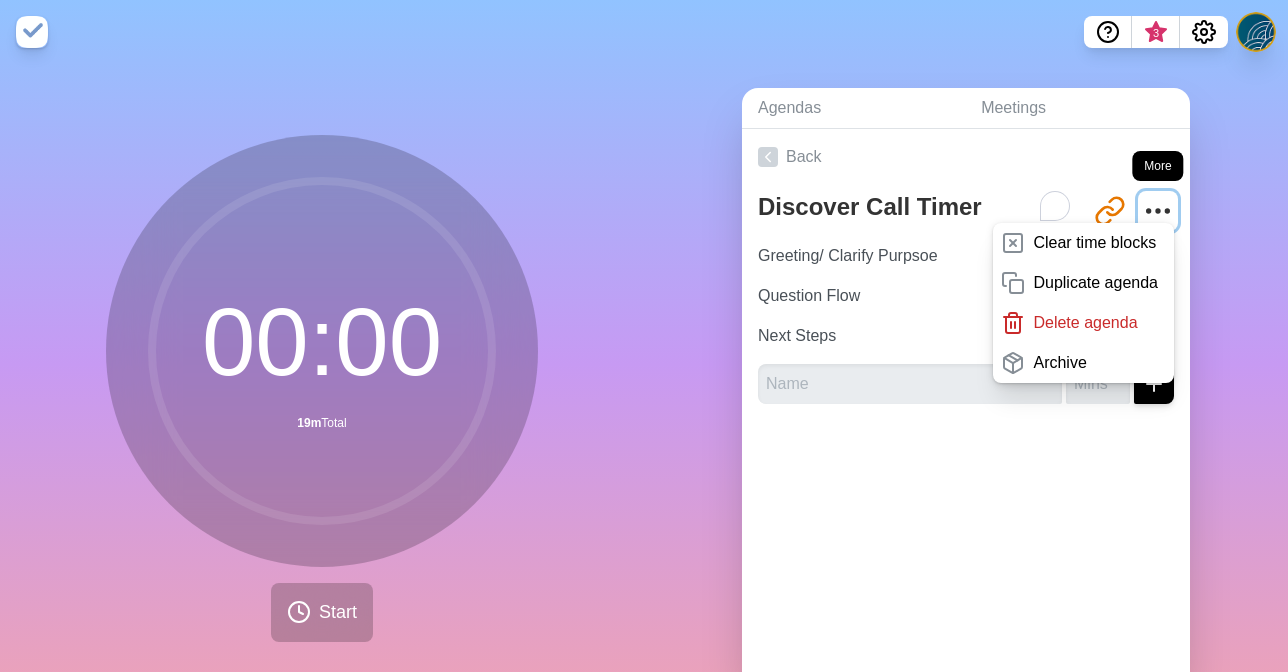 click 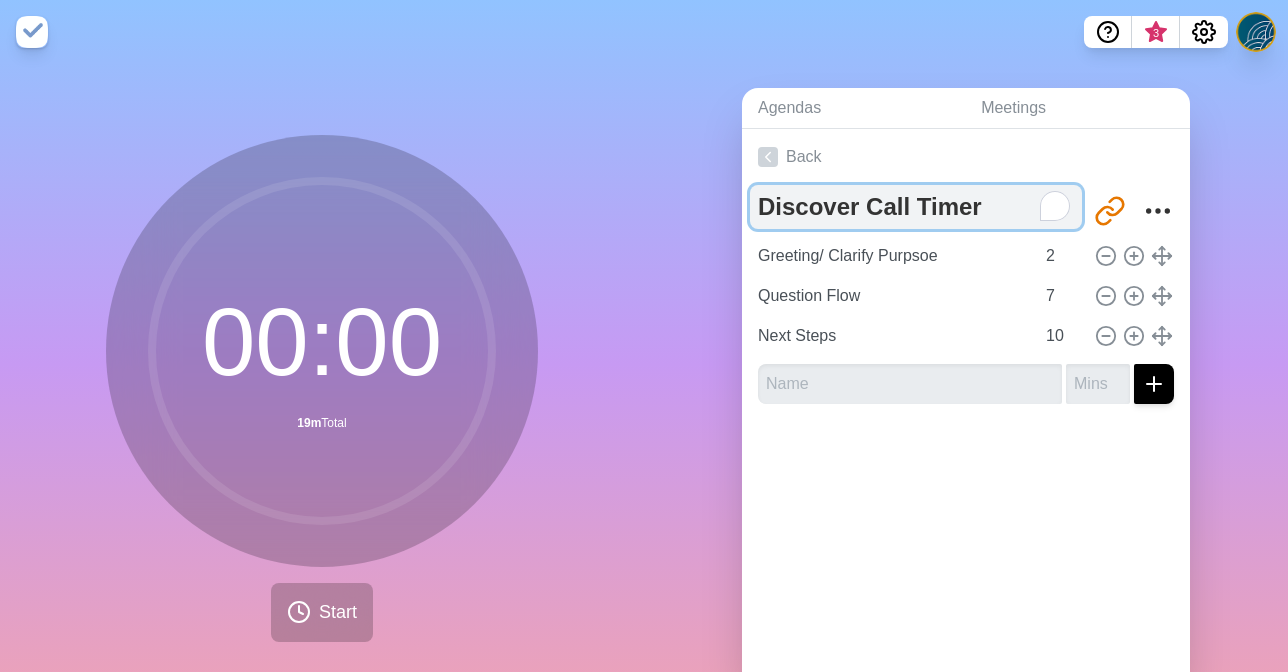 click on "Discover Call Timer" at bounding box center [916, 207] 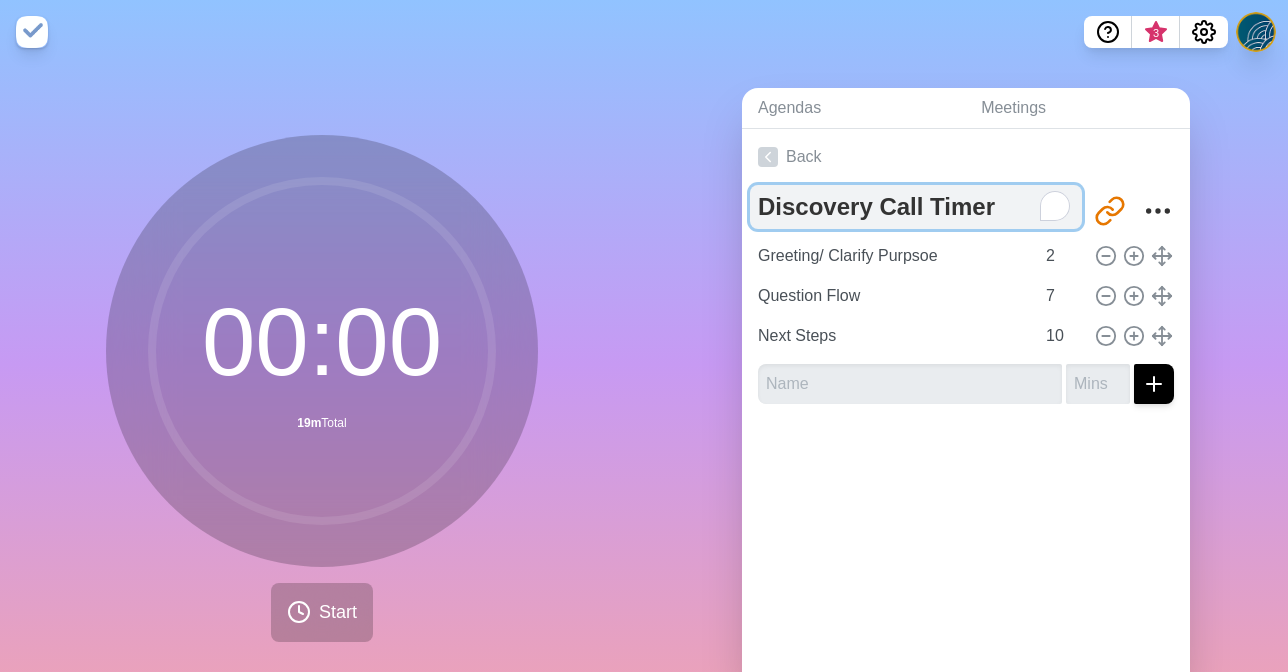 click on "Discovery Call Timer" at bounding box center [916, 207] 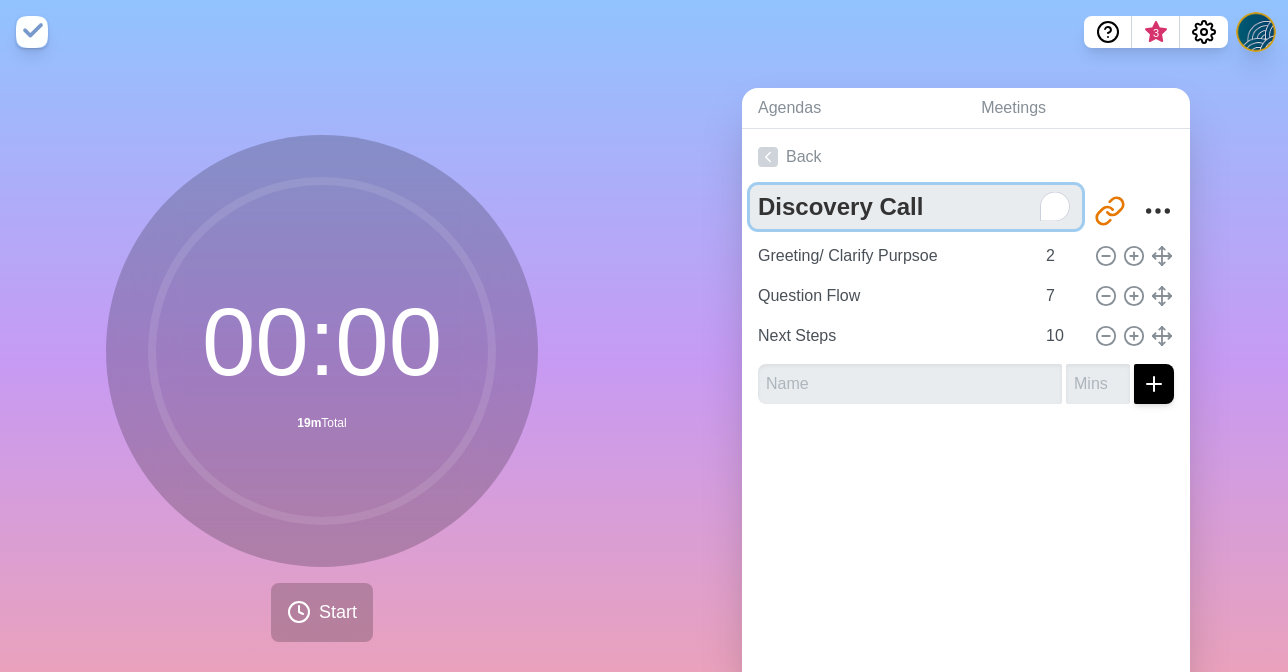type on "Discovery Call" 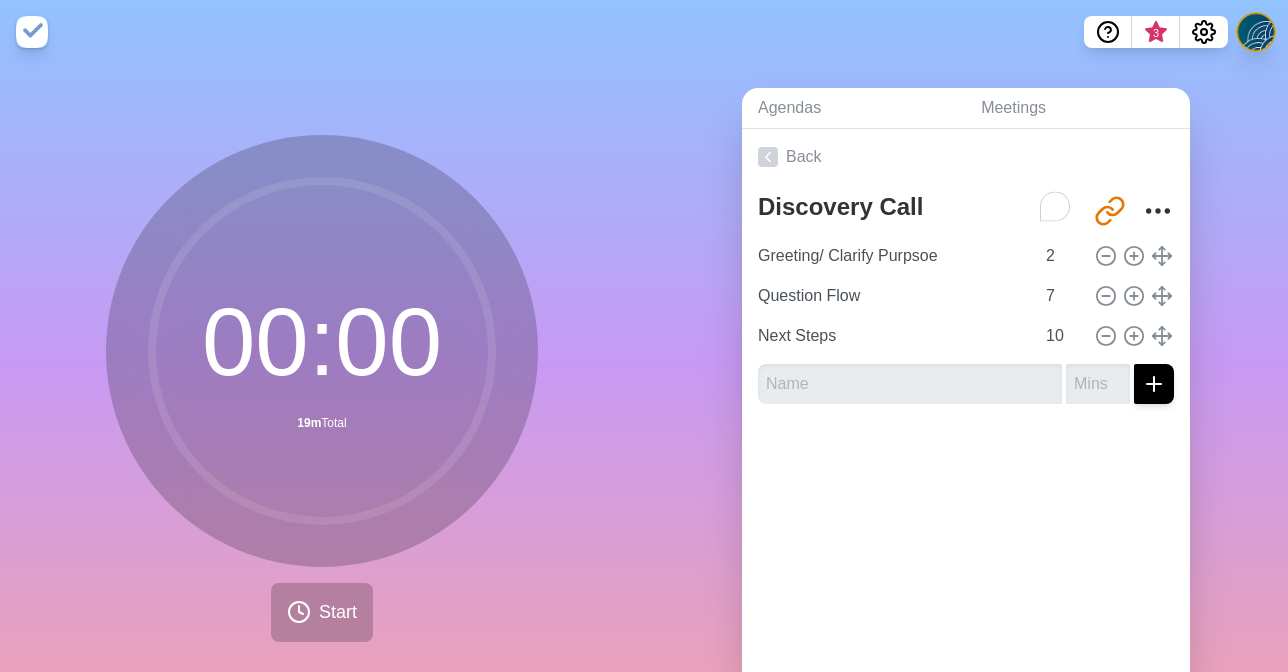 click on "Agendas   Meetings
Back     Discovery Call   http://timeblocks.co/-OX4kuxsebCrY6kdJq4K           Greeting/ Clarify Purpsoe   2       Question Flow   7       Next Steps   10" at bounding box center (966, 396) 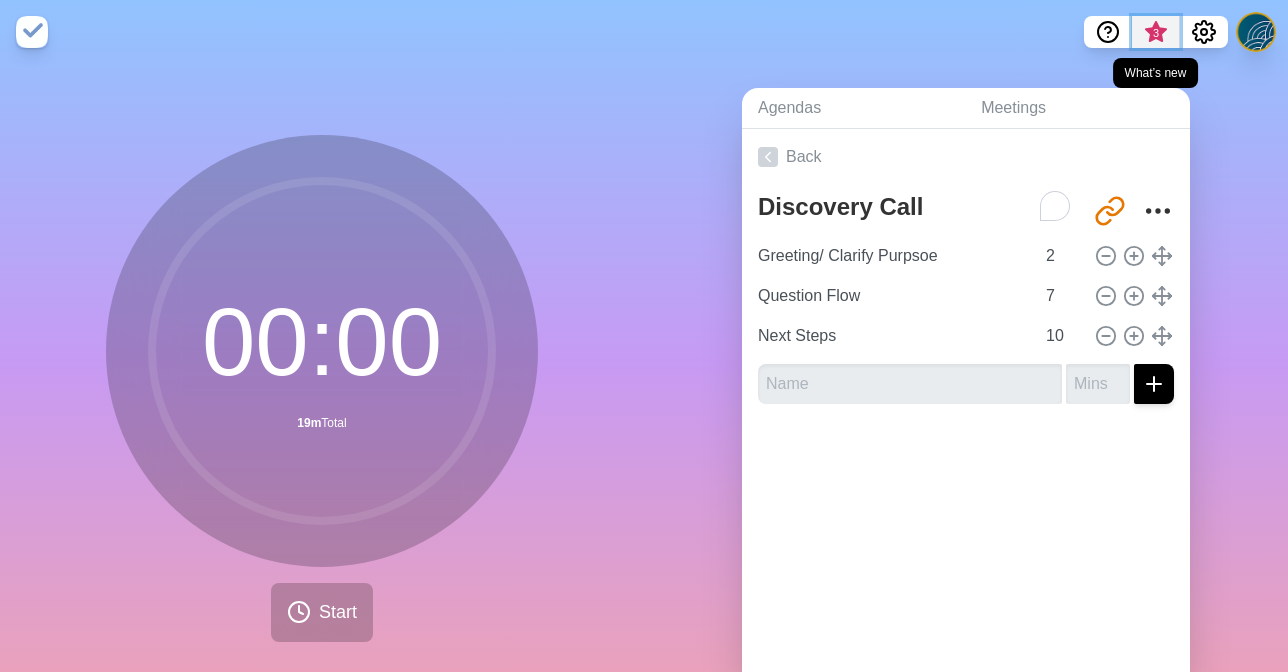 click on "3" at bounding box center (1156, 38) 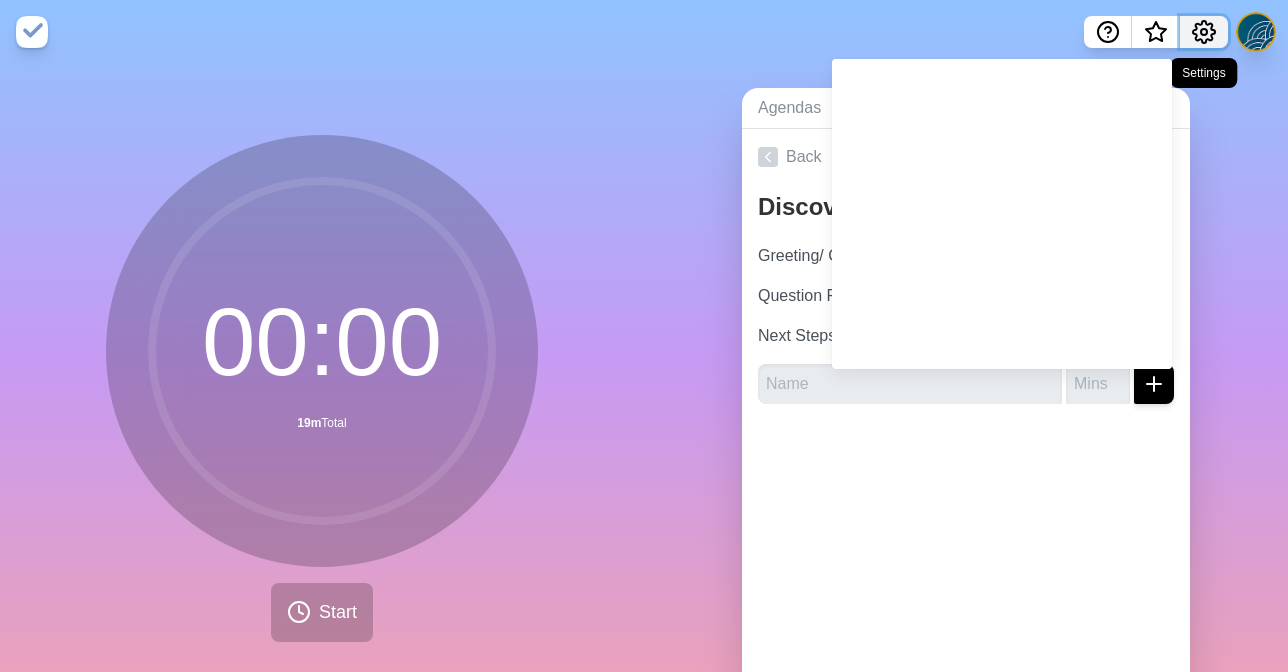 click 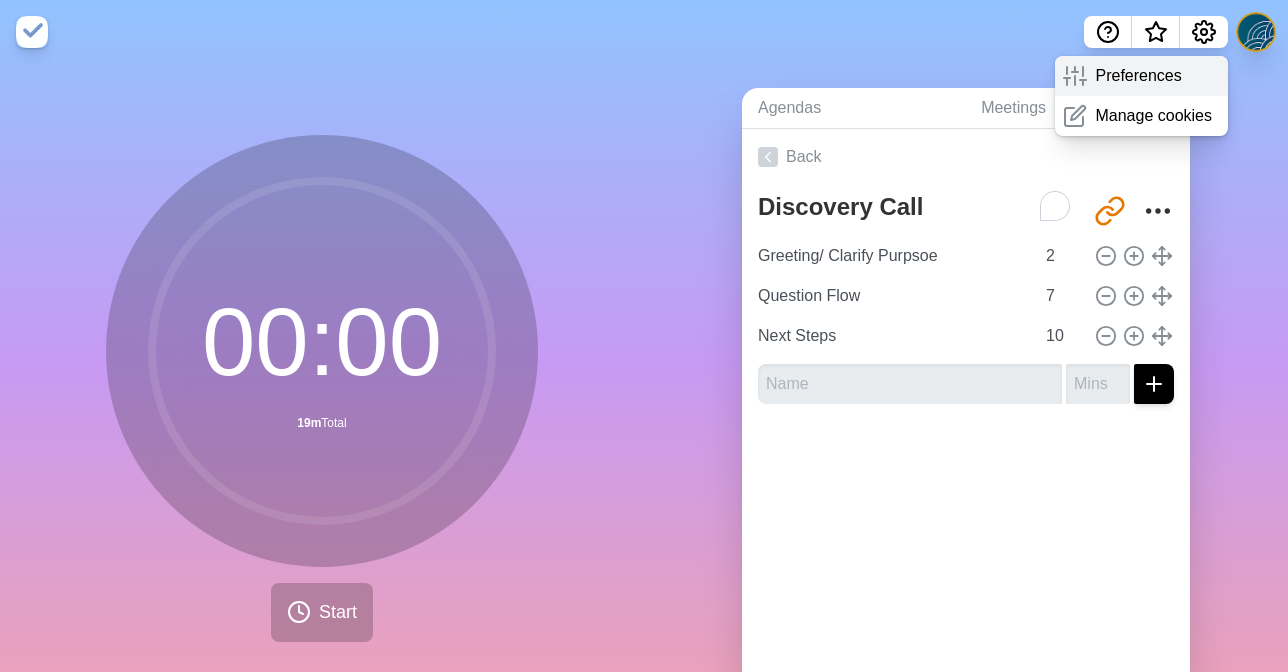 click on "Preferences" at bounding box center [1138, 76] 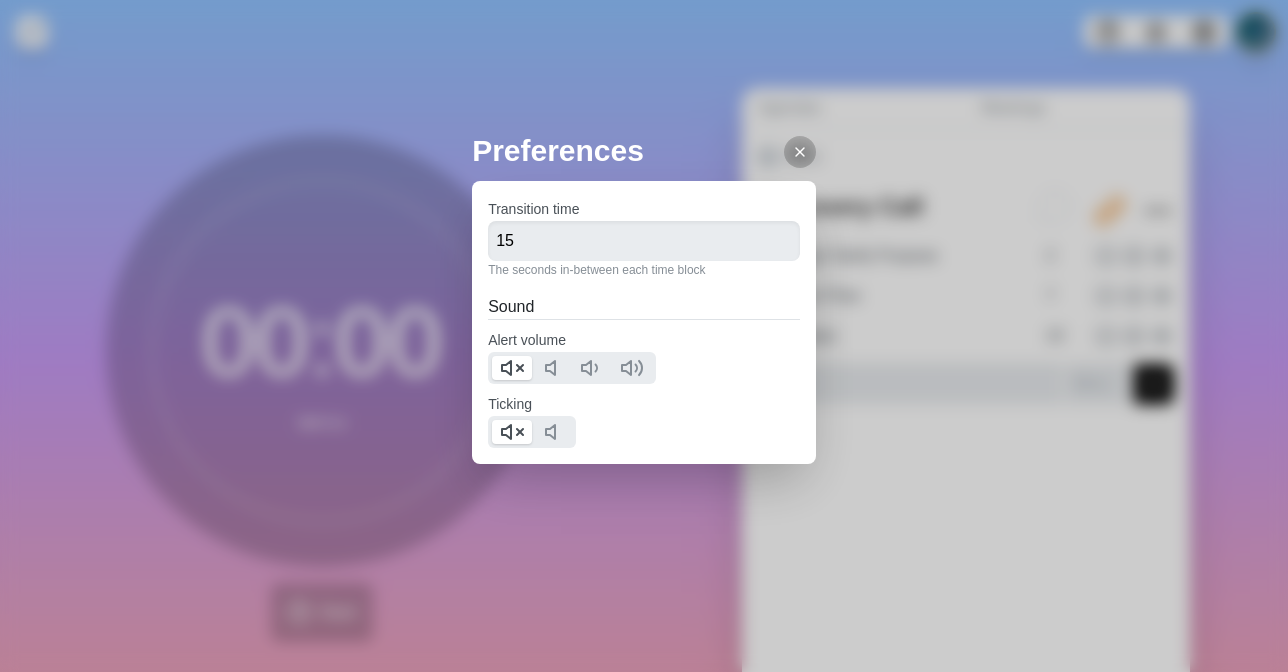 click on "Preferences     Transition time   15   The seconds in-between each time block   Sound     Alert volume           Ticking" at bounding box center [644, 336] 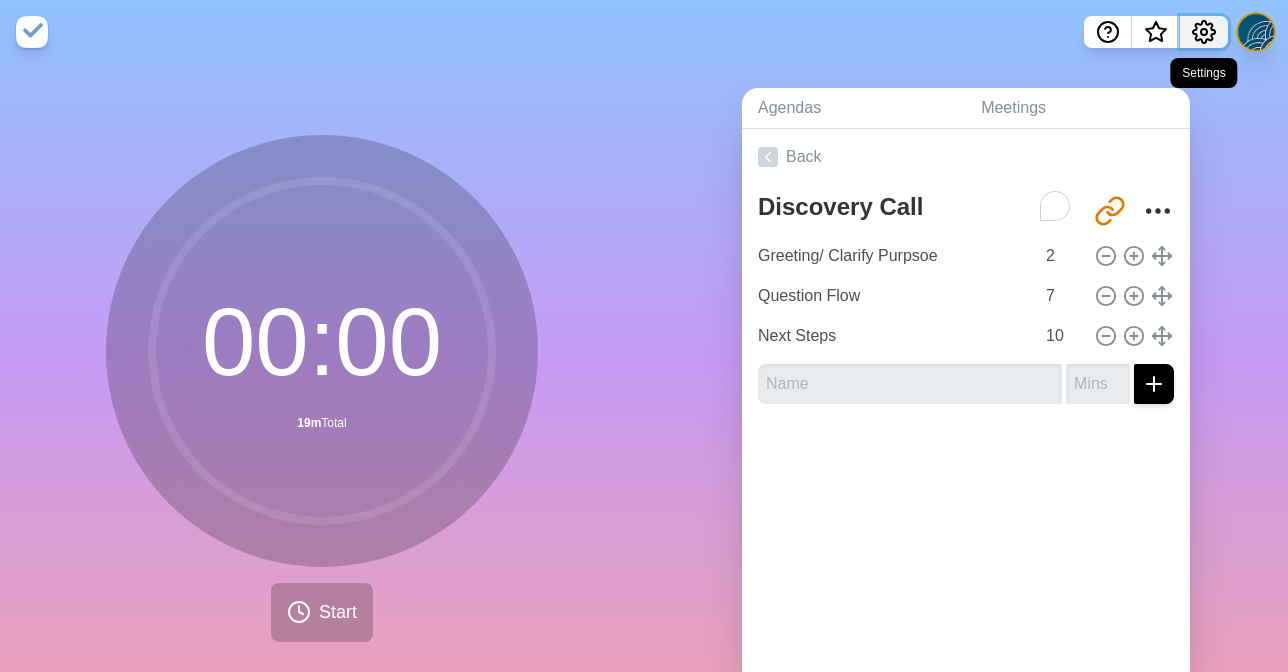 click 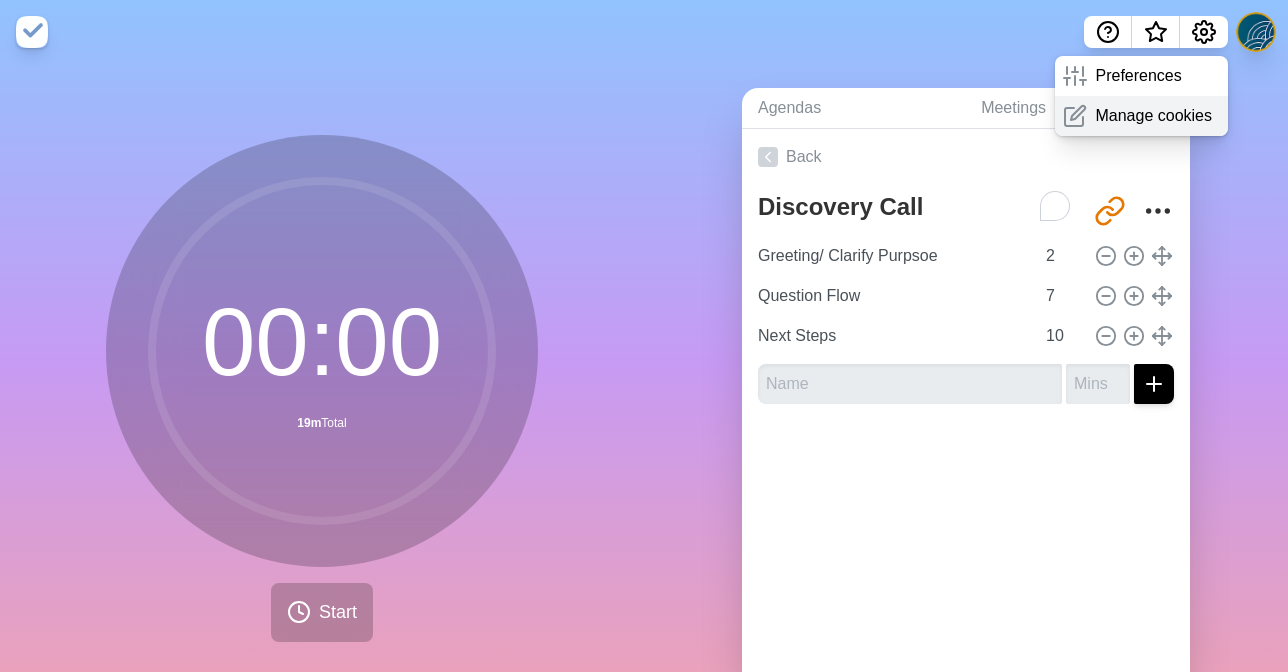 click on "Manage cookies" at bounding box center [1153, 116] 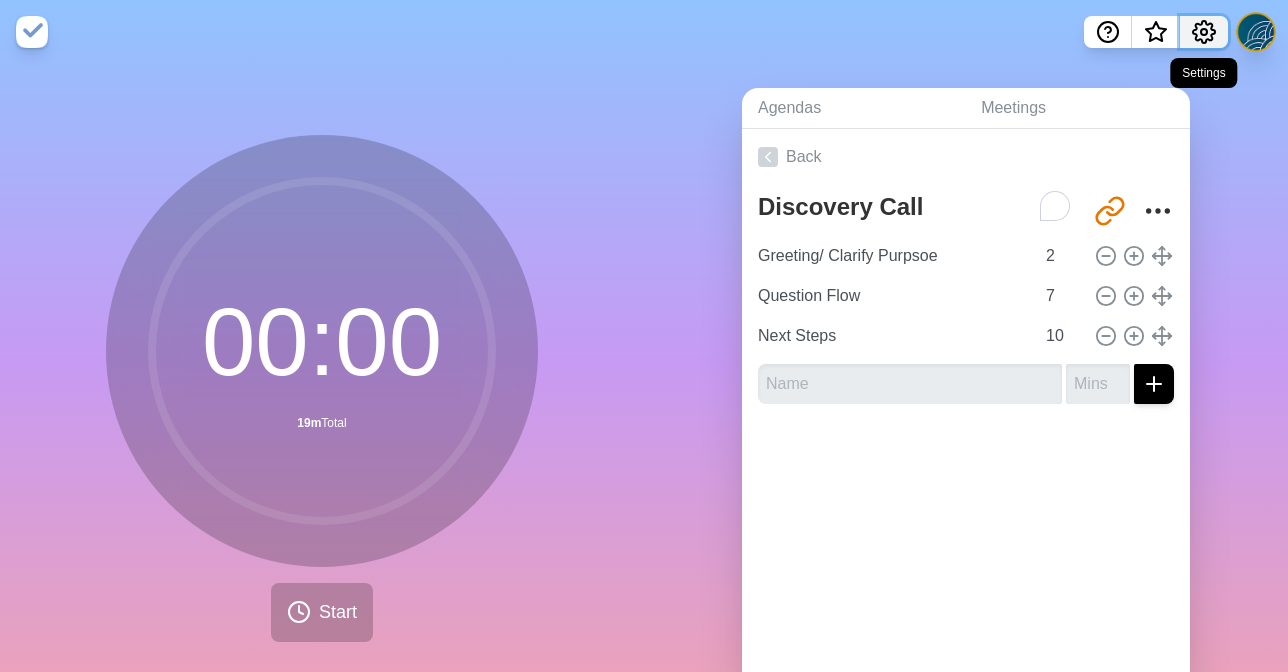 click 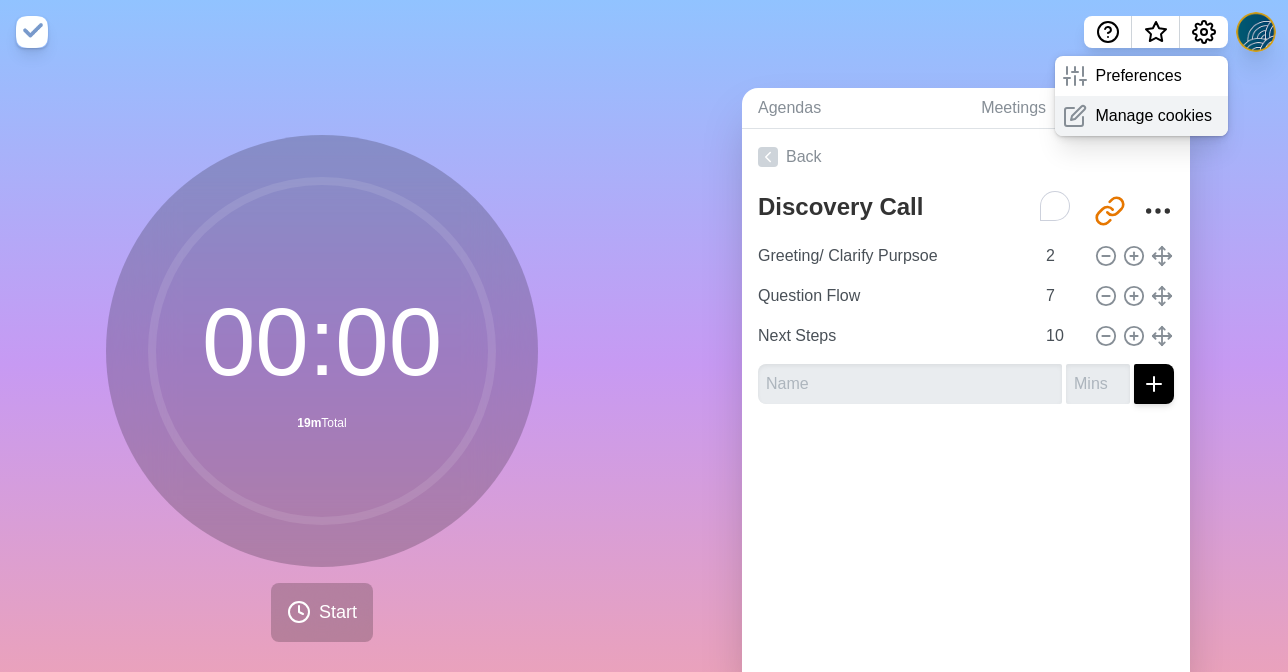 click on "Manage cookies" at bounding box center (1153, 116) 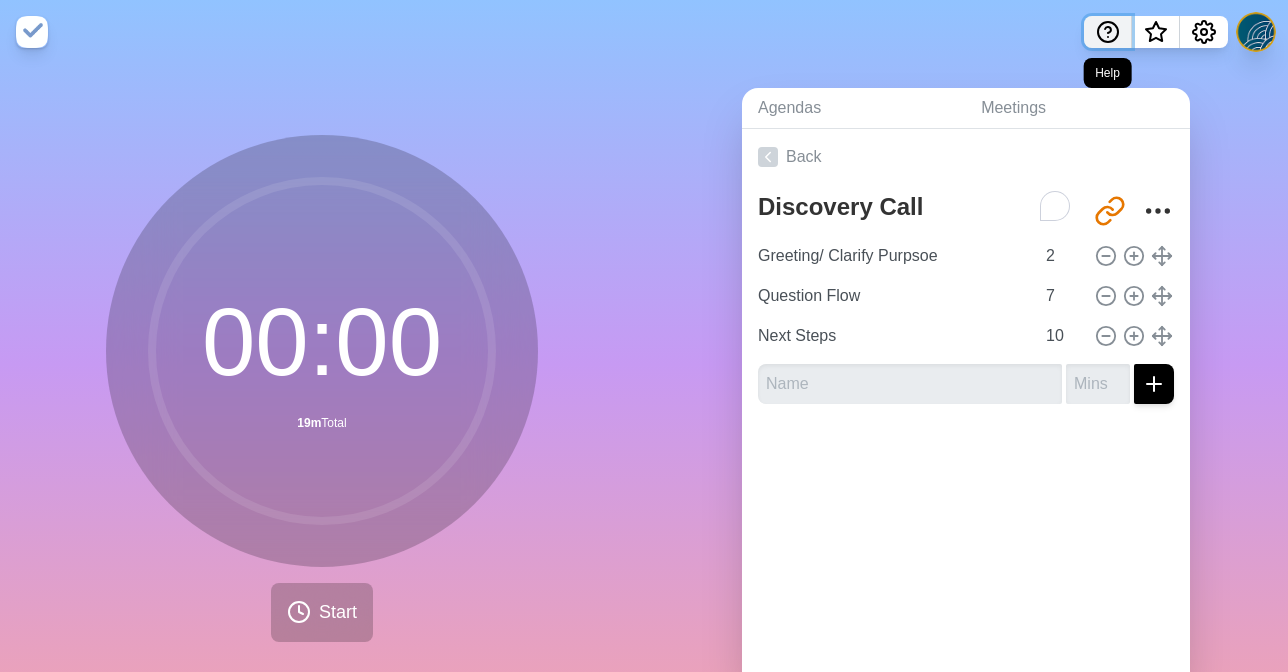 click 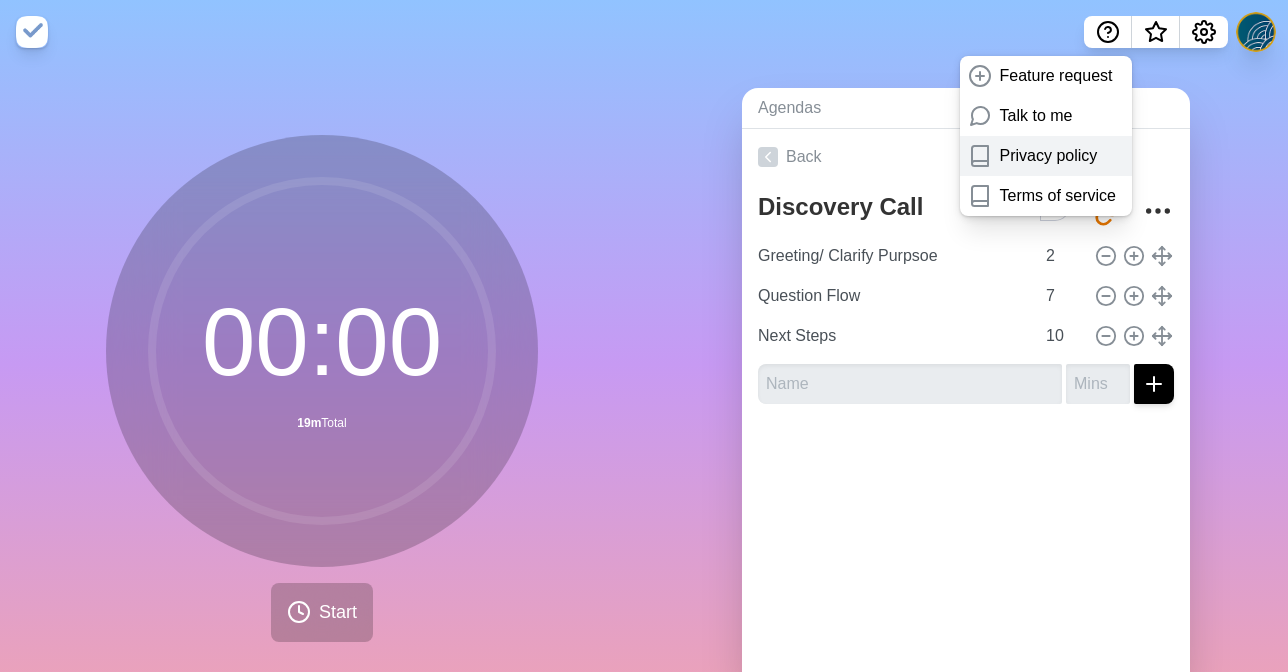 click on "Privacy policy" 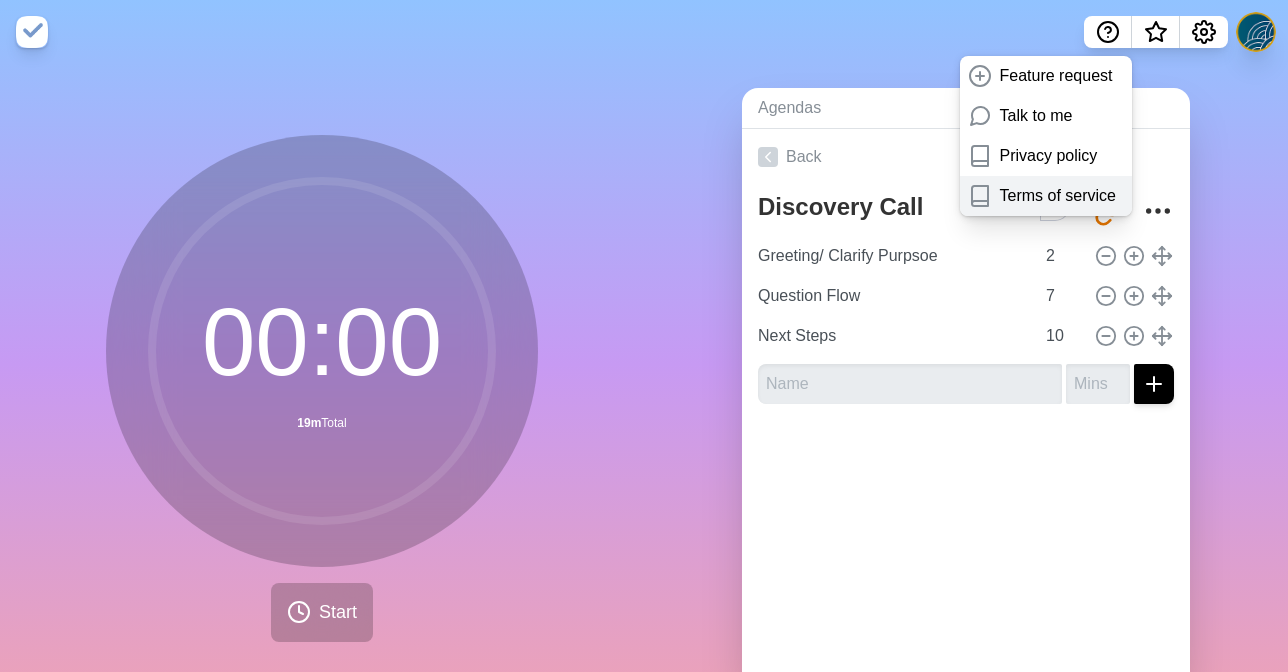 click on "Terms of service" at bounding box center [1058, 196] 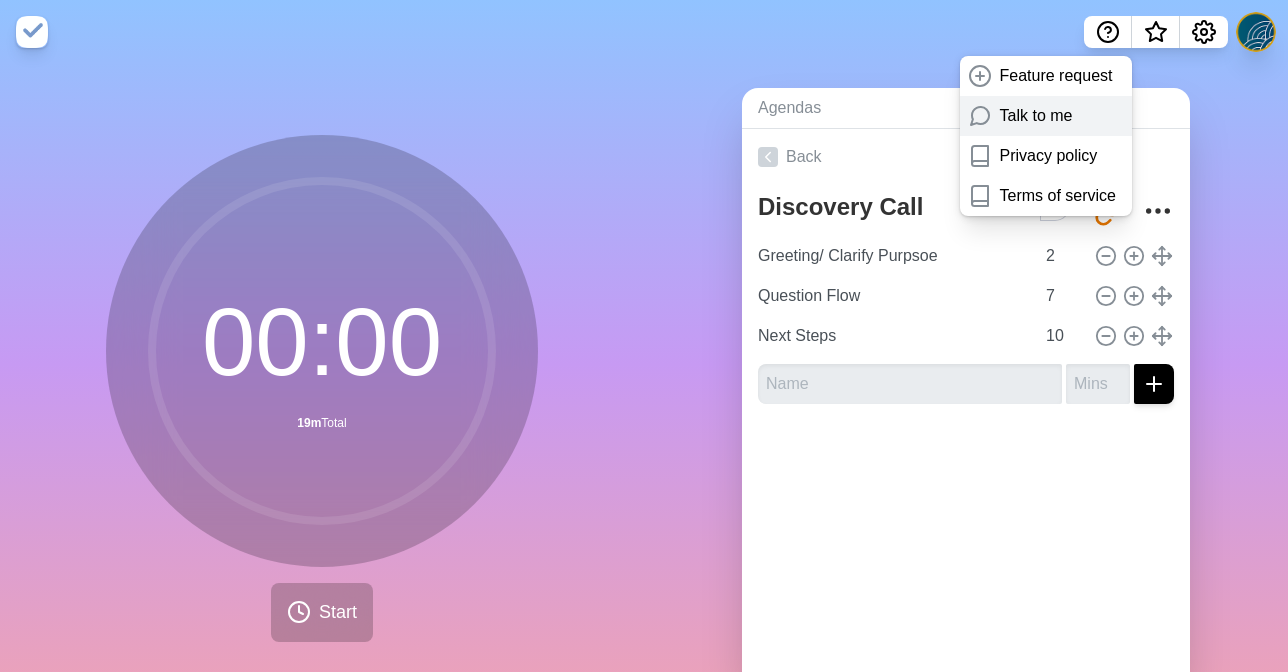 click on "Talk to me" at bounding box center (1036, 116) 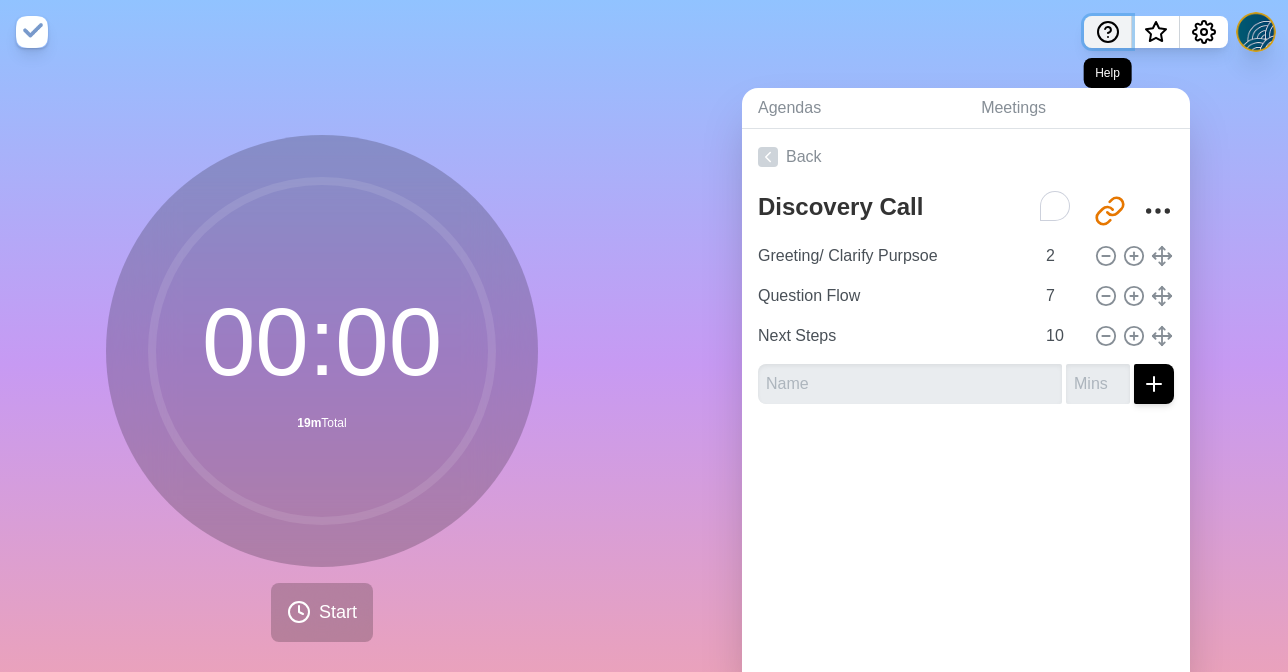 click 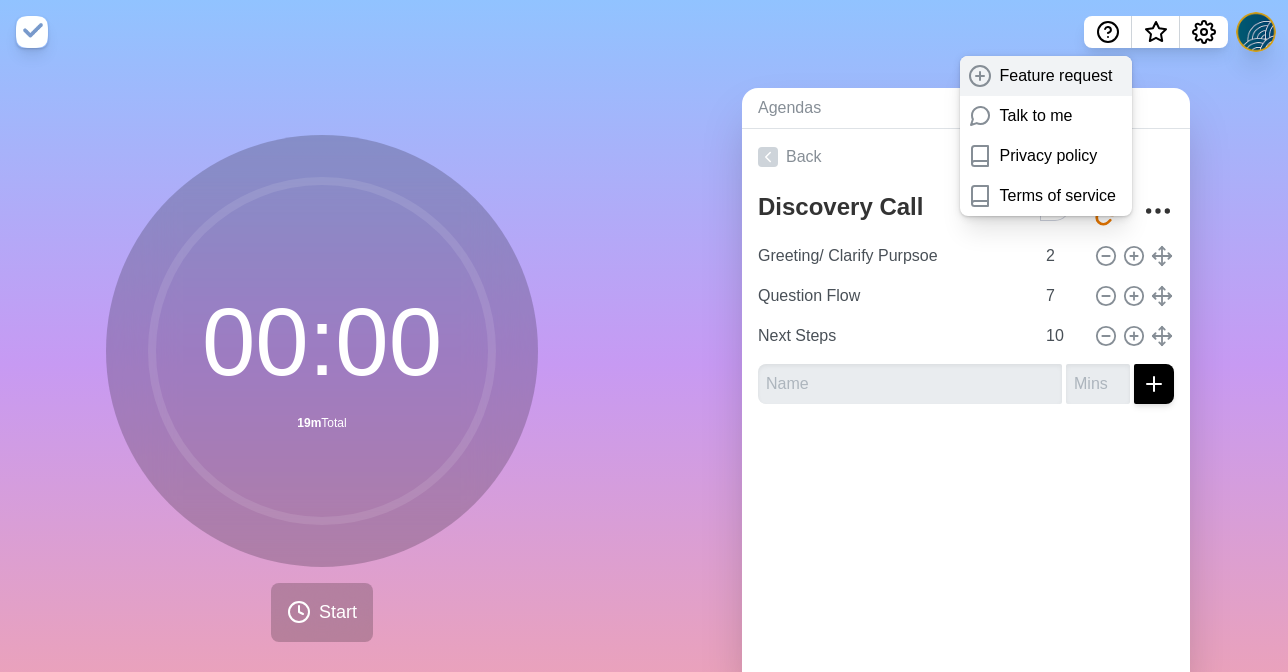 click on "Feature request" at bounding box center [1056, 76] 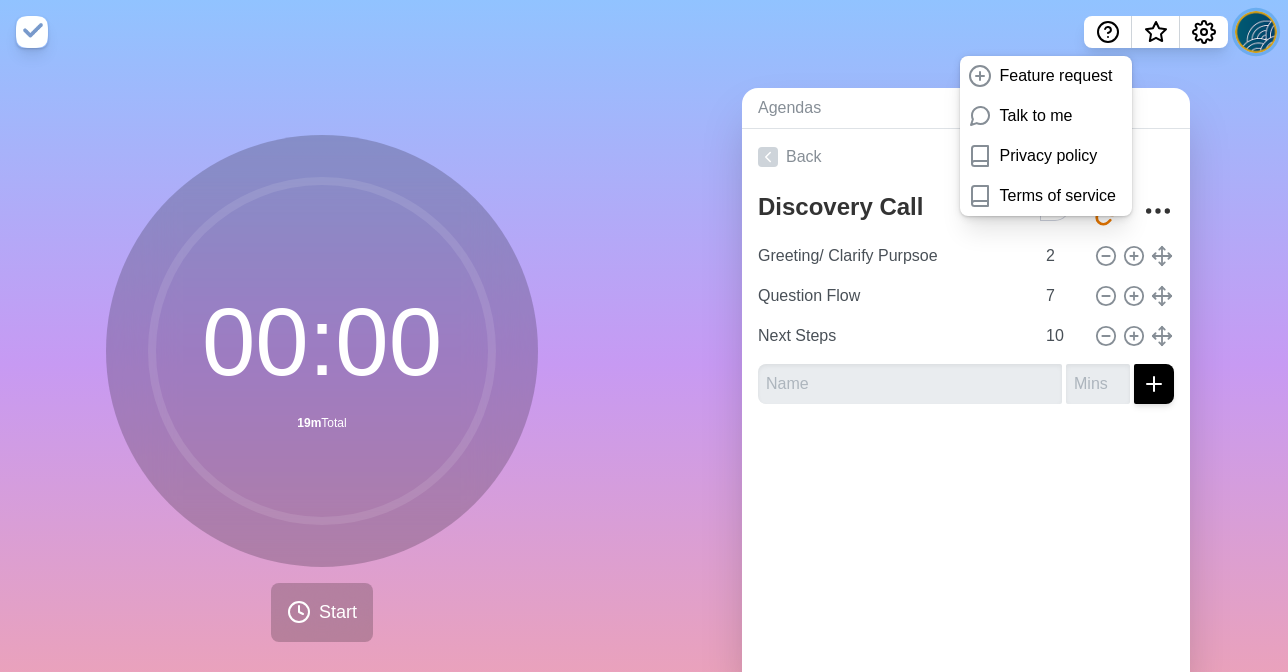 click at bounding box center [1256, 32] 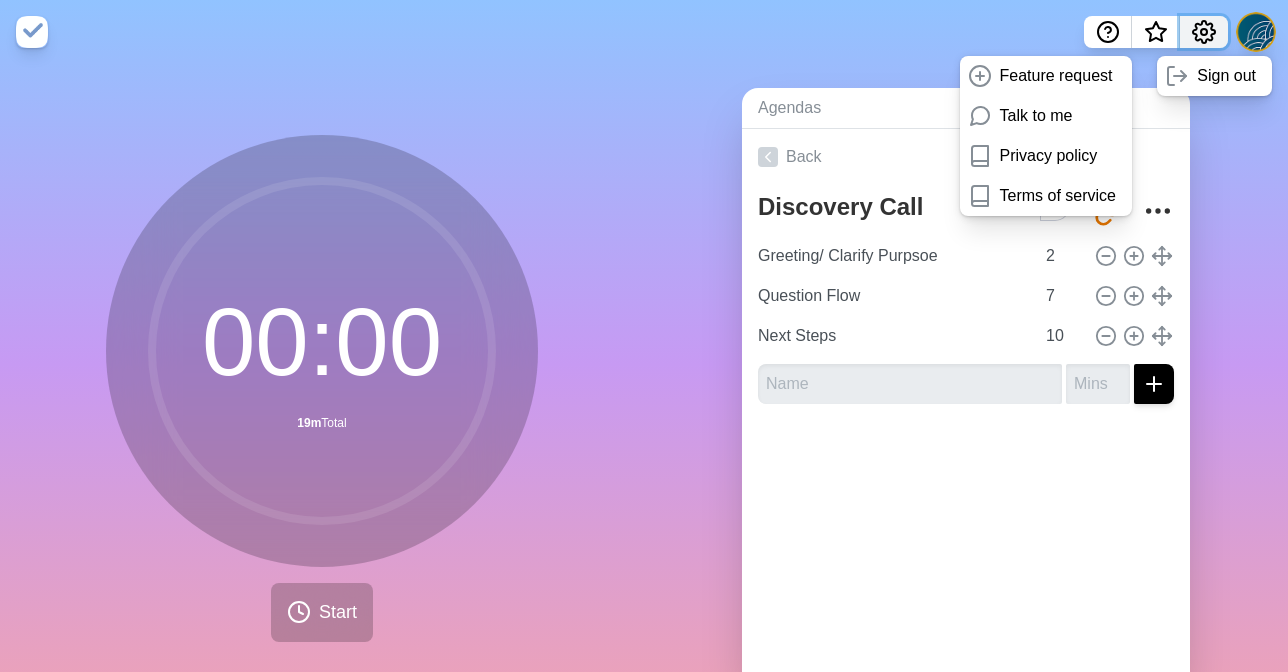 click 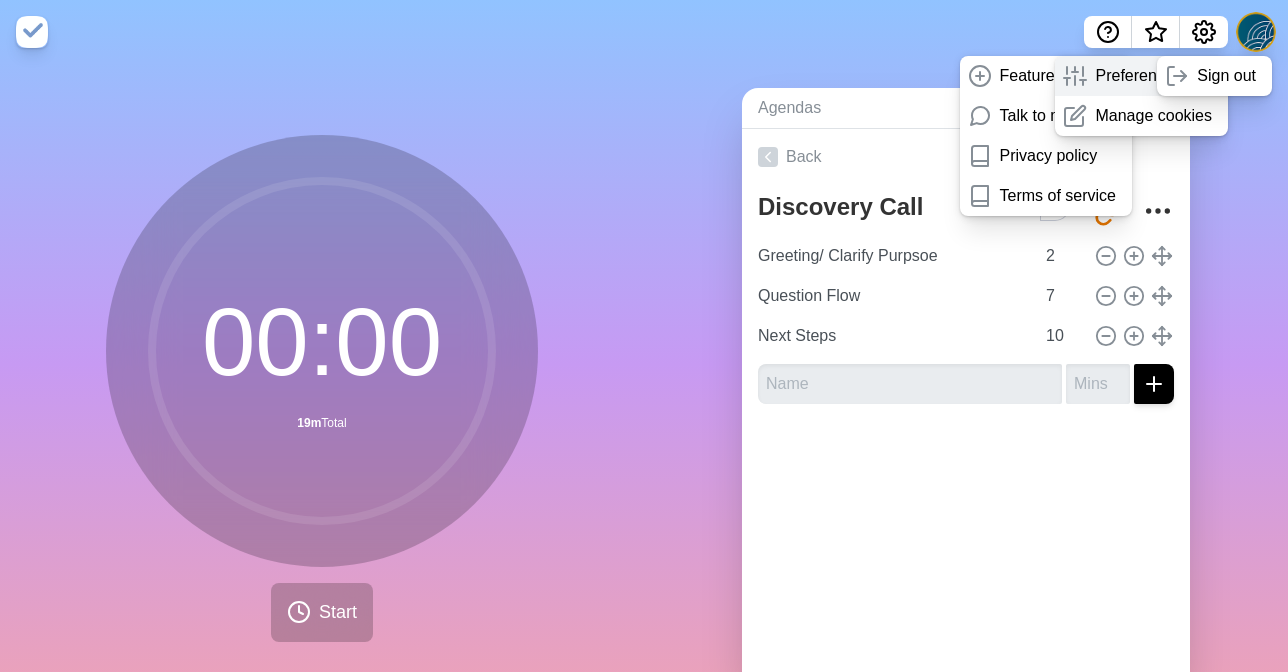 click on "Preferences" at bounding box center [1138, 76] 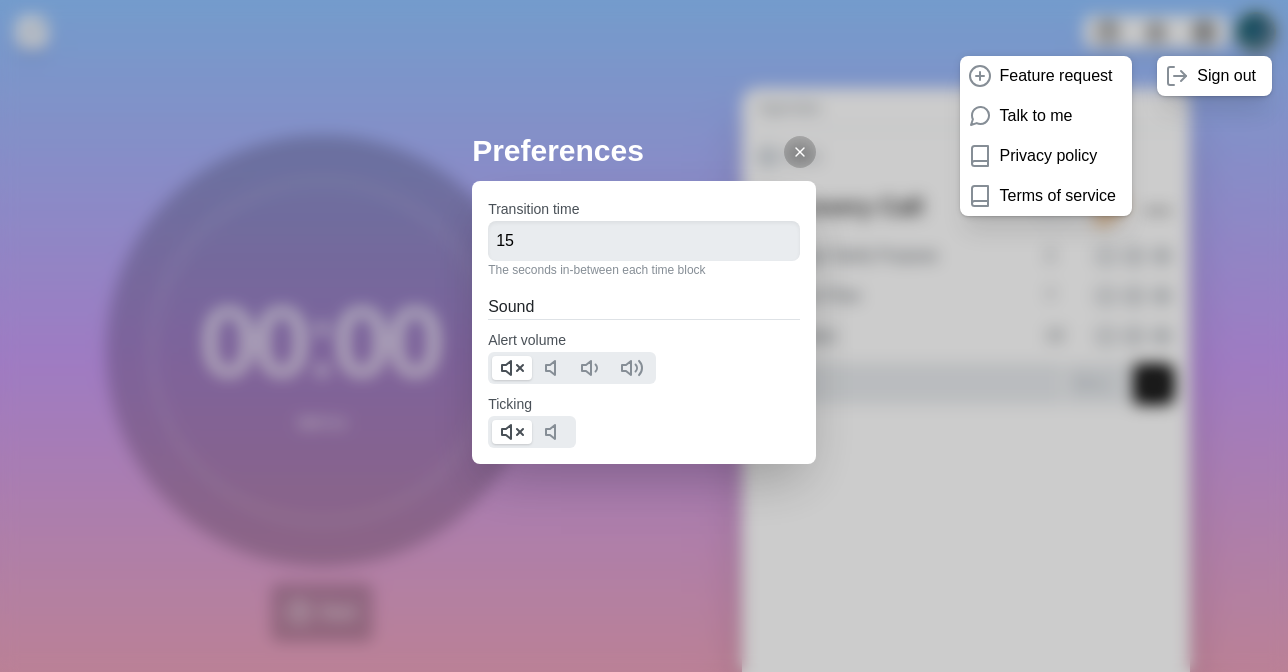click on "Preferences     Transition time   15   The seconds in-between each time block   Sound     Alert volume           Ticking" at bounding box center (644, 336) 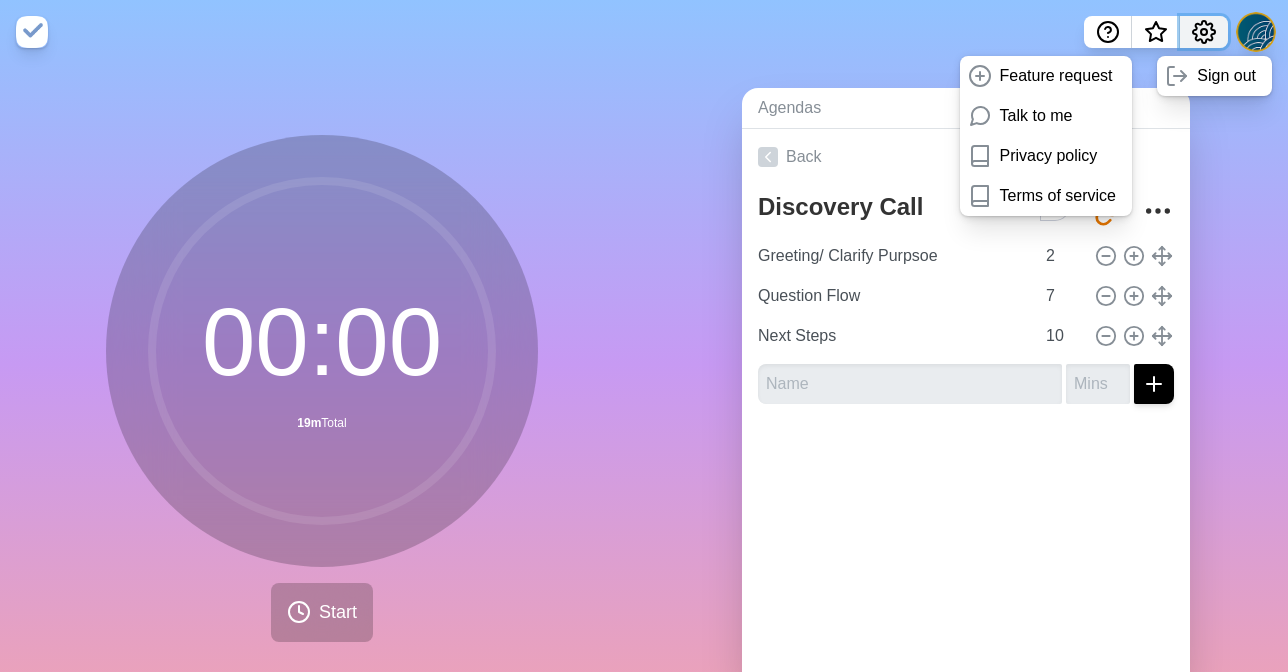 click 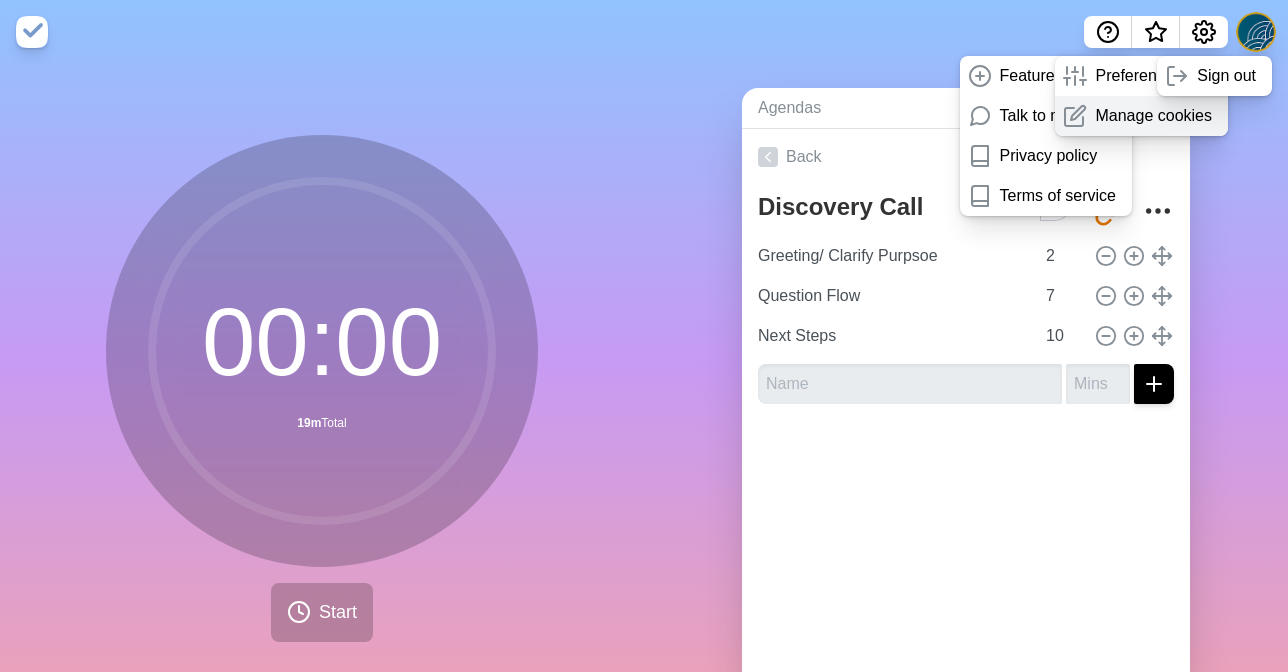 click on "Manage cookies" at bounding box center (1153, 116) 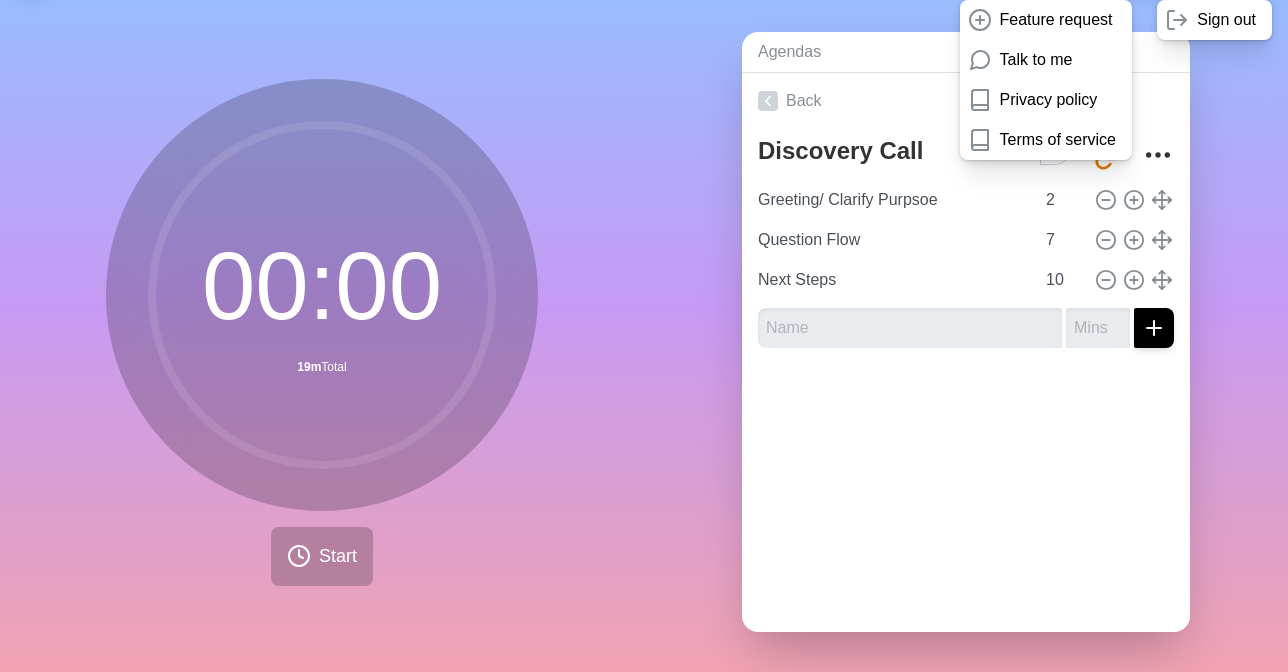 scroll, scrollTop: 0, scrollLeft: 0, axis: both 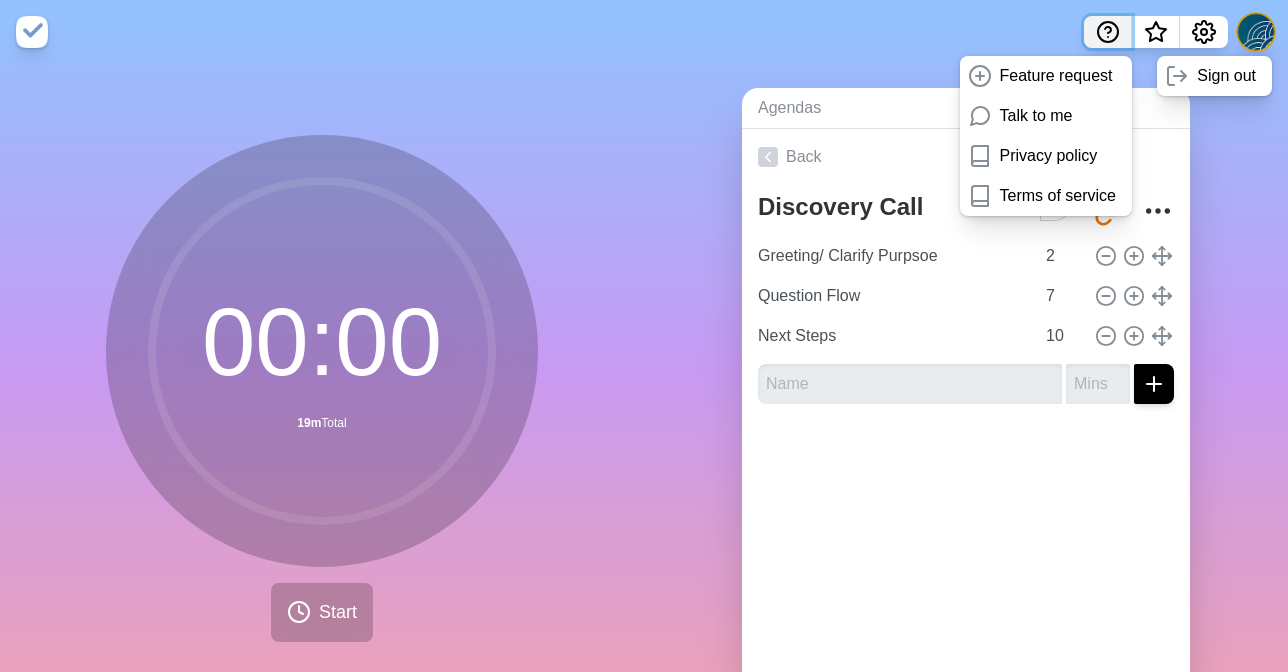 click 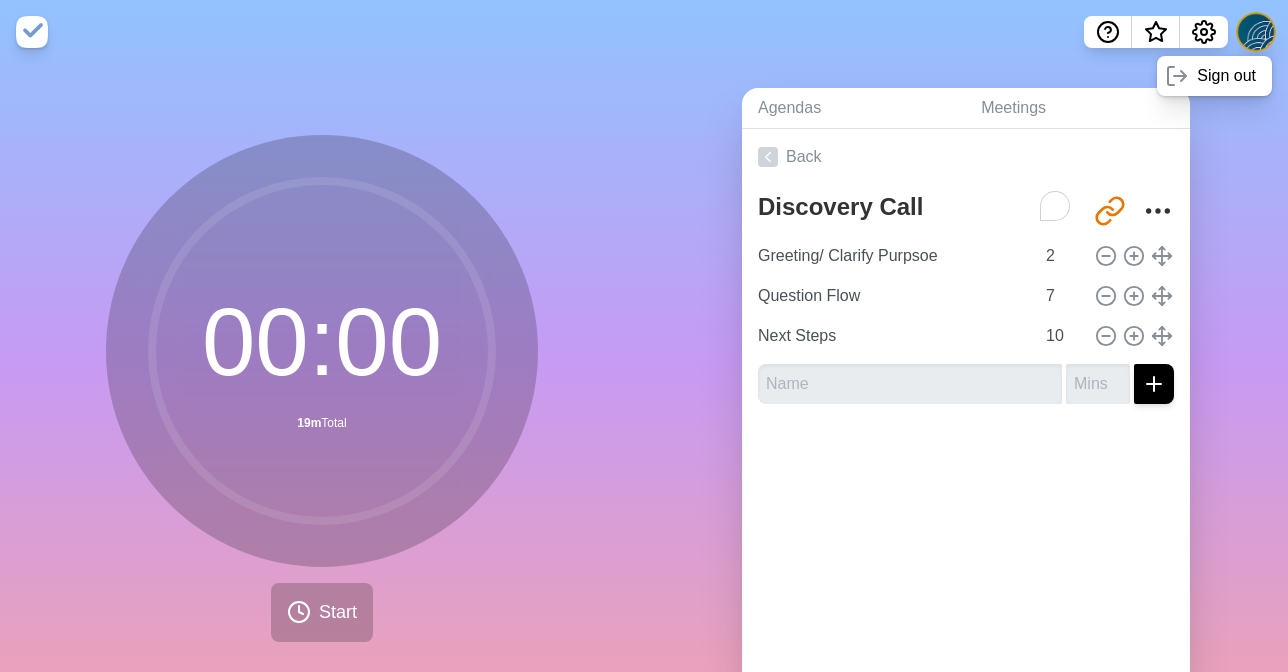 click at bounding box center [32, 32] 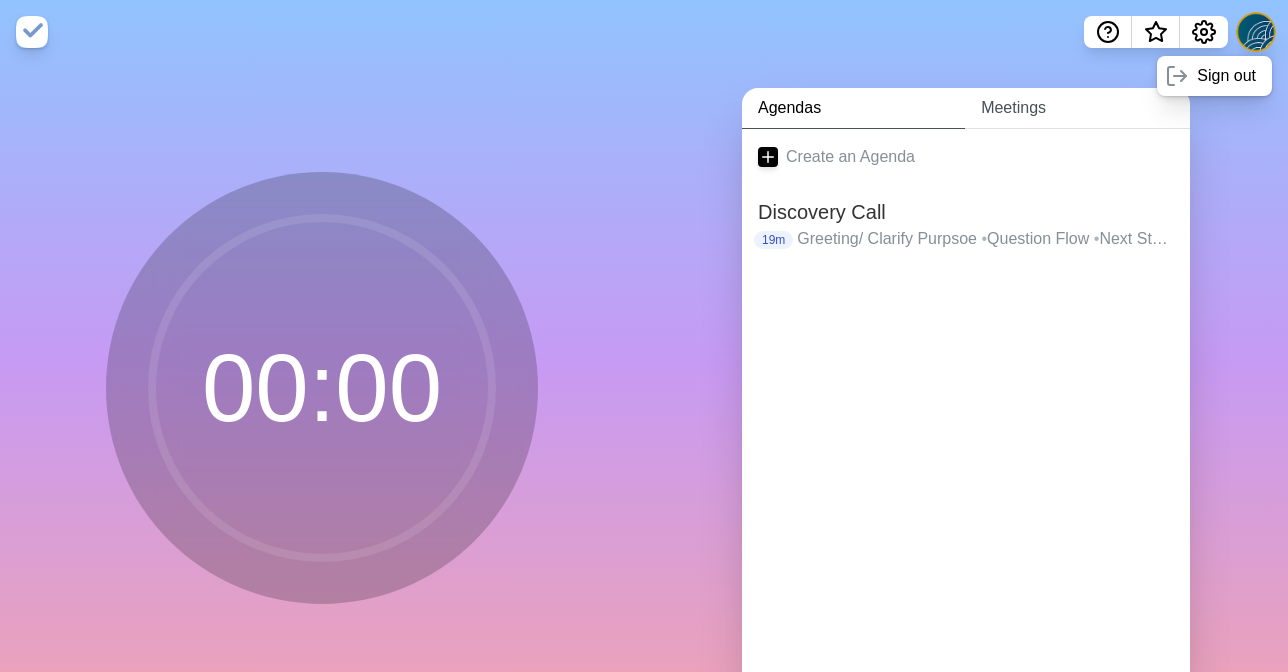 click on "Meetings" at bounding box center [1077, 108] 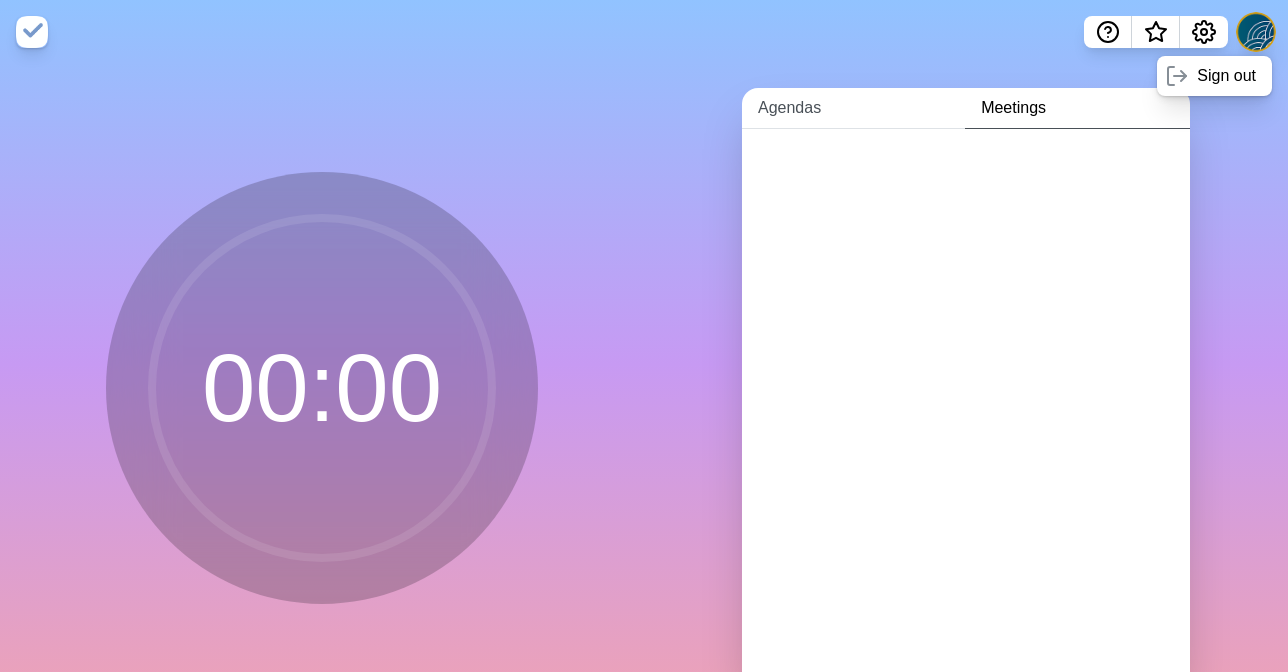 click on "Agendas" at bounding box center (853, 108) 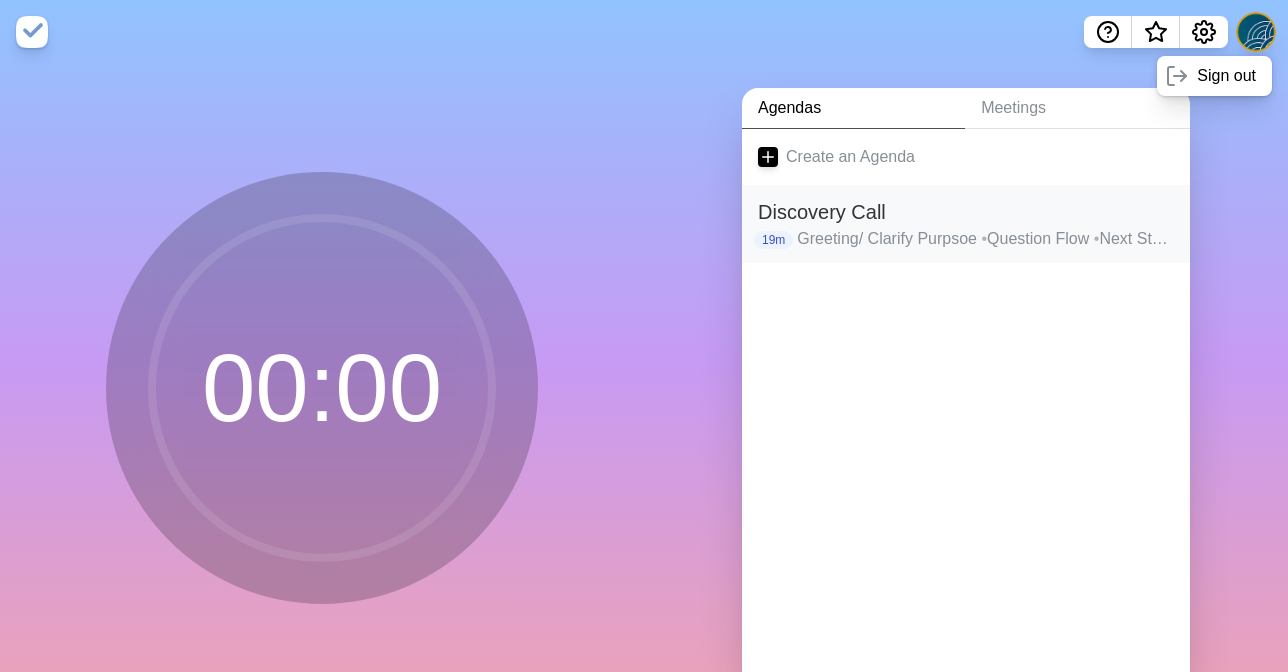 click on "Discovery Call" at bounding box center [966, 212] 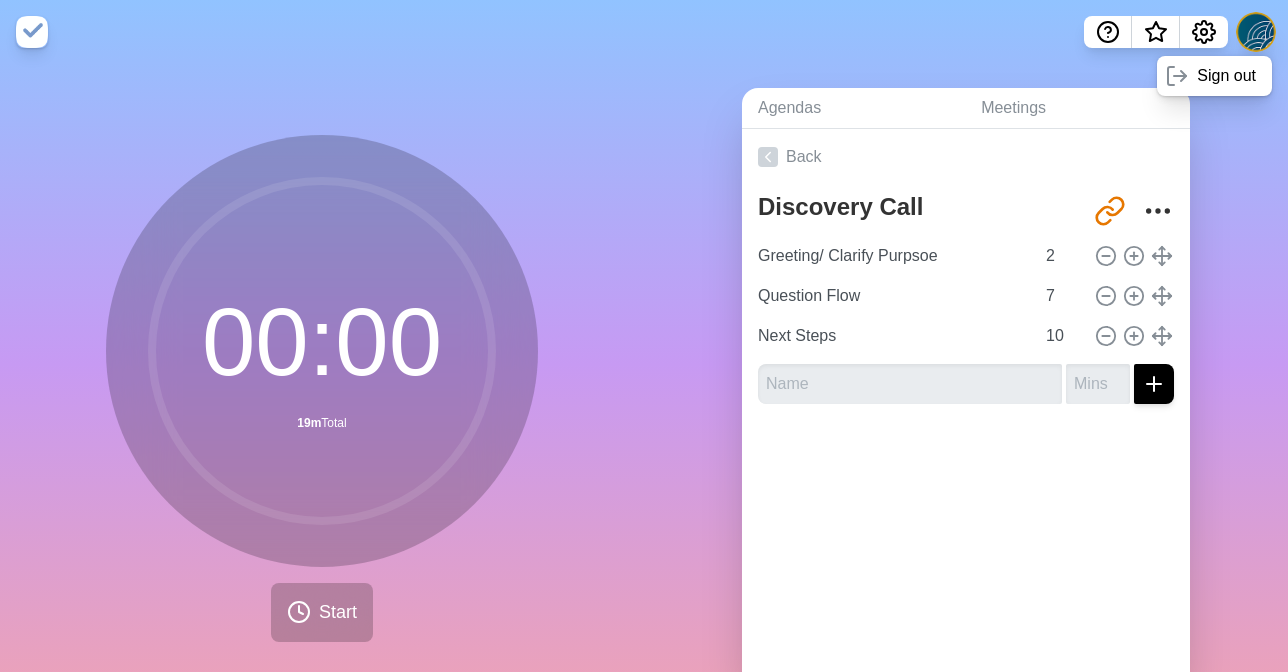 click on "Agendas   Meetings
Back     Discovery Call   http://timeblocks.co/-OX4kuxsebCrY6kdJq4K           Greeting/ Clarify Purpsoe   2       Question Flow   7       Next Steps   10" at bounding box center (966, 396) 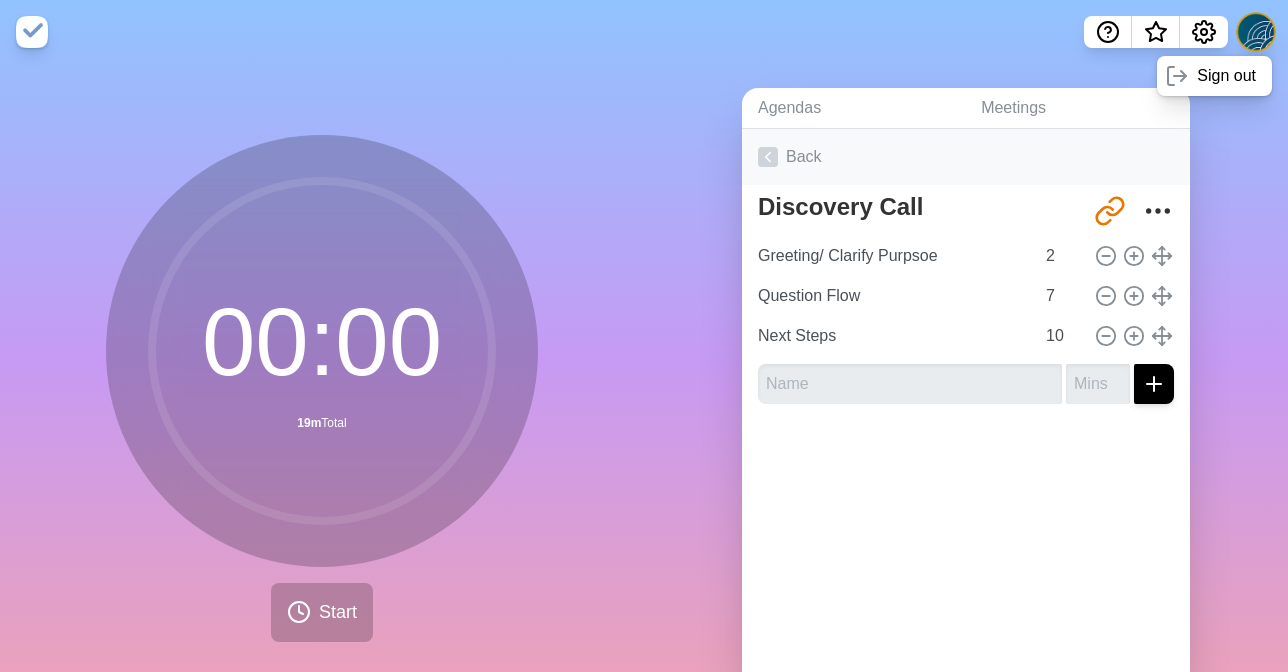 click on "Back" at bounding box center [966, 157] 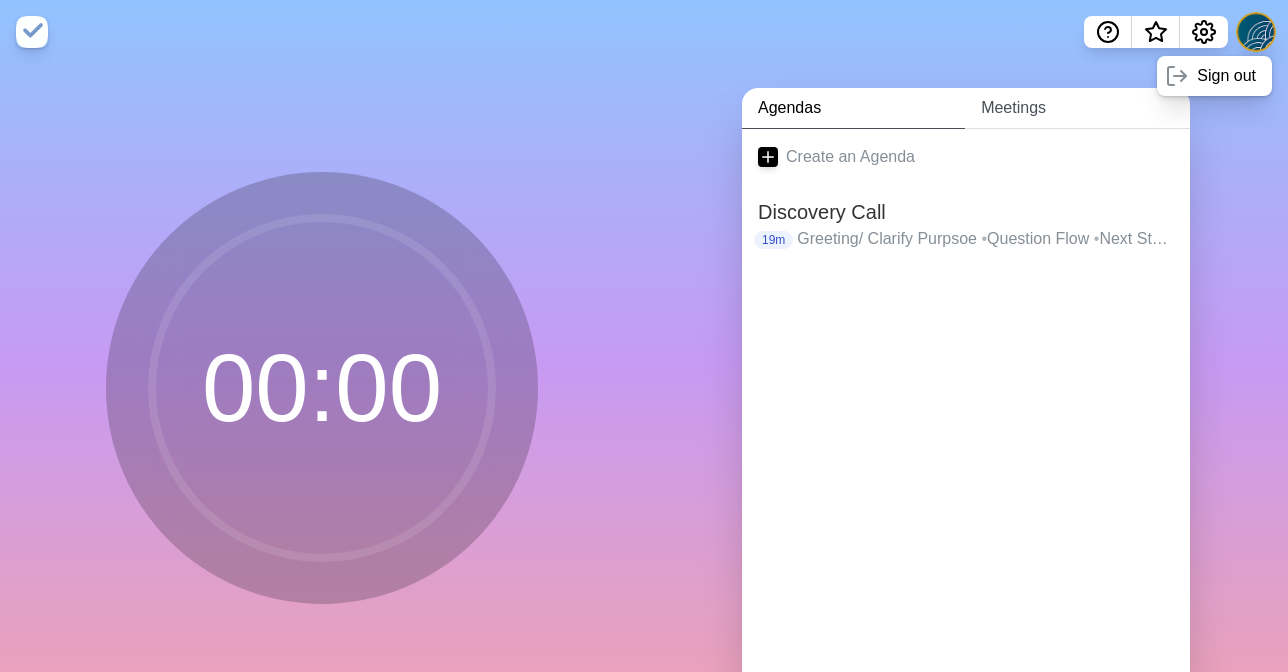 click on "Meetings" at bounding box center [1077, 108] 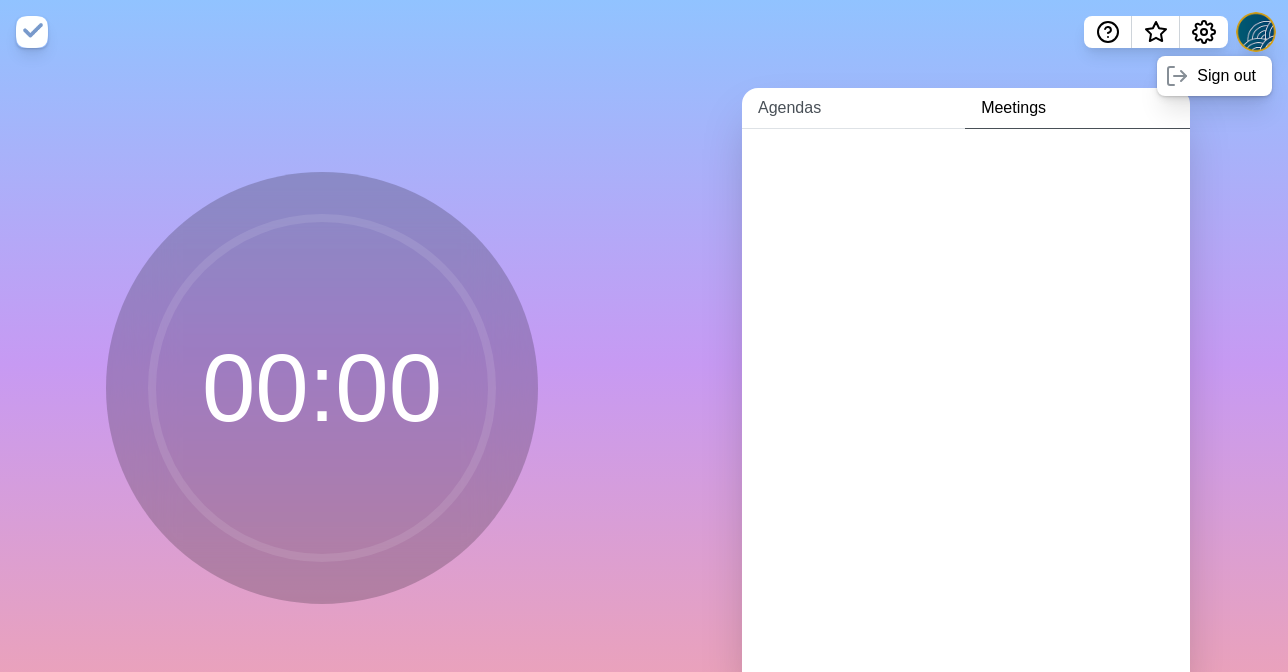 click on "Agendas" at bounding box center [853, 108] 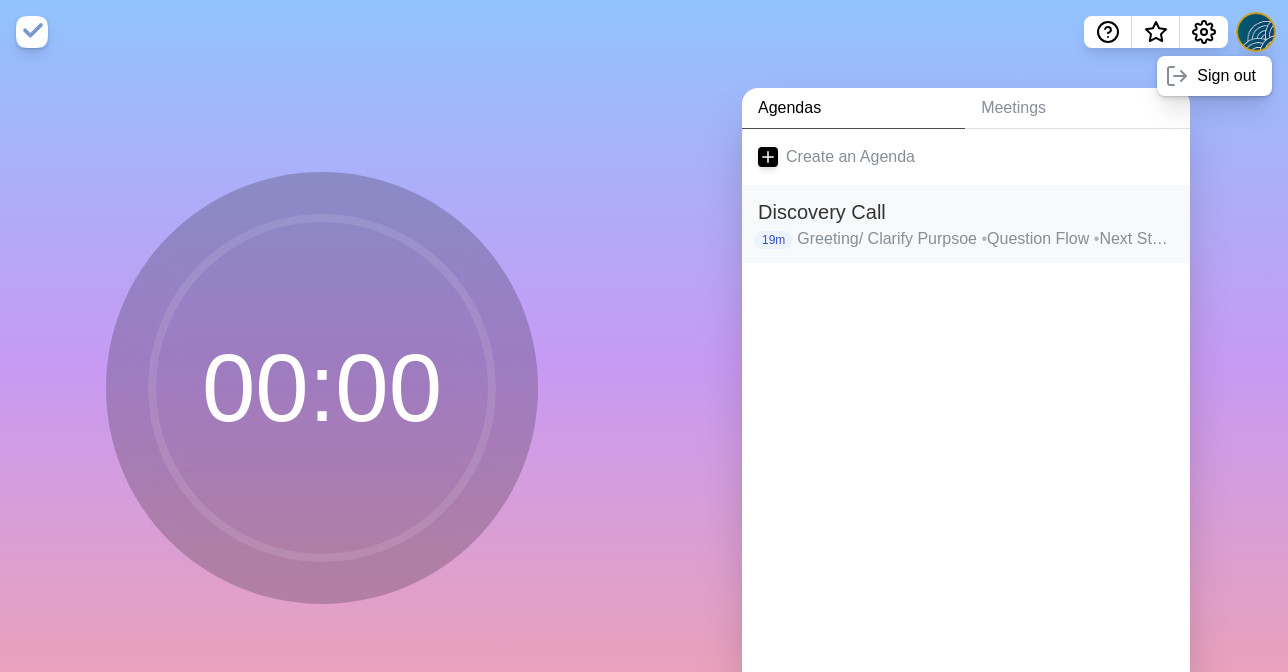 click on "Discovery Call" at bounding box center [966, 212] 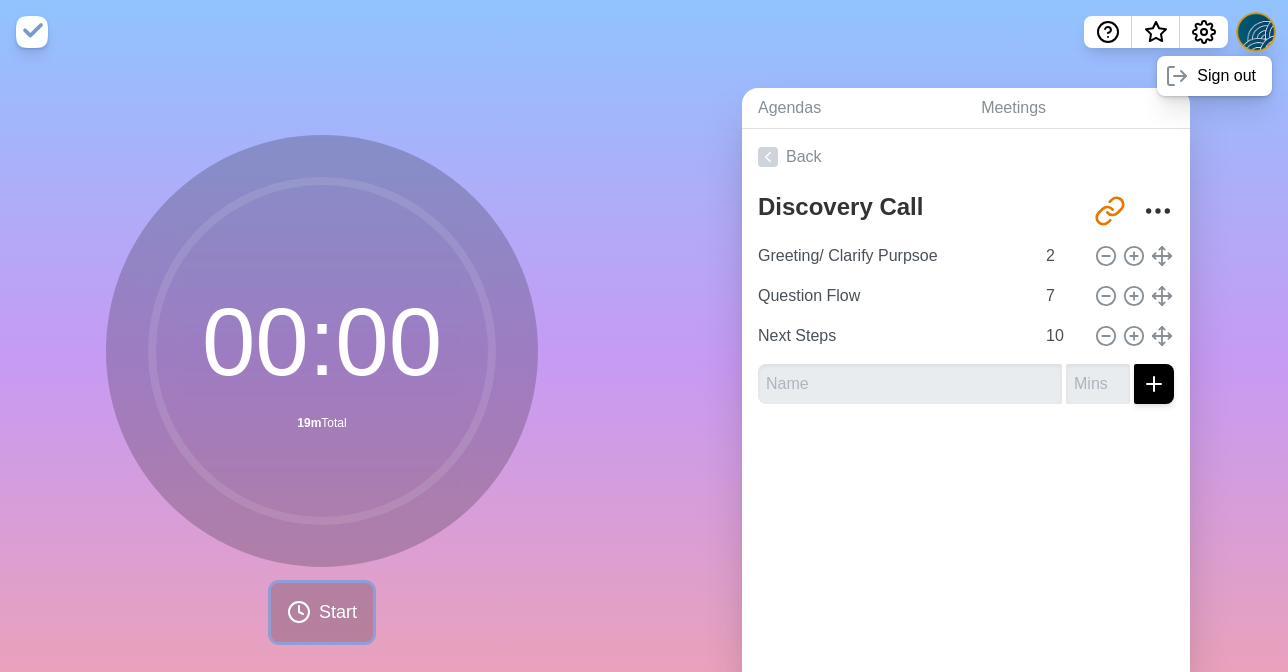 click on "Start" at bounding box center [338, 612] 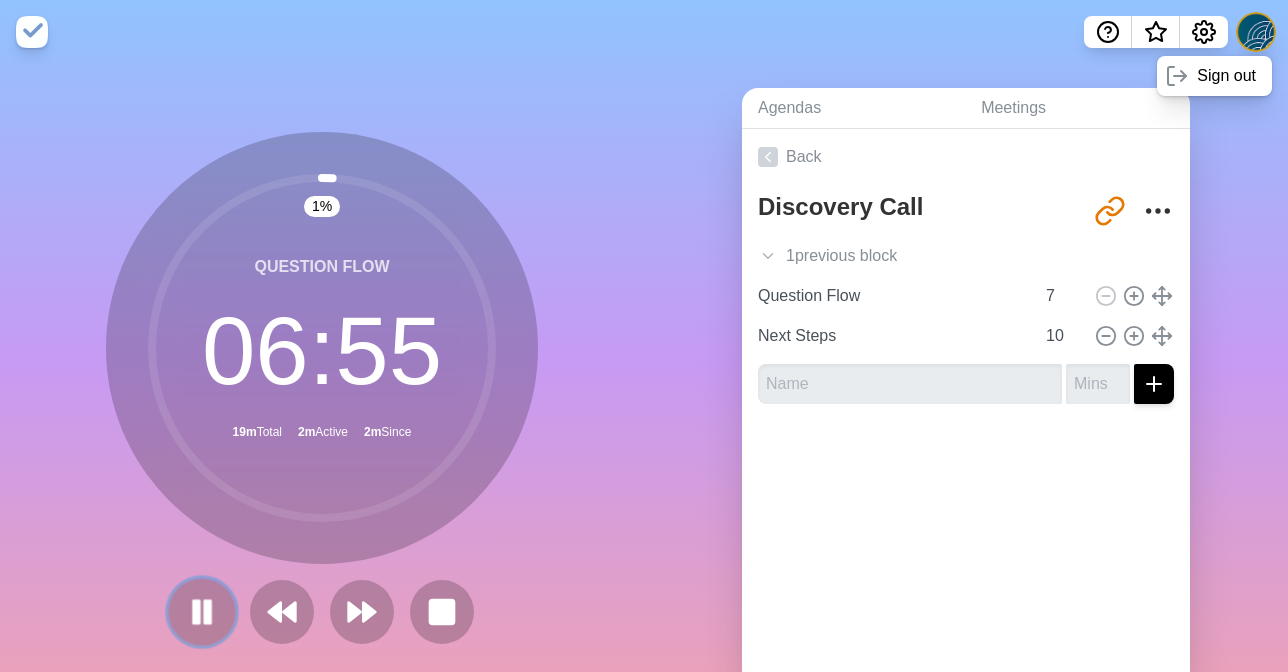 click 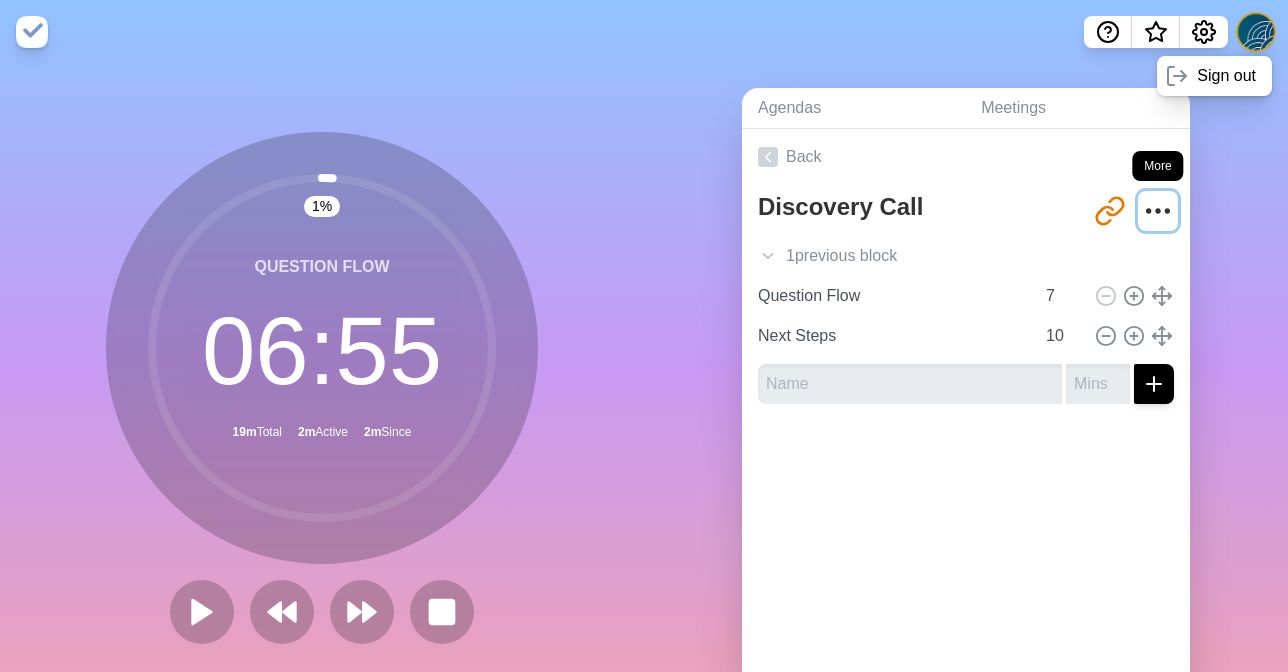 click 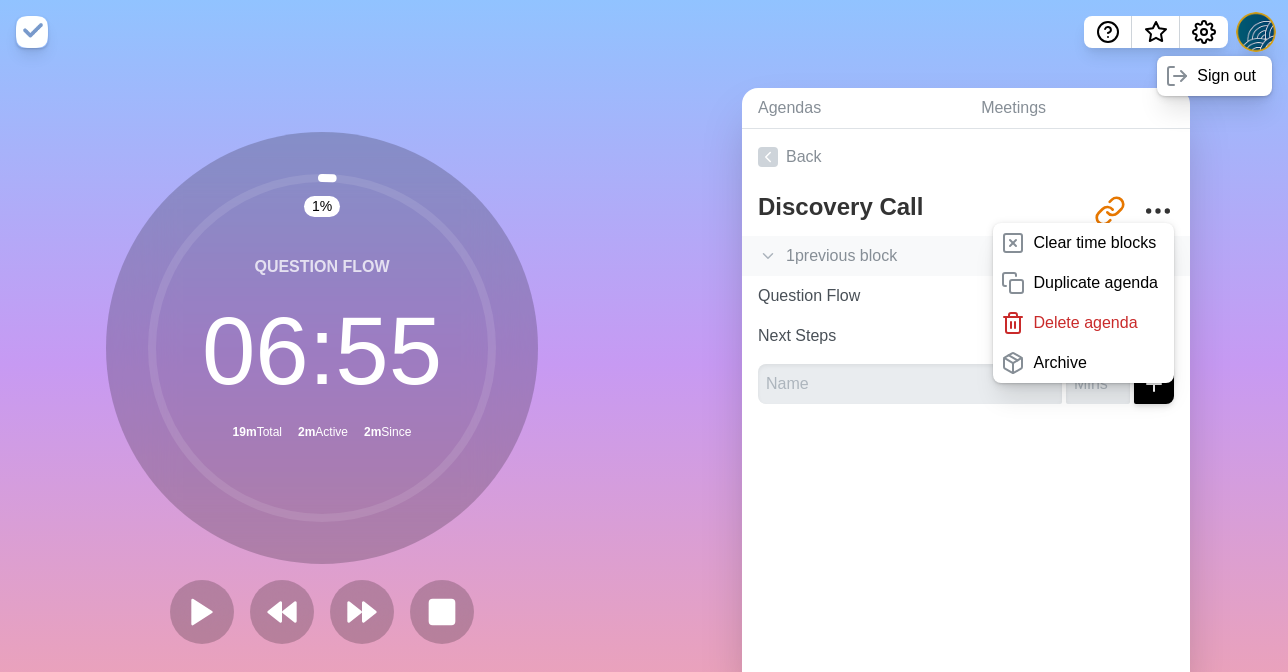 click on "1  previous block" at bounding box center (966, 256) 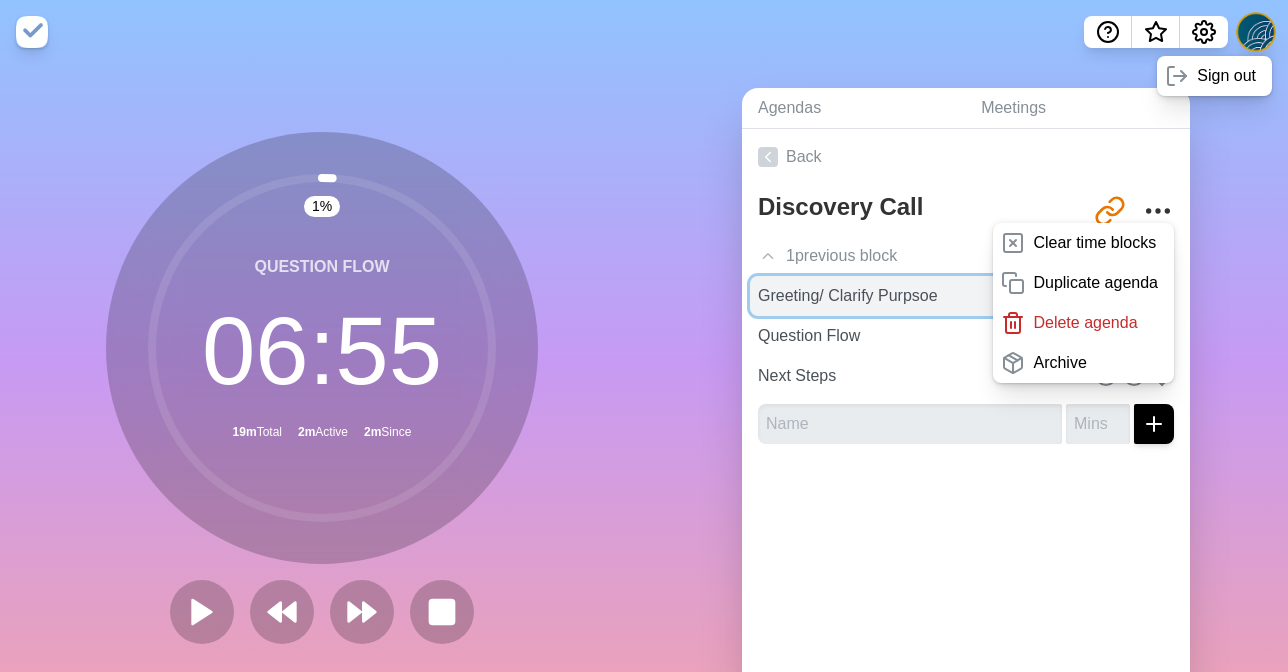 click on "Greeting/ Clarify Purpsoe" at bounding box center (892, 296) 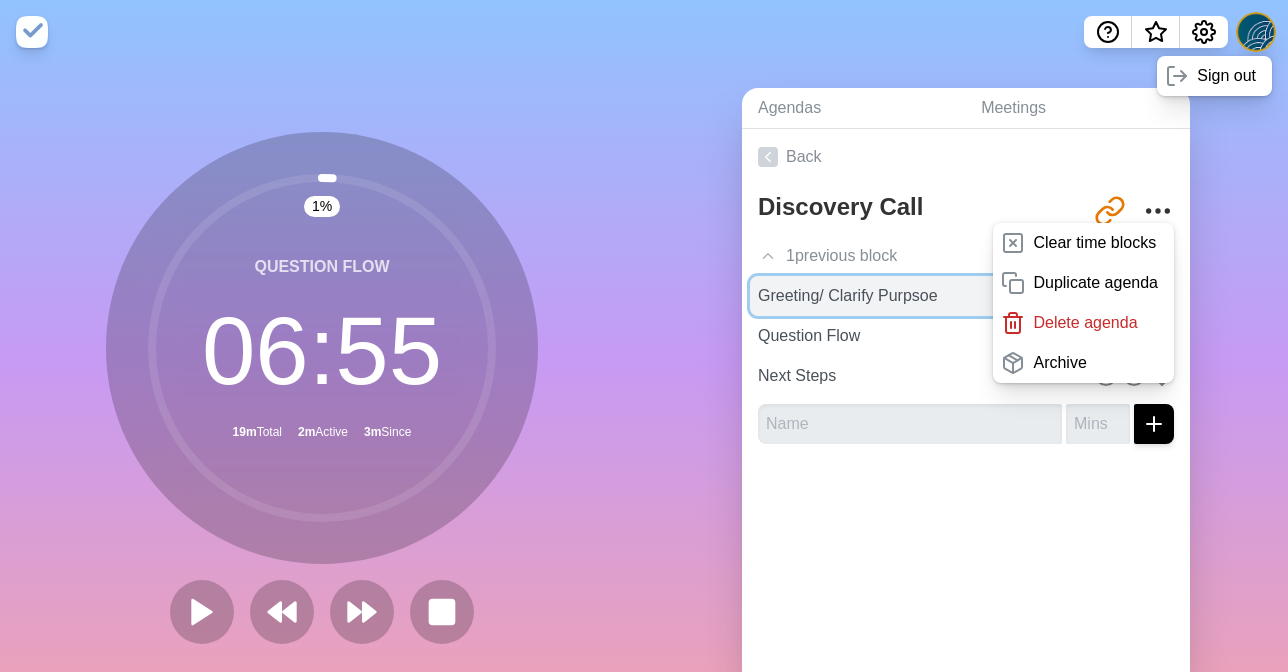 click on "Greeting/ Clarify Purpsoe" at bounding box center [892, 296] 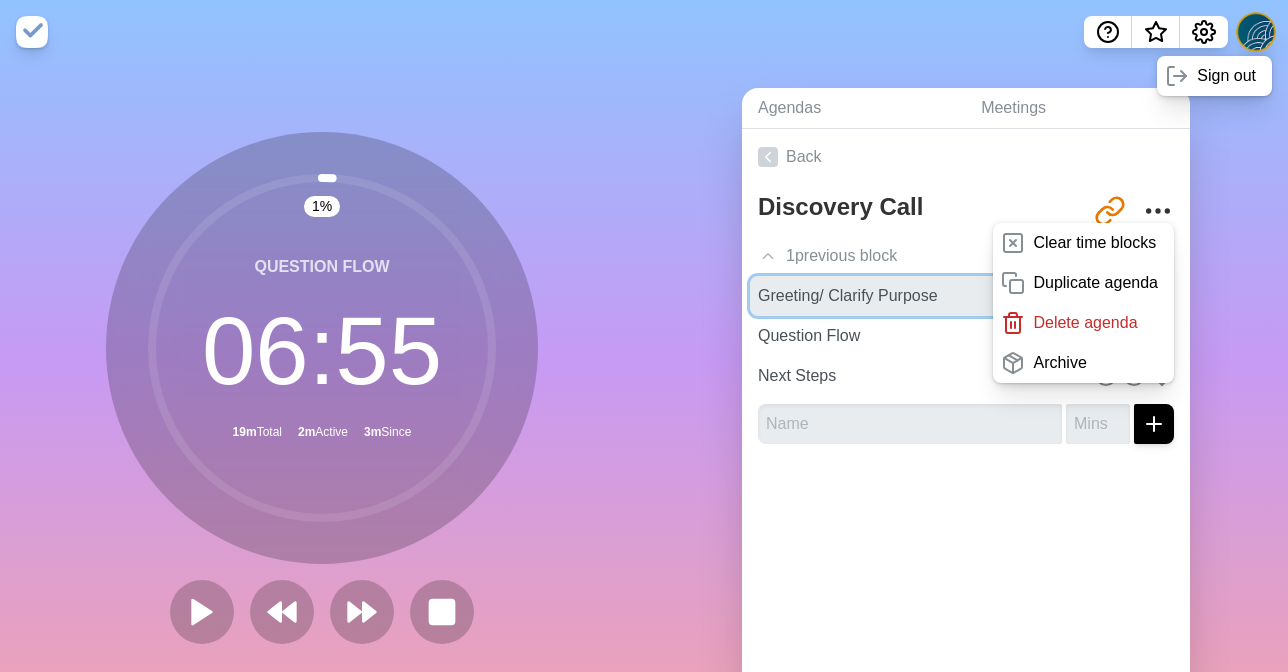 type on "Greeting/ Clarify Purpose" 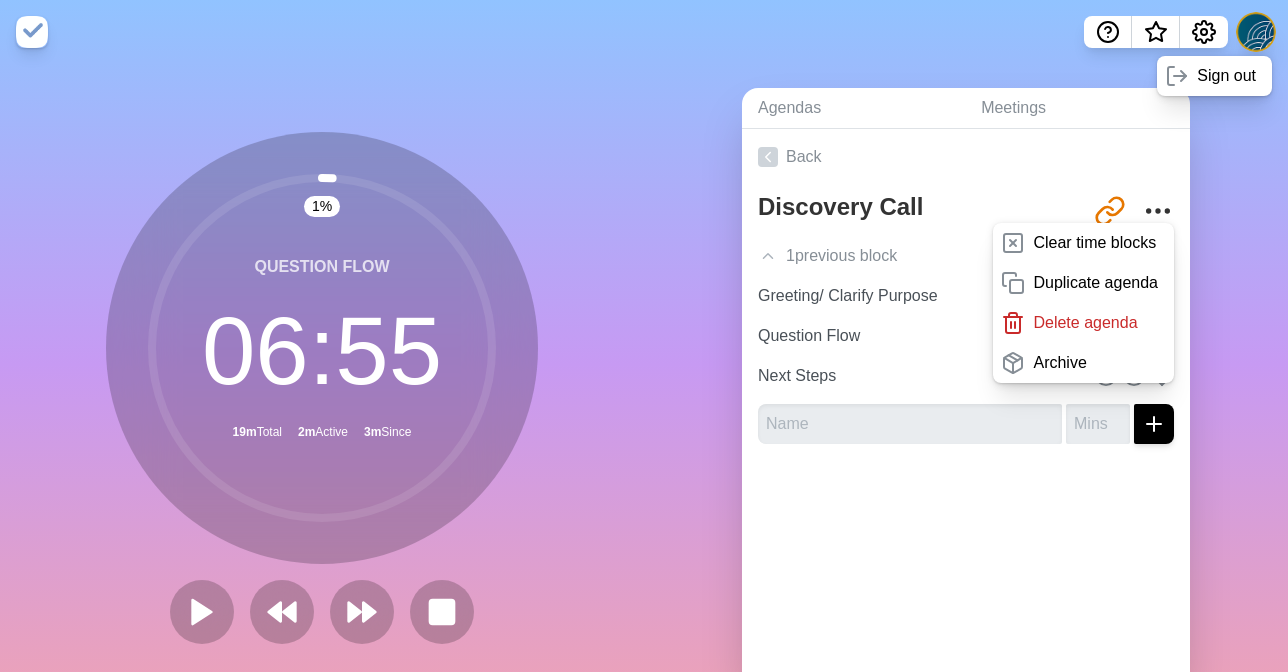 click on "Discovery Call" at bounding box center (924, 210) 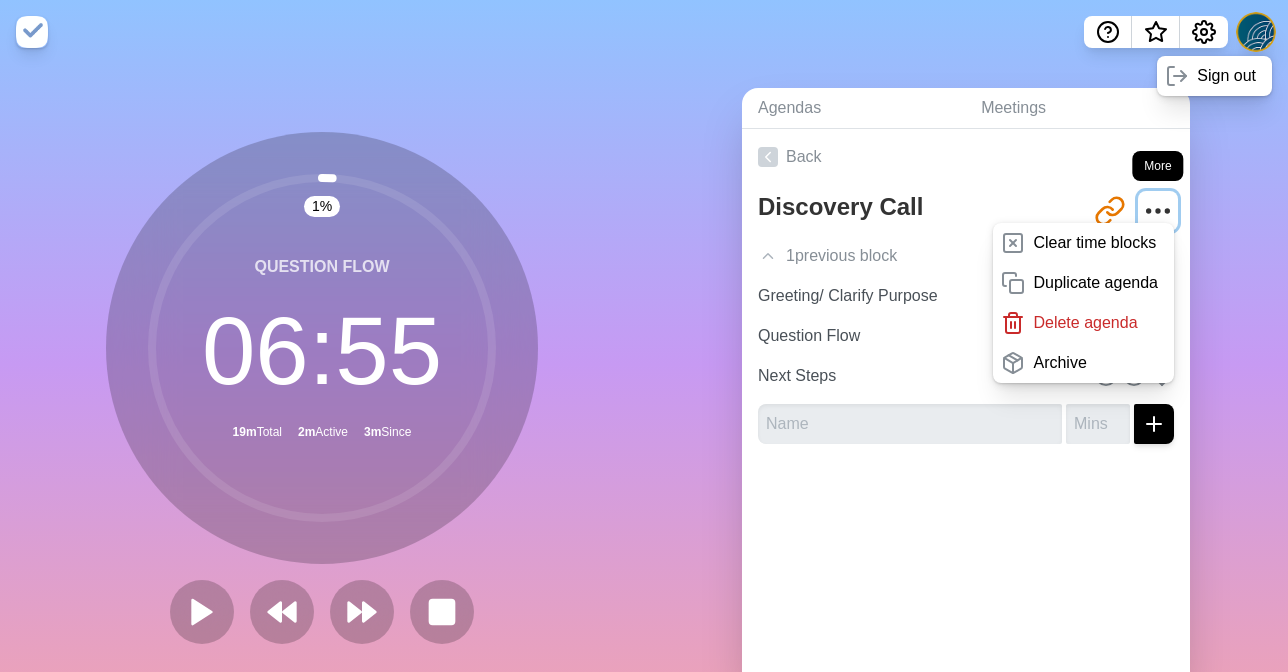 click 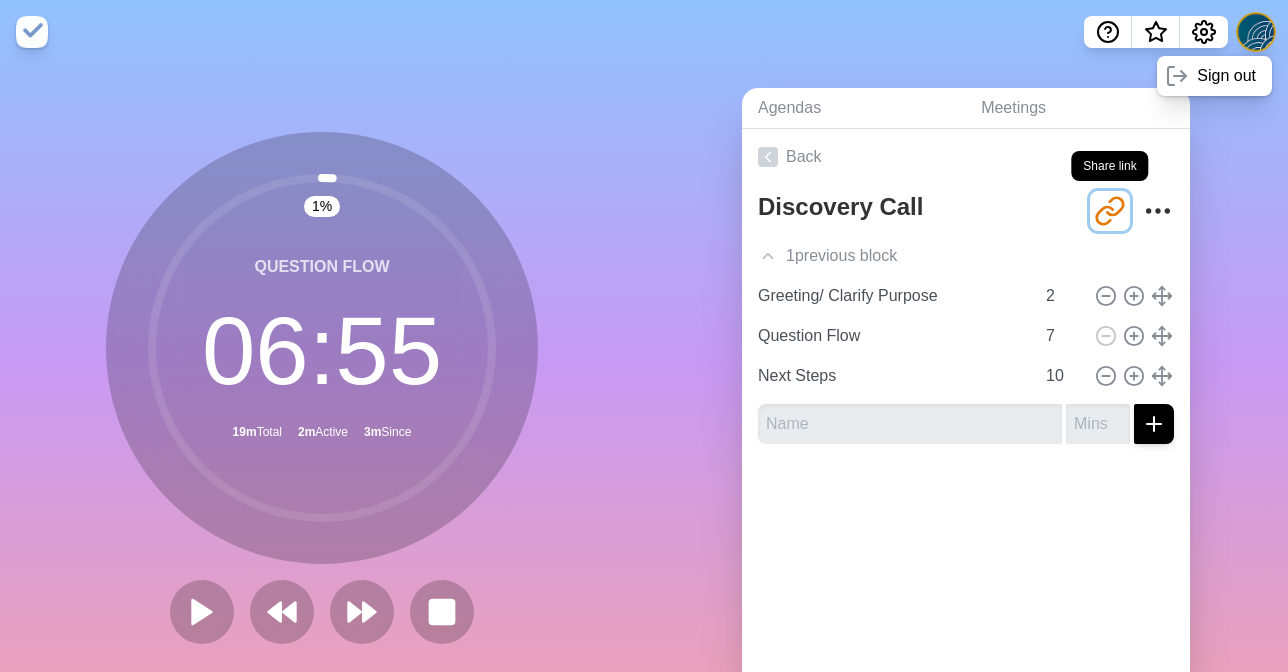 click 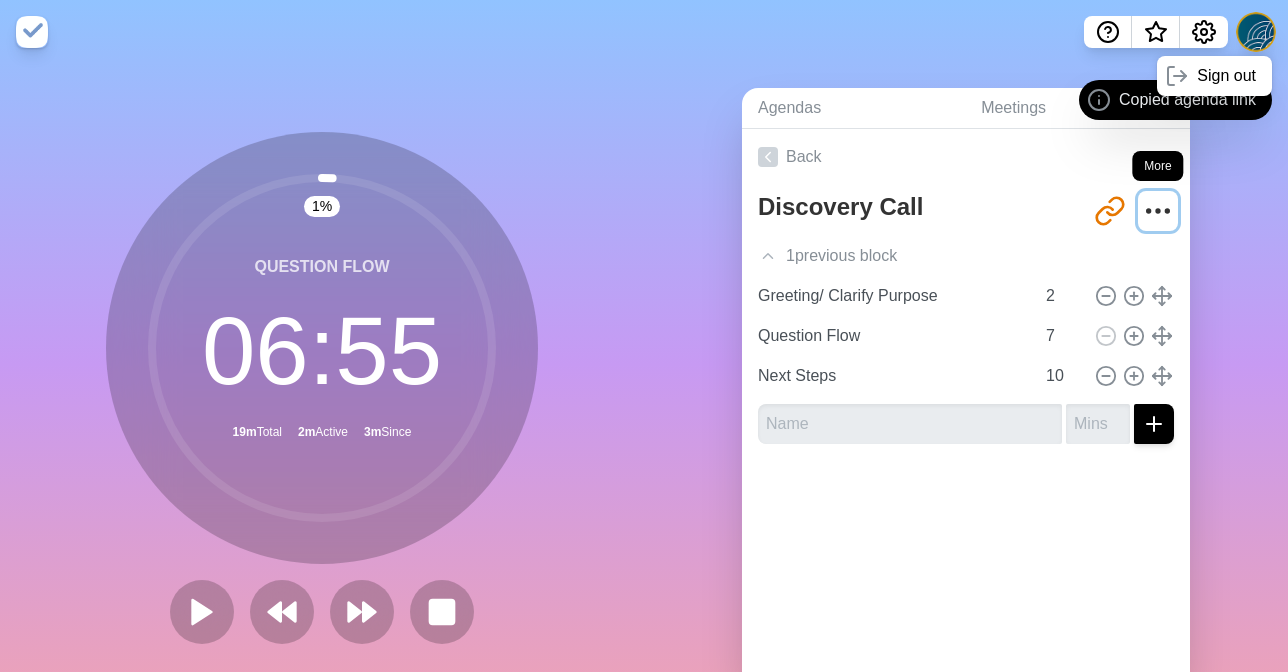 click 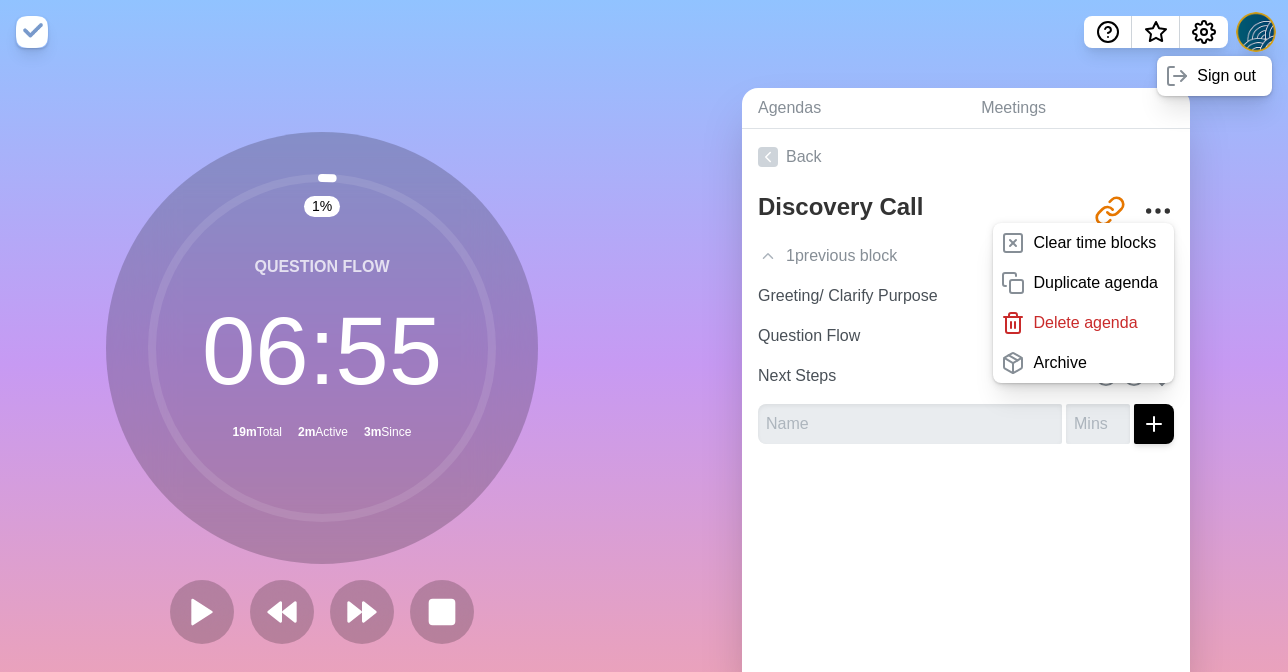 click 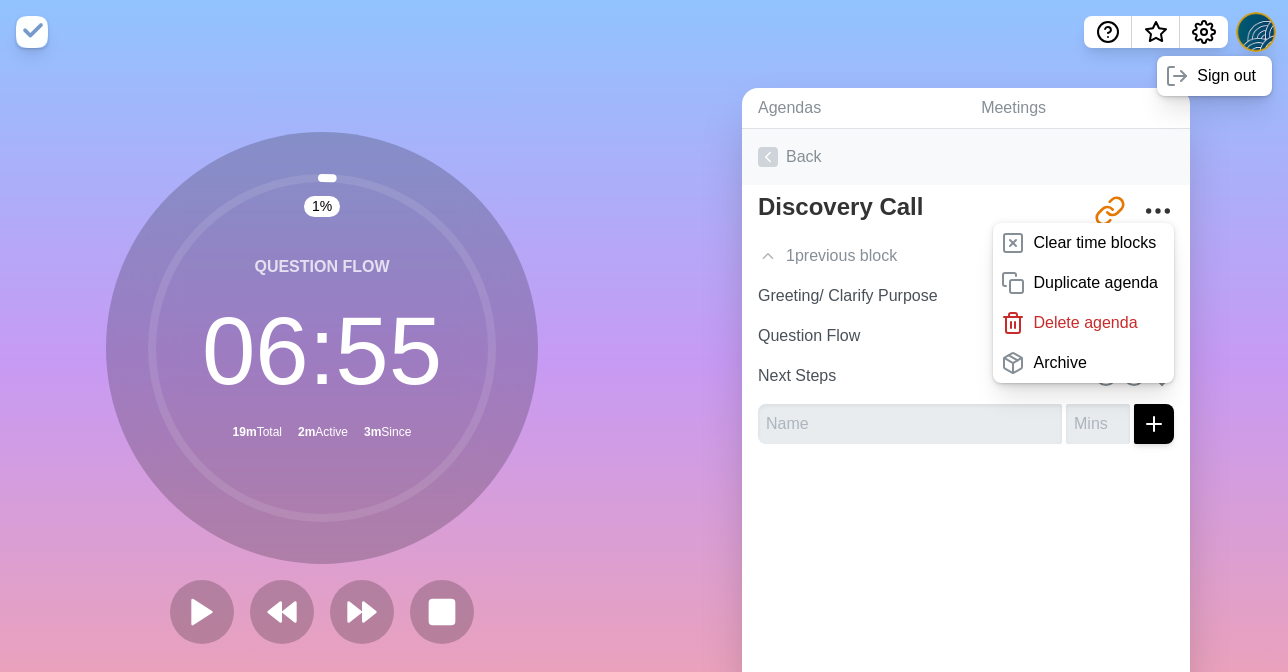 click on "Back" at bounding box center [966, 157] 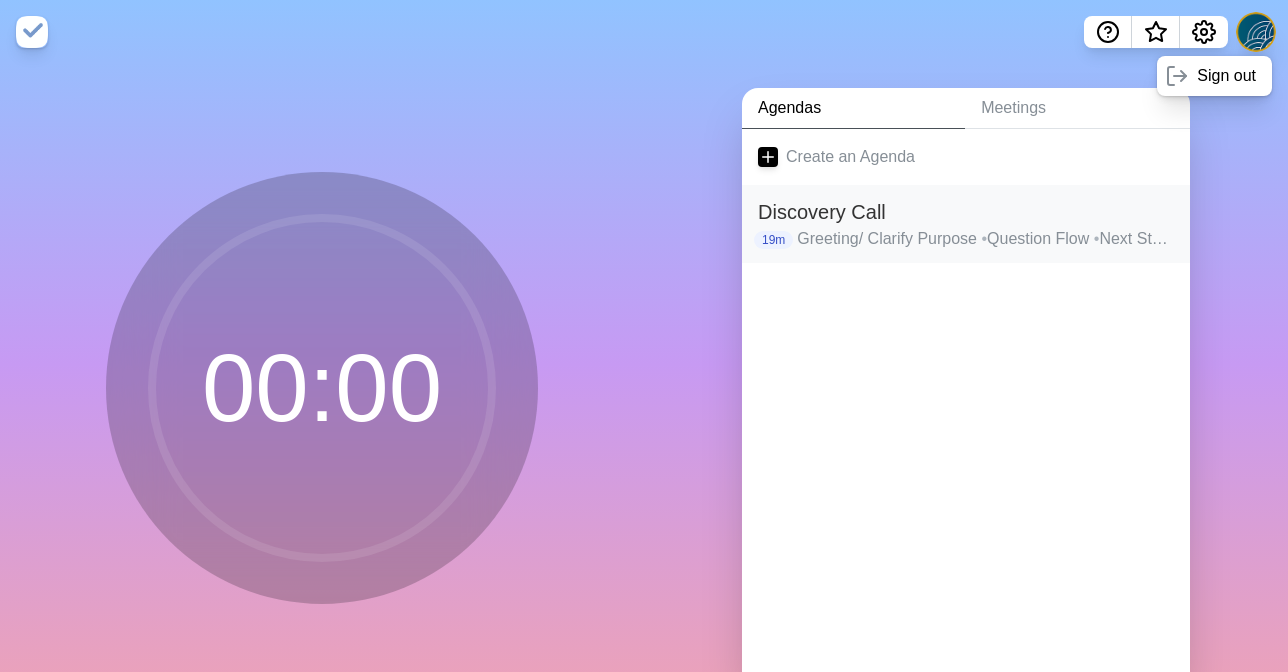 click on "Greeting/ Clarify Purpose   •  Question Flow   •  Next Steps" at bounding box center (985, 239) 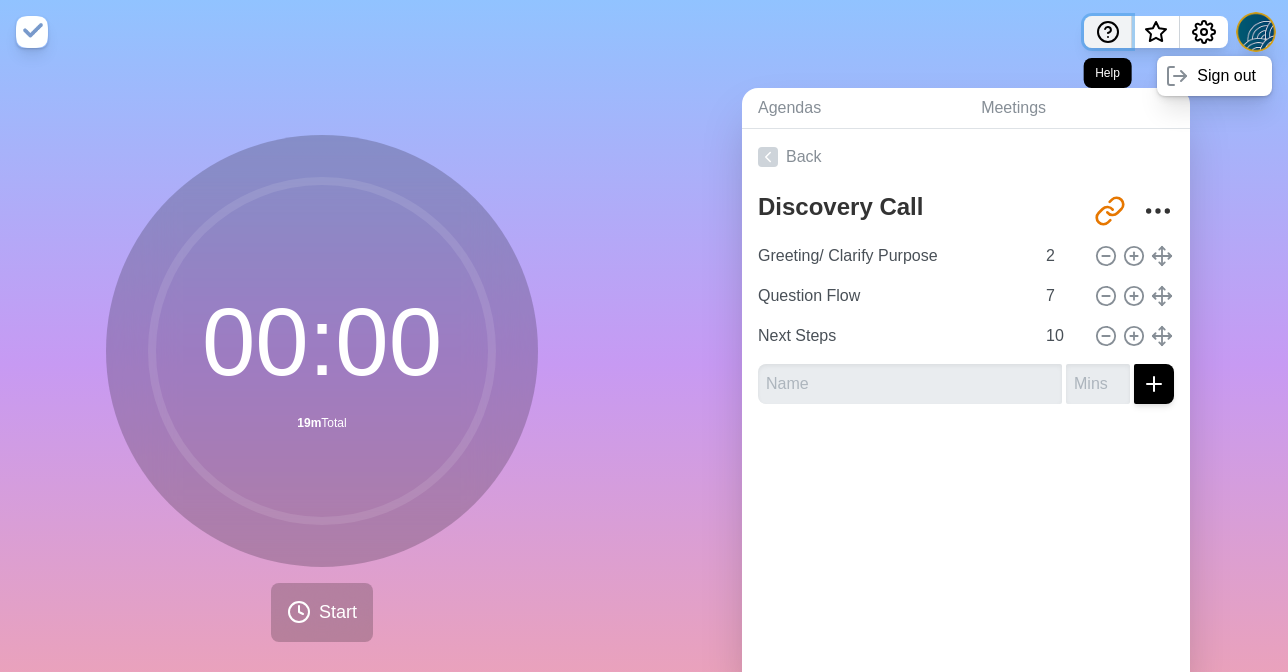 click 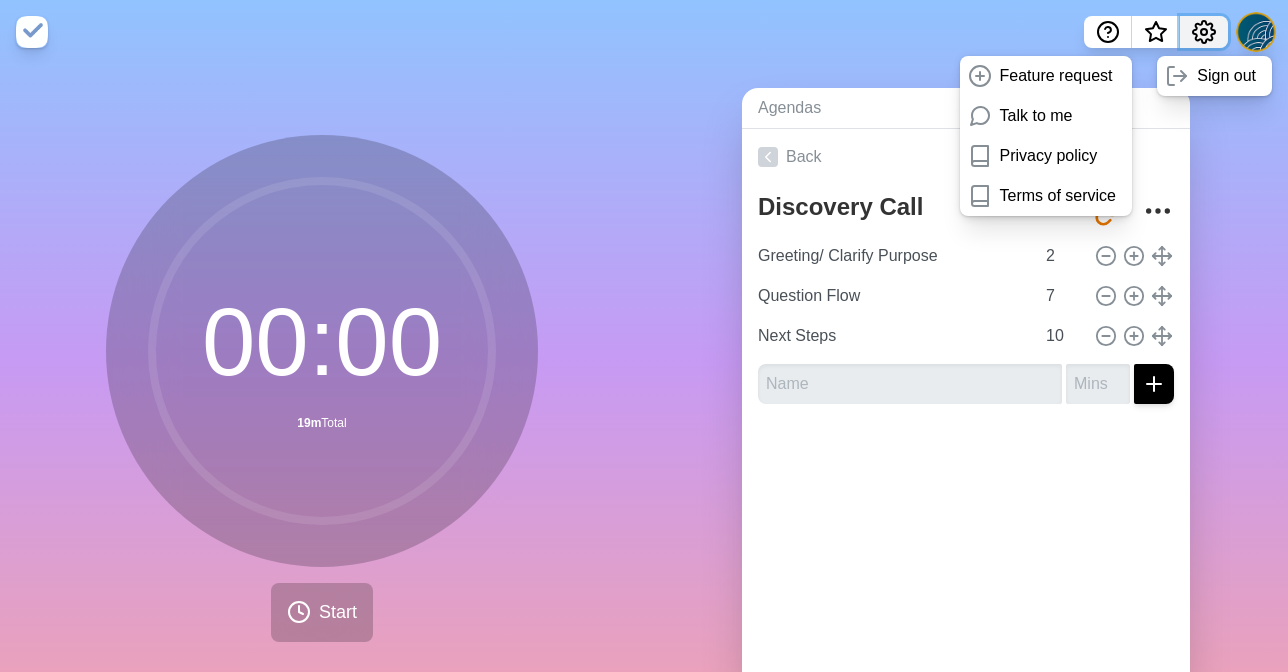 click 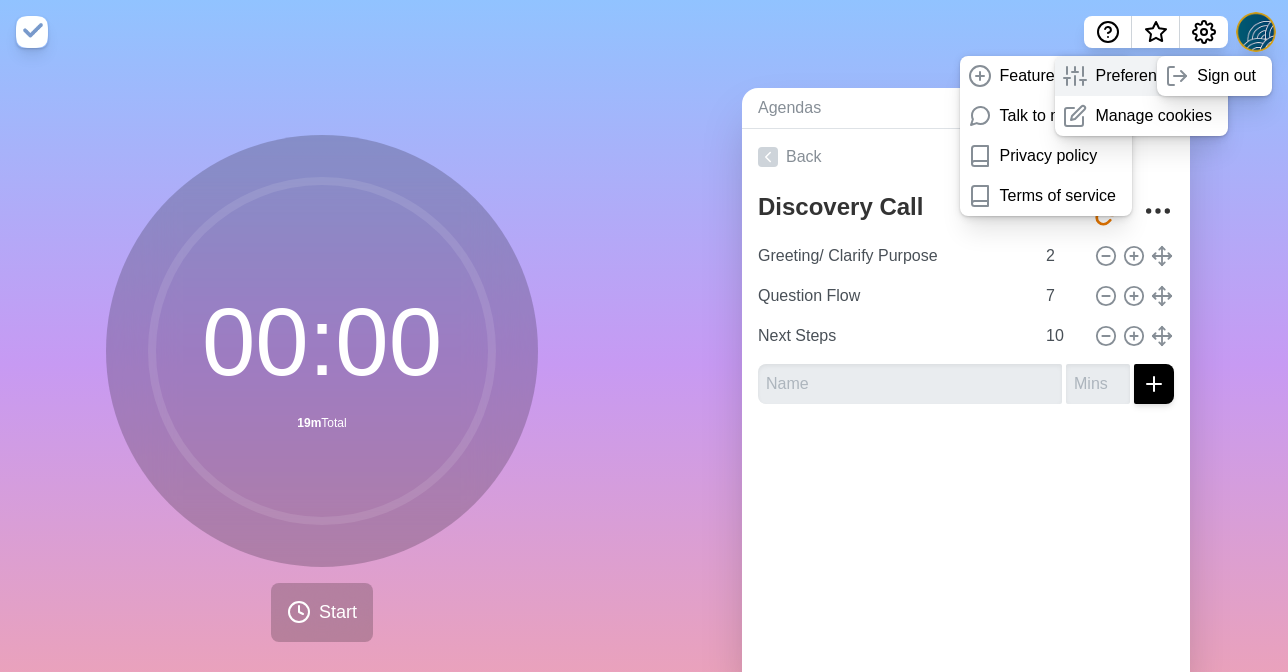 click on "Preferences" at bounding box center [1138, 76] 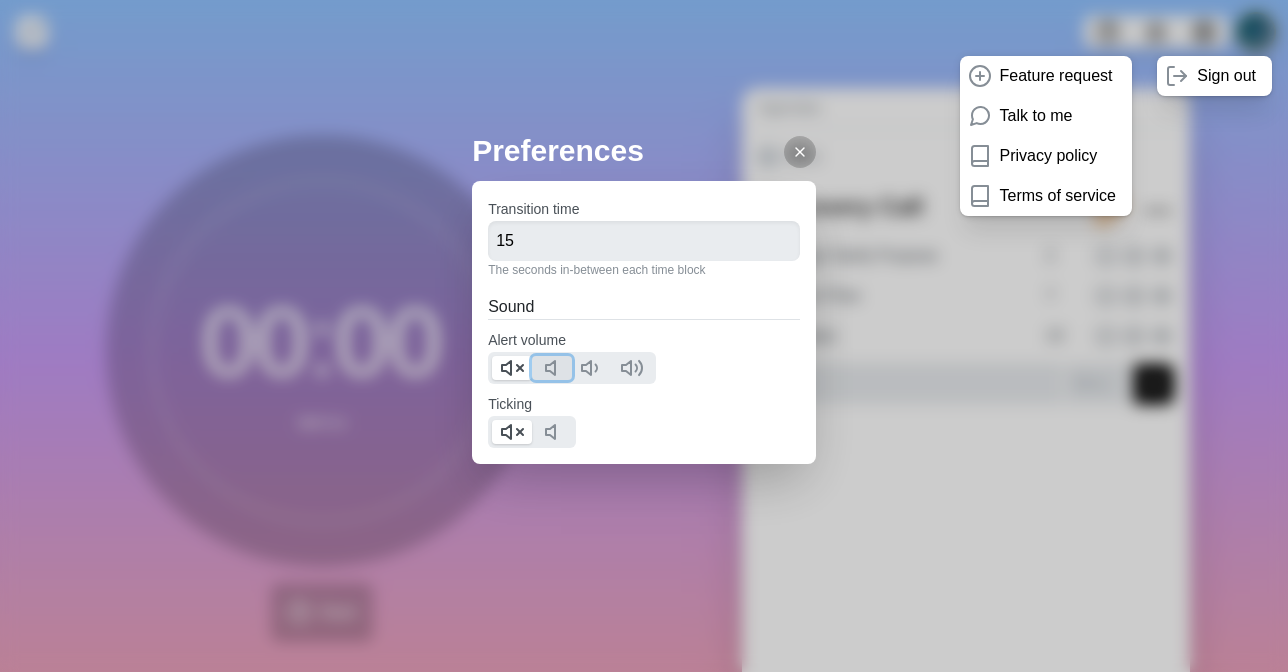 click 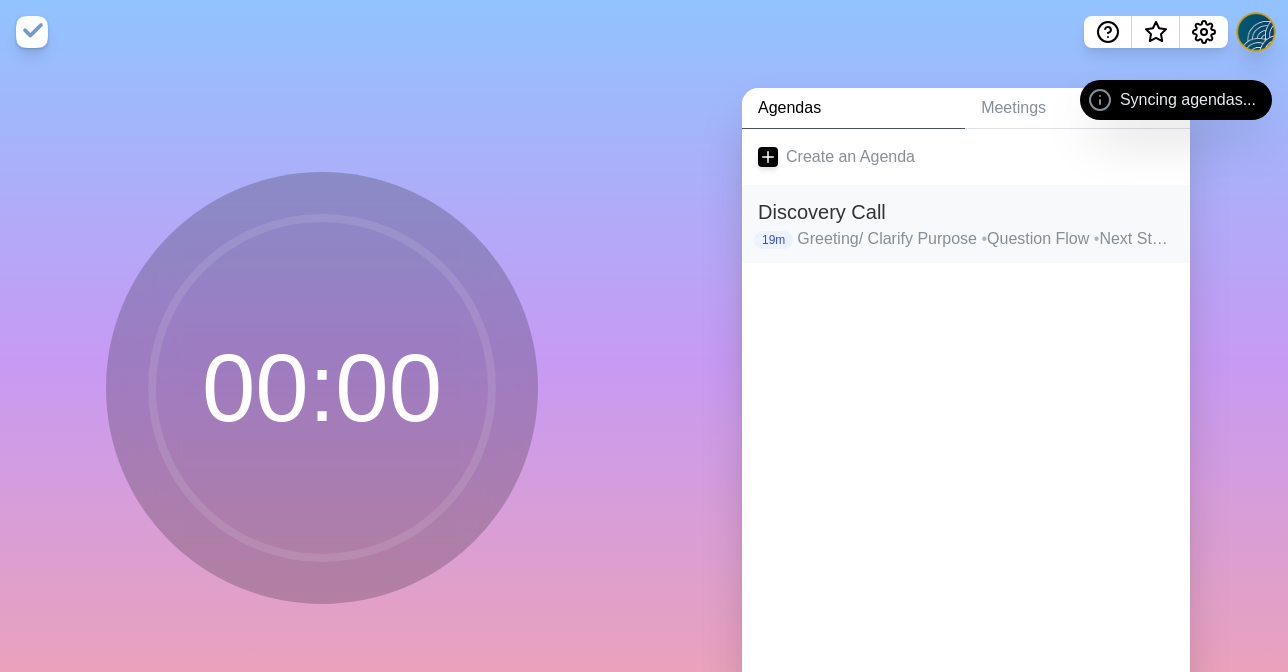 scroll, scrollTop: 0, scrollLeft: 0, axis: both 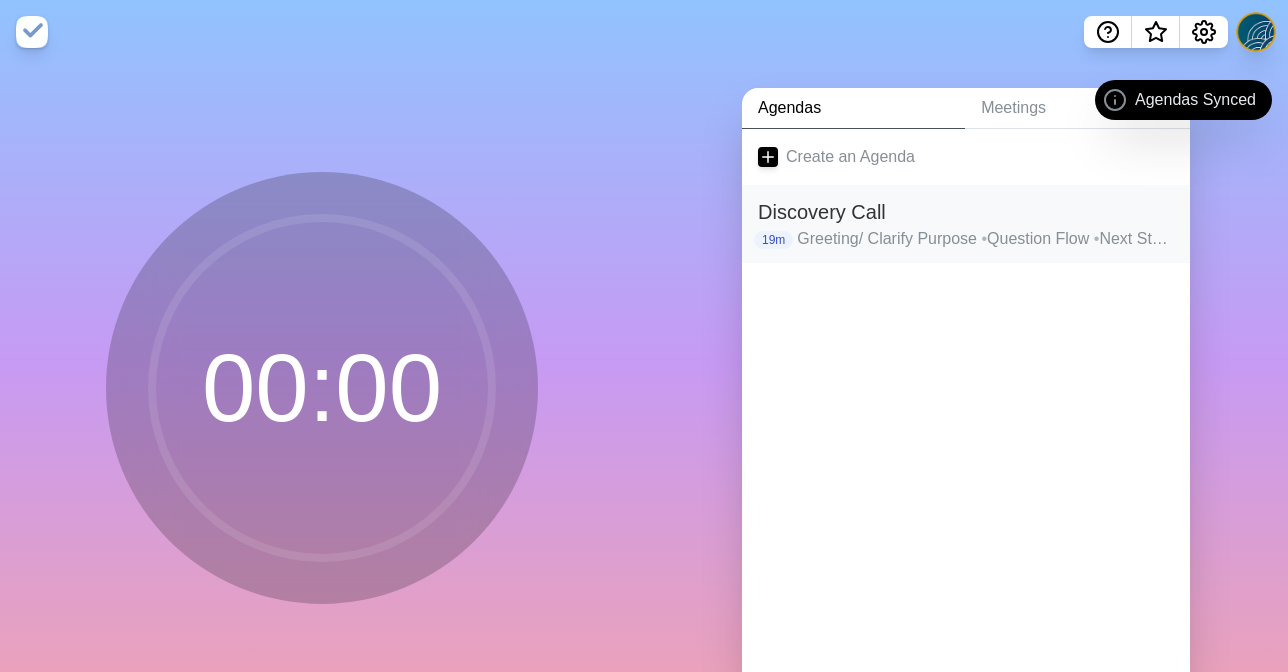 click on "Greeting/ Clarify Purpose   •  Question Flow   •  Next Steps" at bounding box center (985, 239) 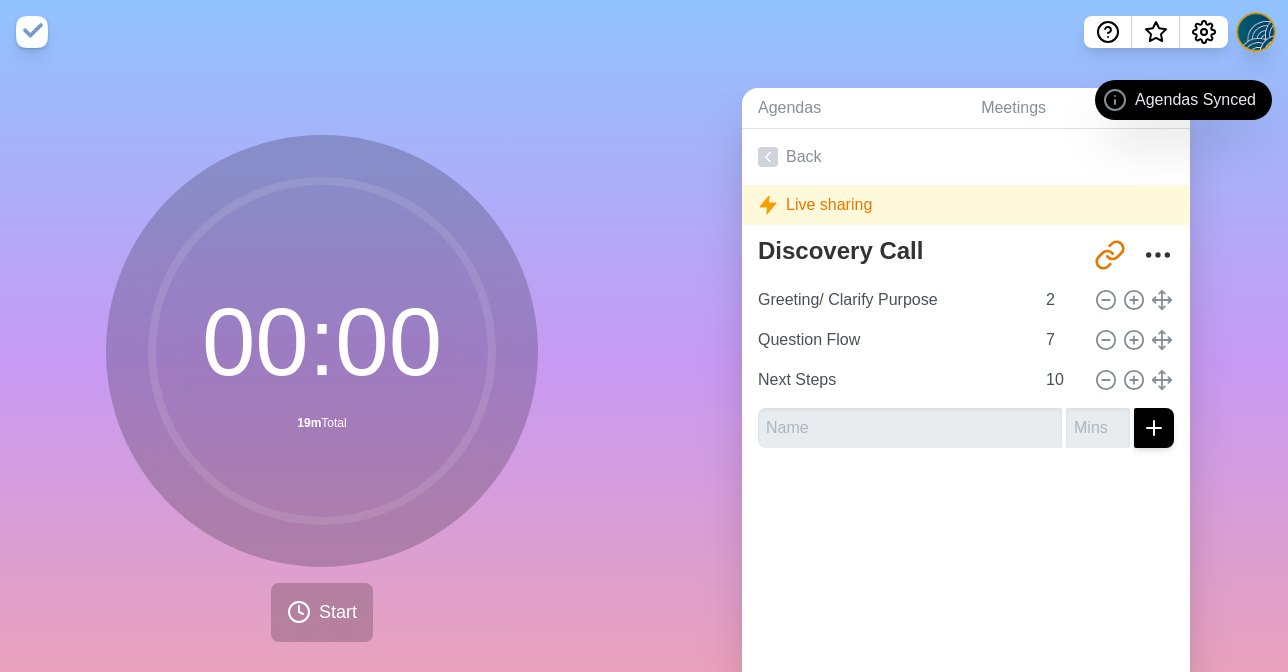 click on "Live sharing" at bounding box center (966, 205) 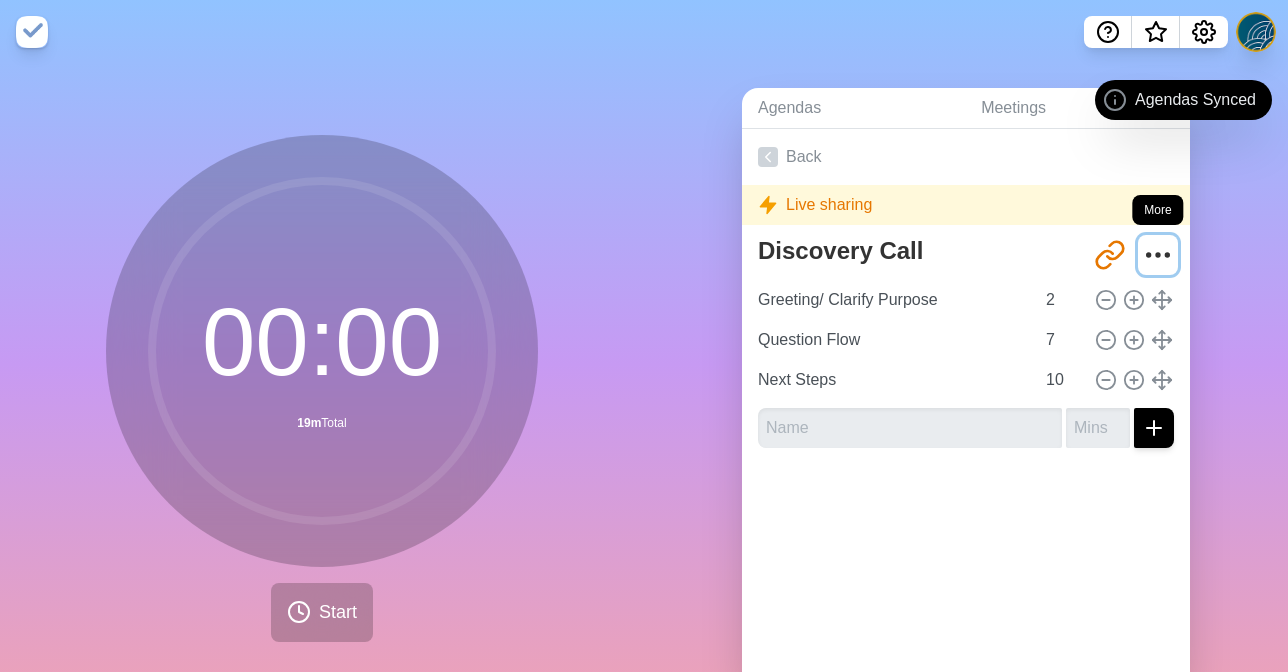 click 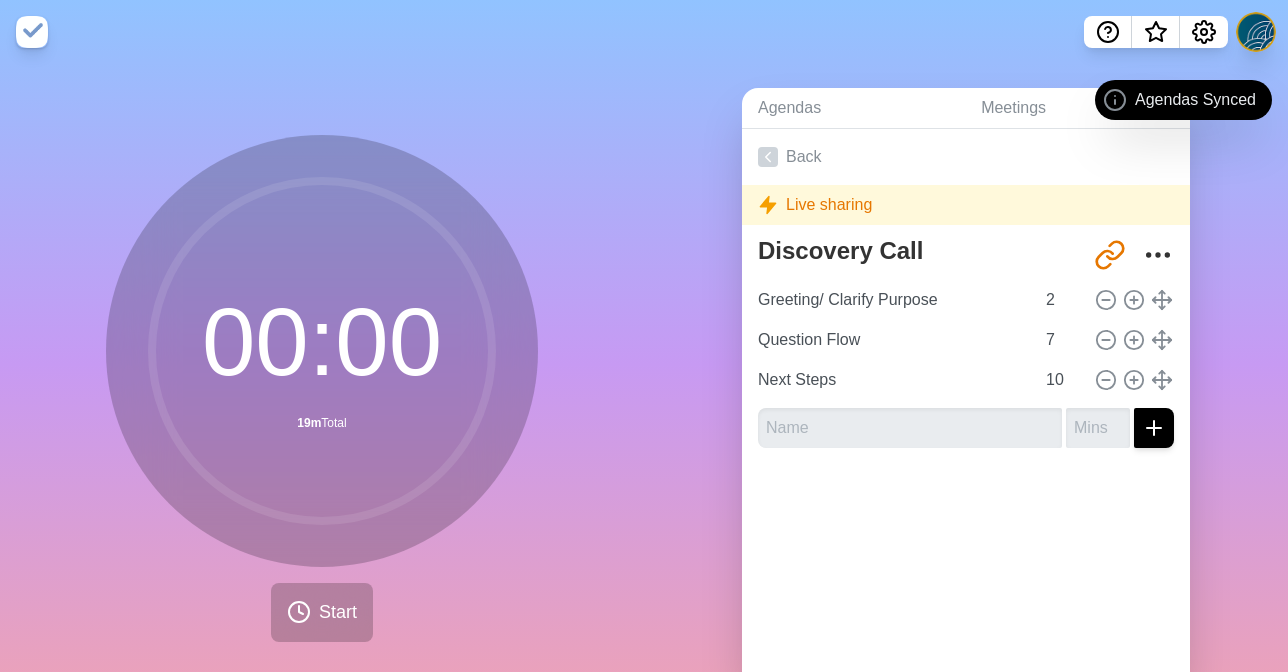 click on "00 : 00   19m
Total             Start" at bounding box center [322, 396] 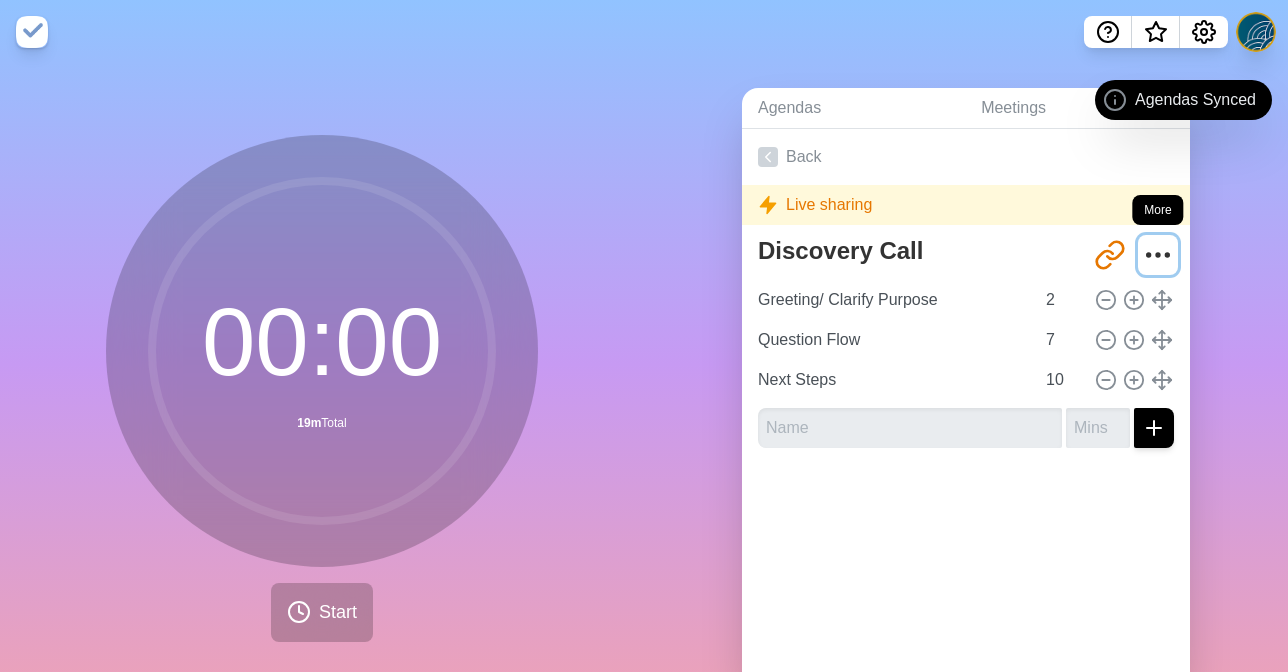 click 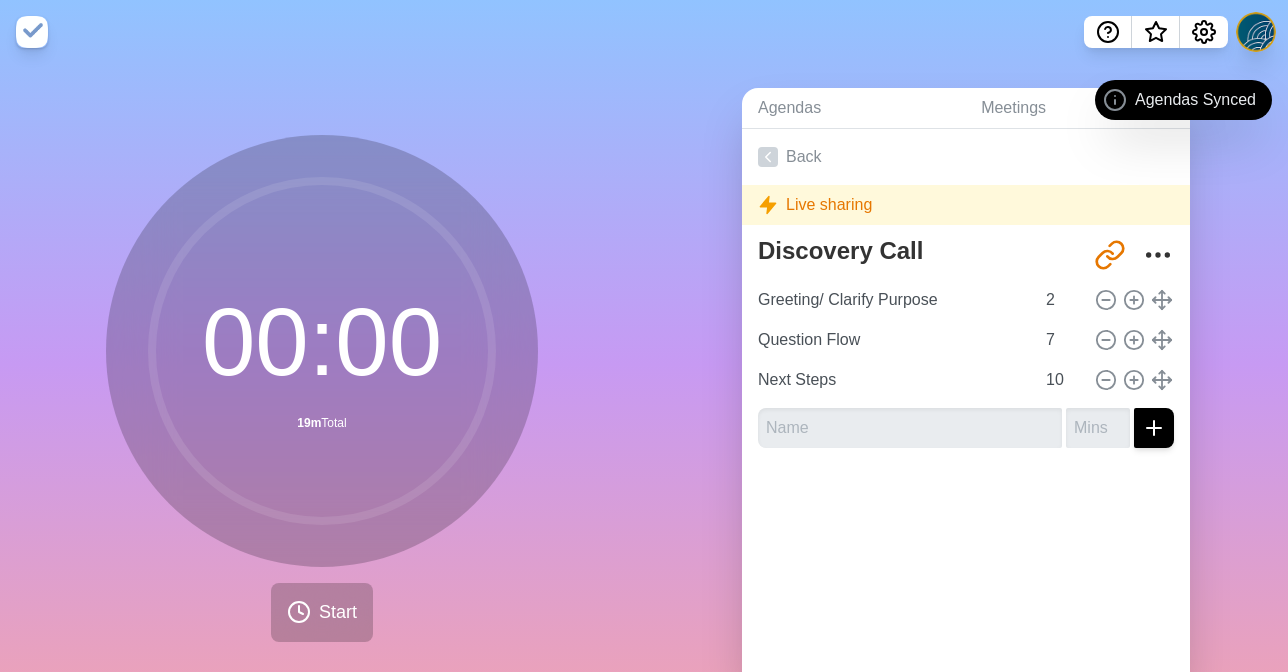 click on "Agendas   Meetings
Back
Live sharing   Discovery Call   http://timeblocks.co/-OX4kuxsebCrY6kdJq4K           Greeting/ Clarify Purpose   2       Question Flow   7       Next Steps   10" at bounding box center [966, 396] 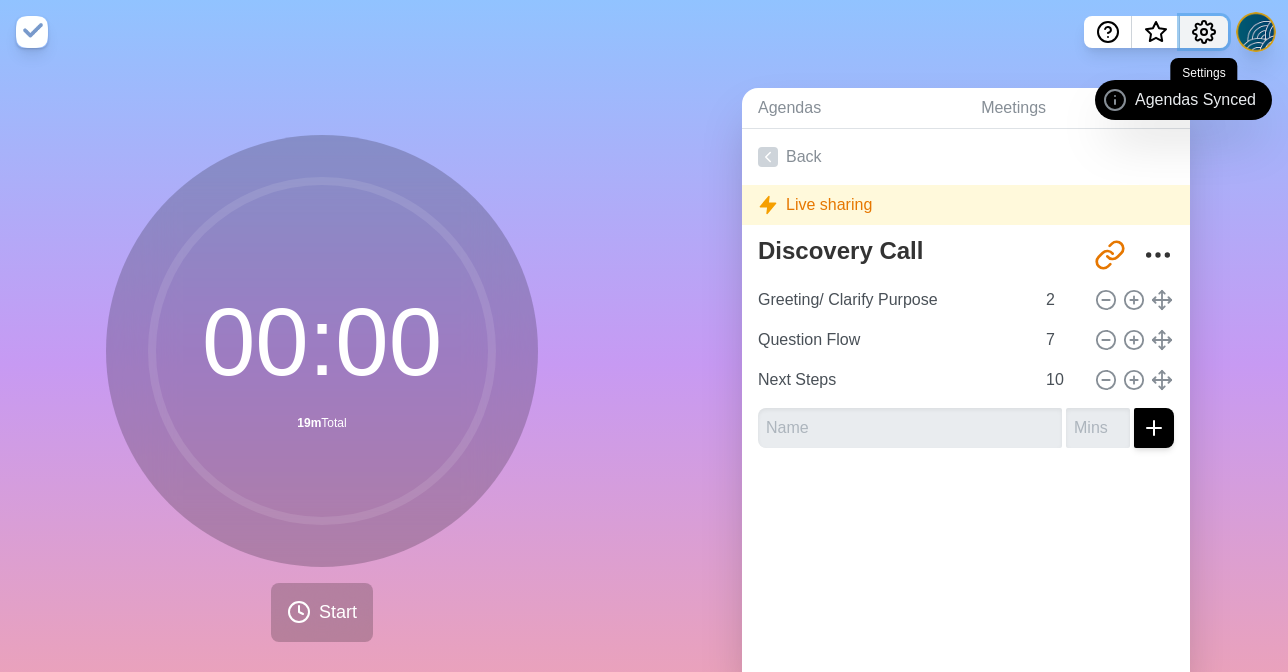 click 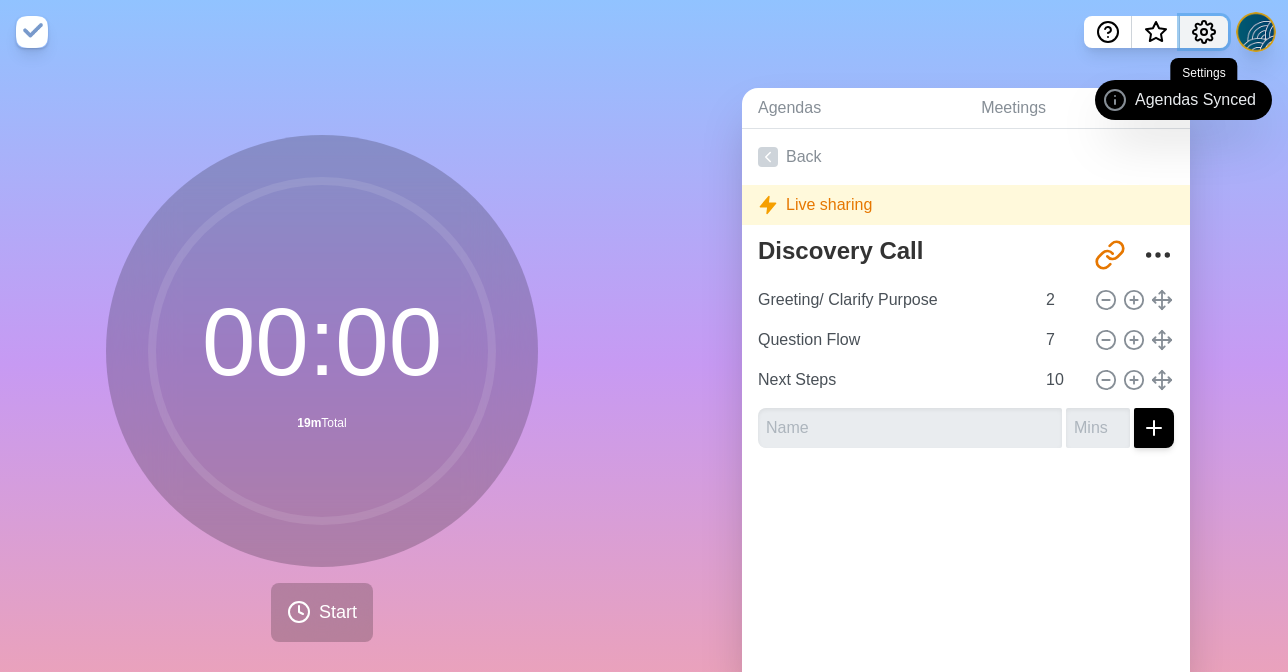click 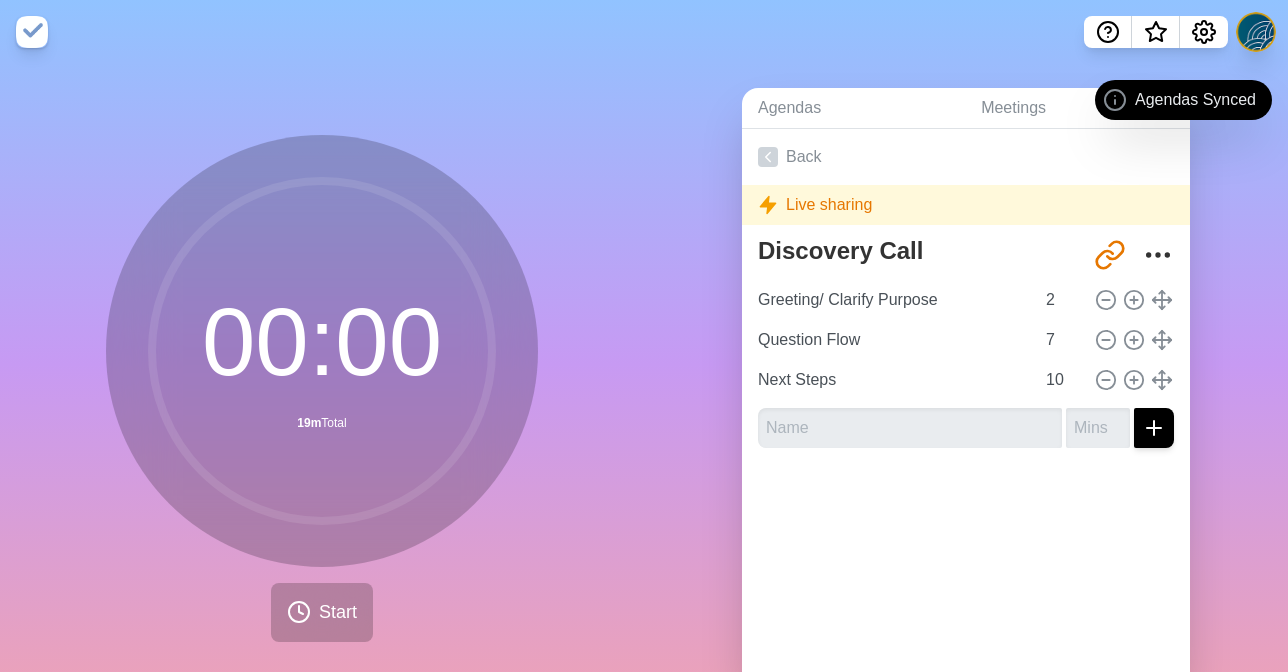 click on "Agendas   Meetings
Back
Live sharing   Discovery Call   http://timeblocks.co/-OX4kuxsebCrY6kdJq4K           Greeting/ Clarify Purpose   2       Question Flow   7       Next Steps   10" at bounding box center [966, 396] 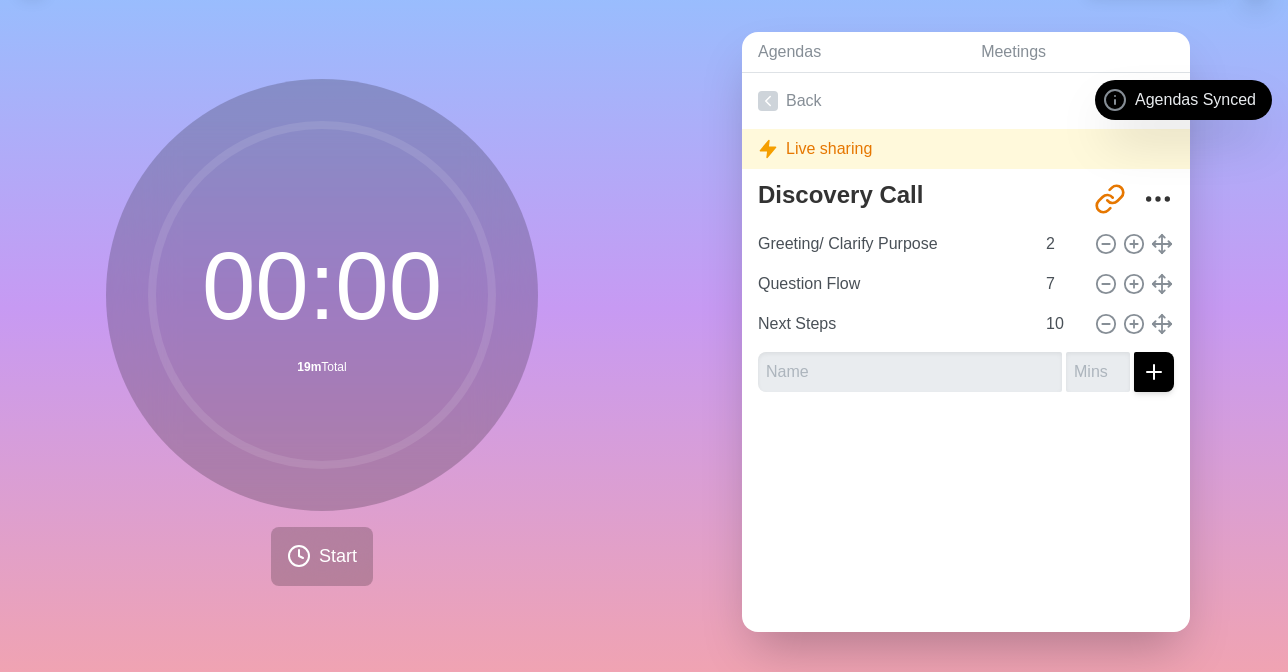 scroll, scrollTop: 0, scrollLeft: 0, axis: both 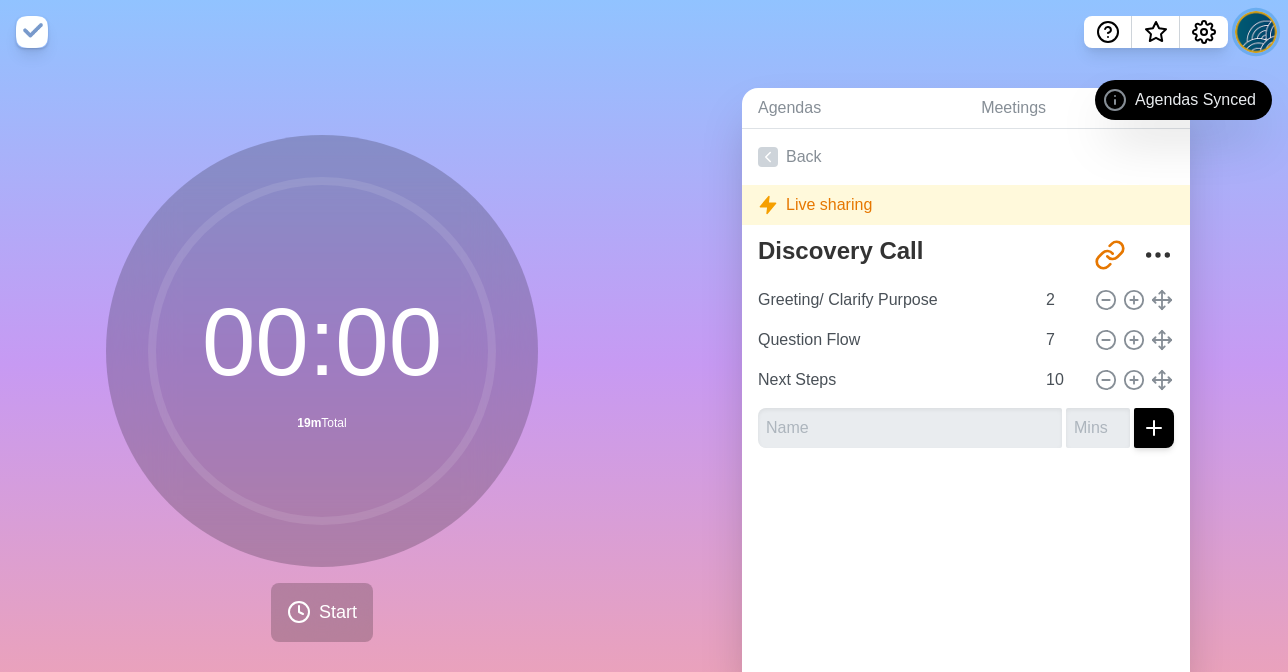 click at bounding box center (1256, 32) 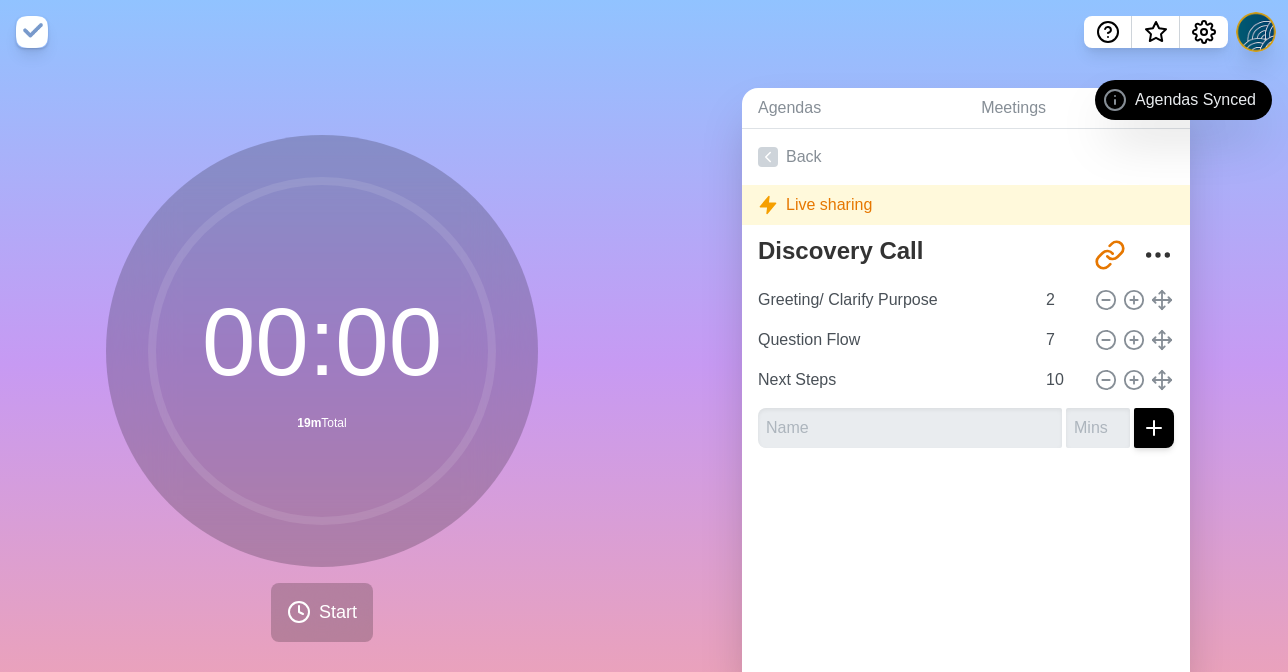 click at bounding box center [32, 32] 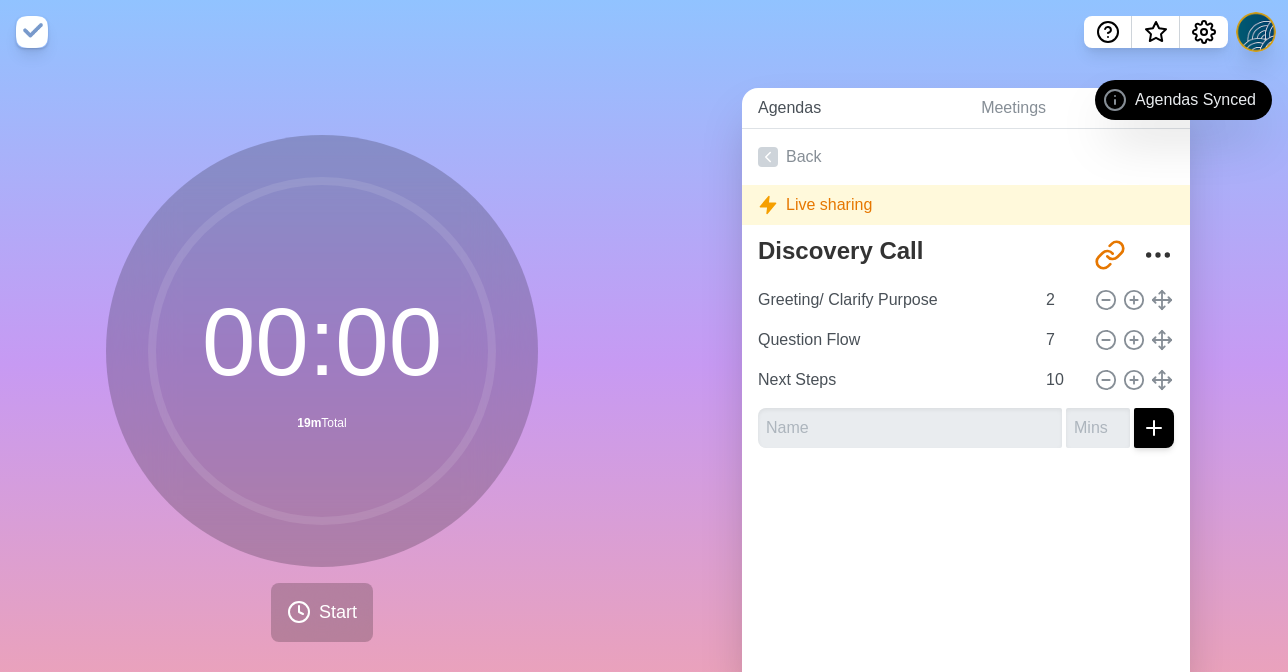 click on "Agendas" at bounding box center [853, 108] 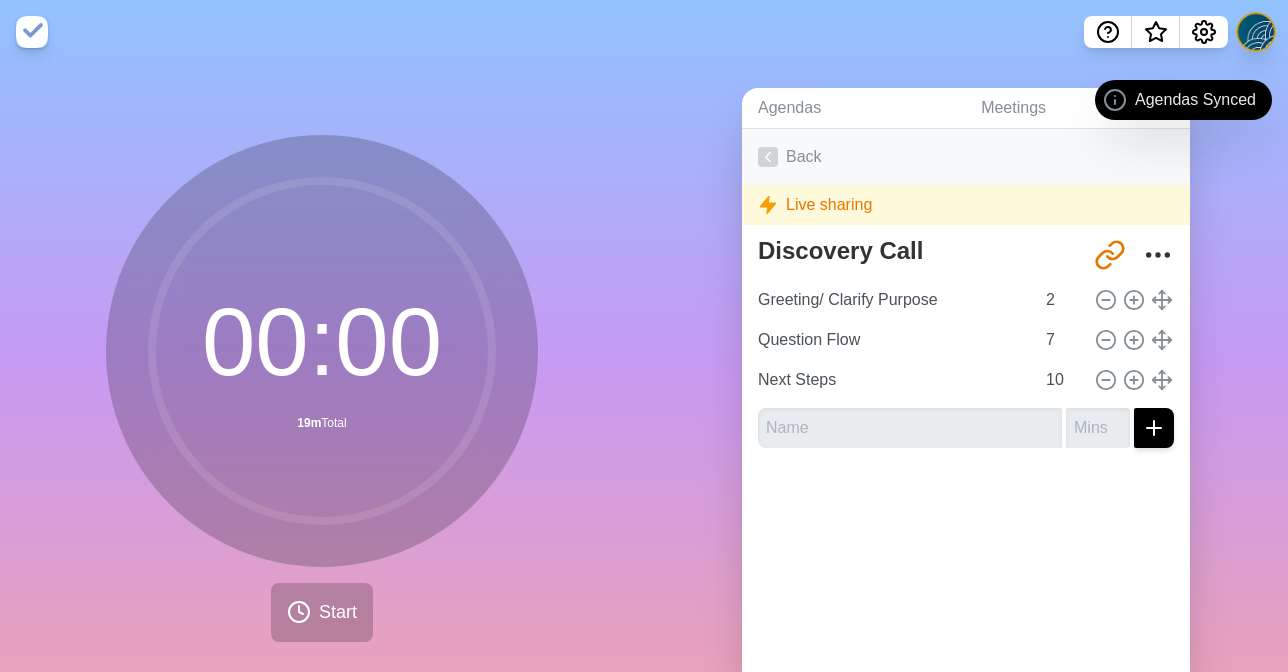 click 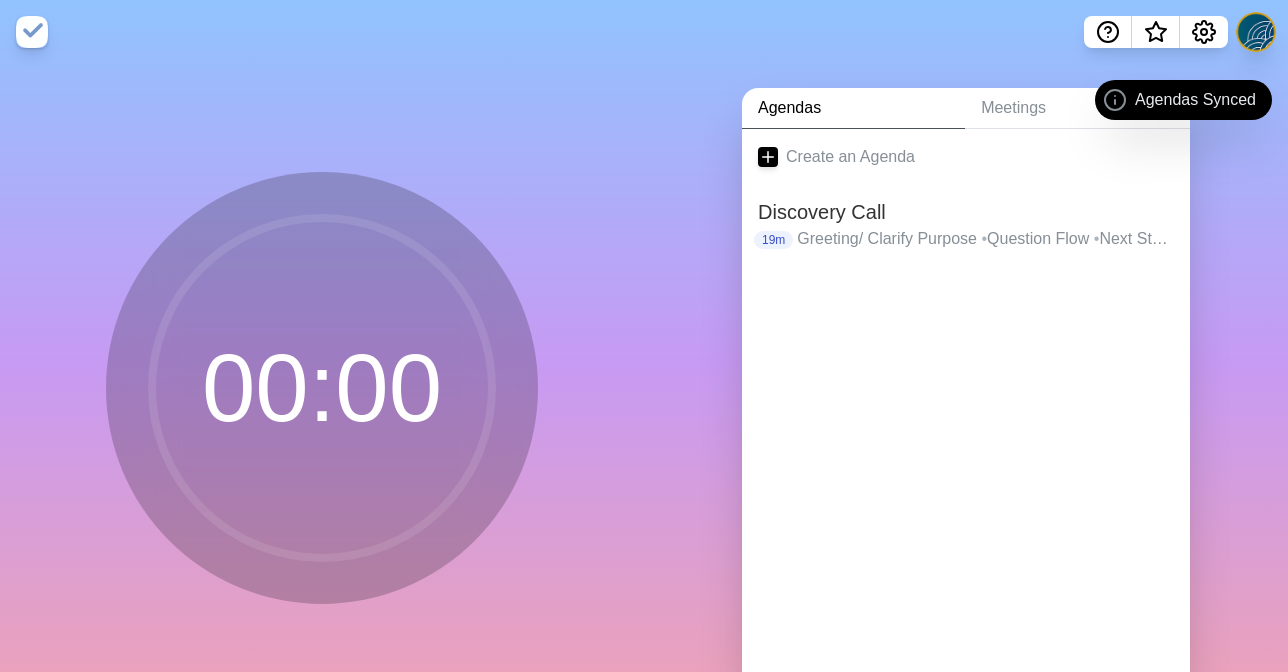 scroll, scrollTop: 0, scrollLeft: 0, axis: both 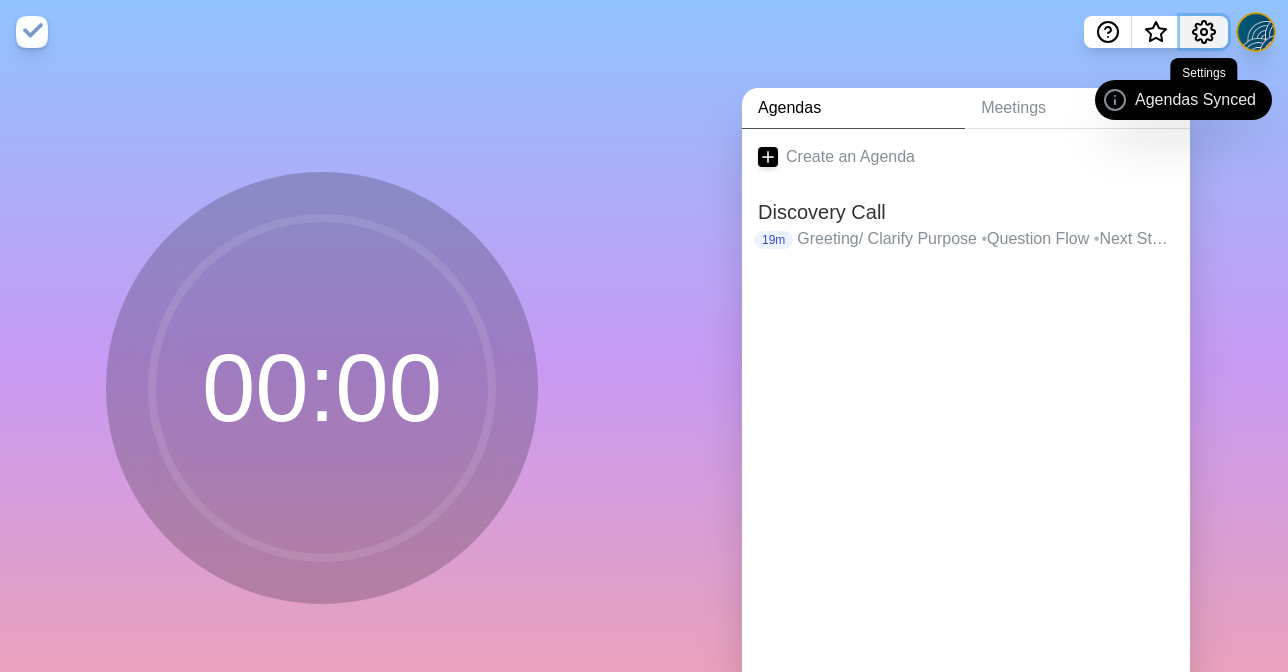 click 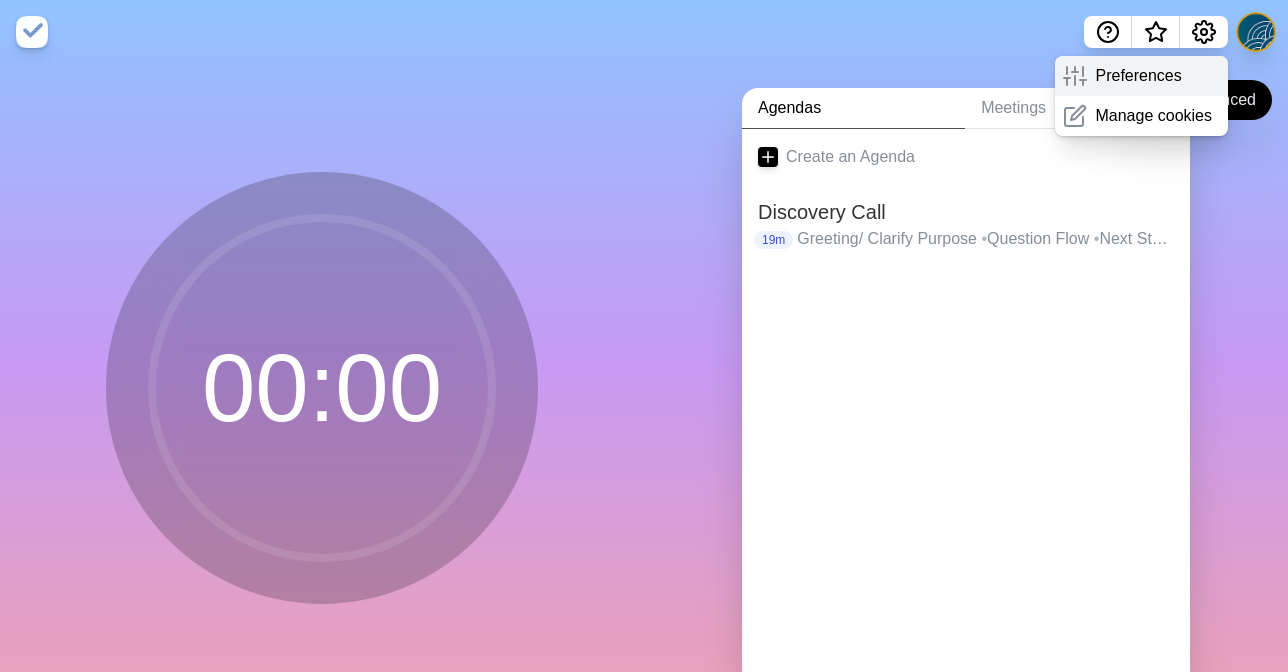 click on "Preferences" at bounding box center (1141, 76) 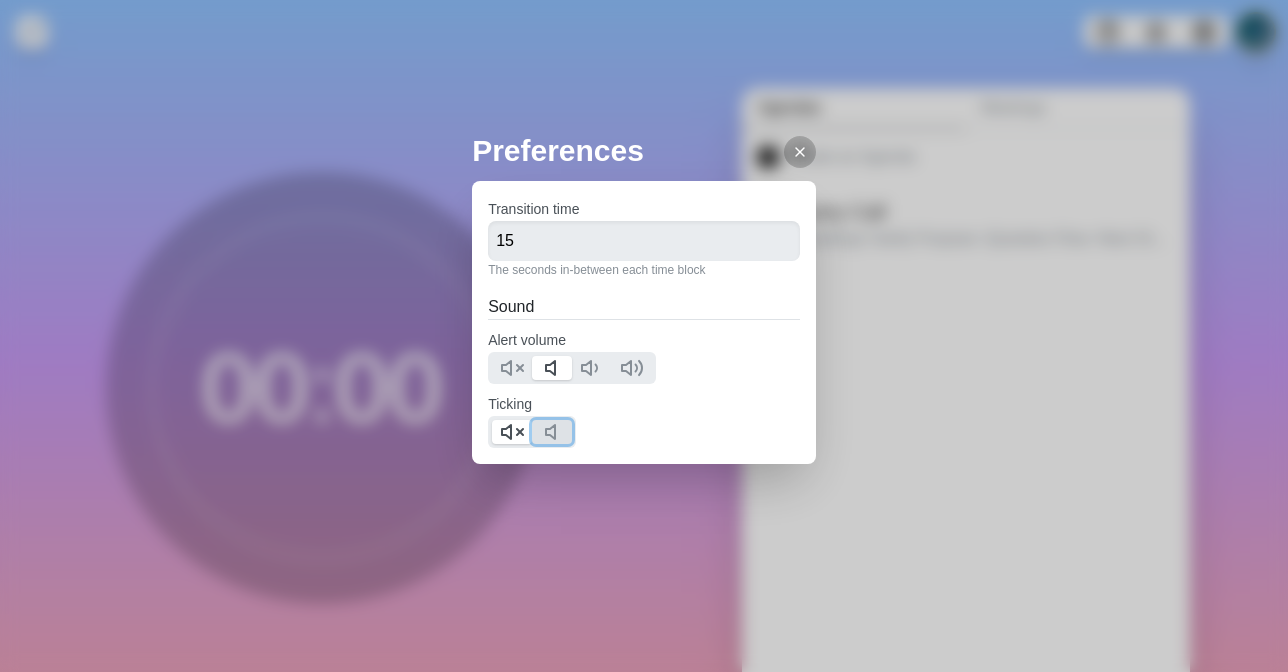 click 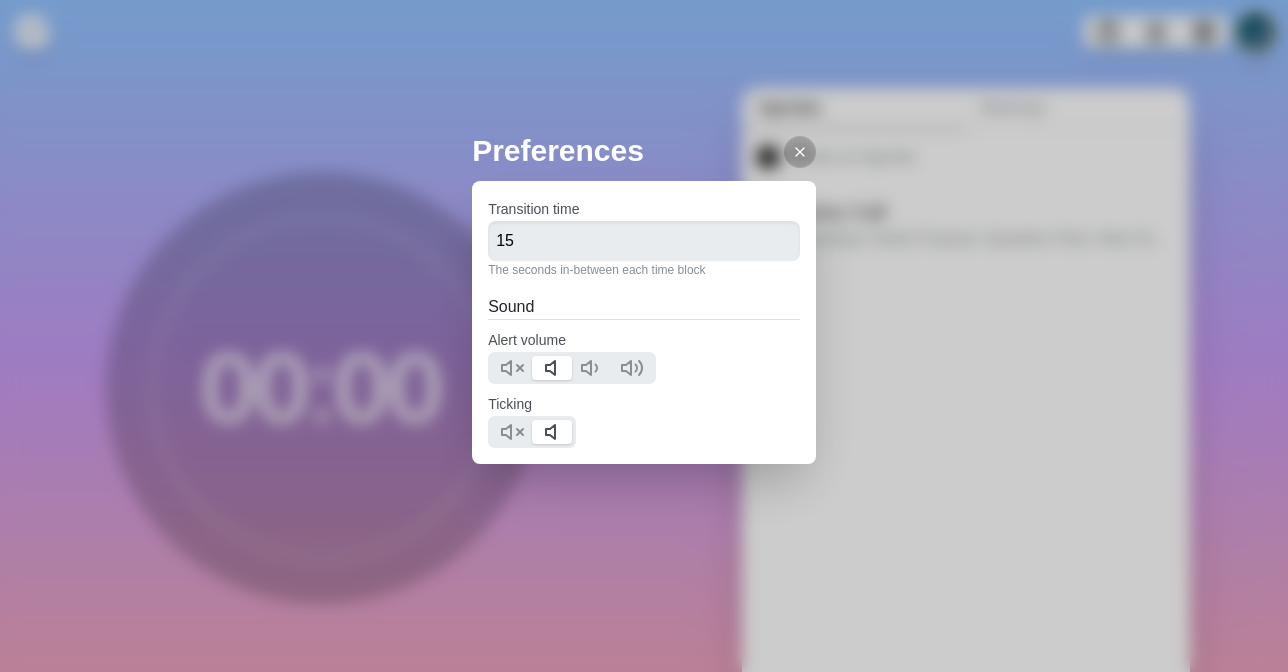 click on "Preferences     Transition time   15   The seconds in-between each time block   Sound     Alert volume           Ticking" at bounding box center (644, 336) 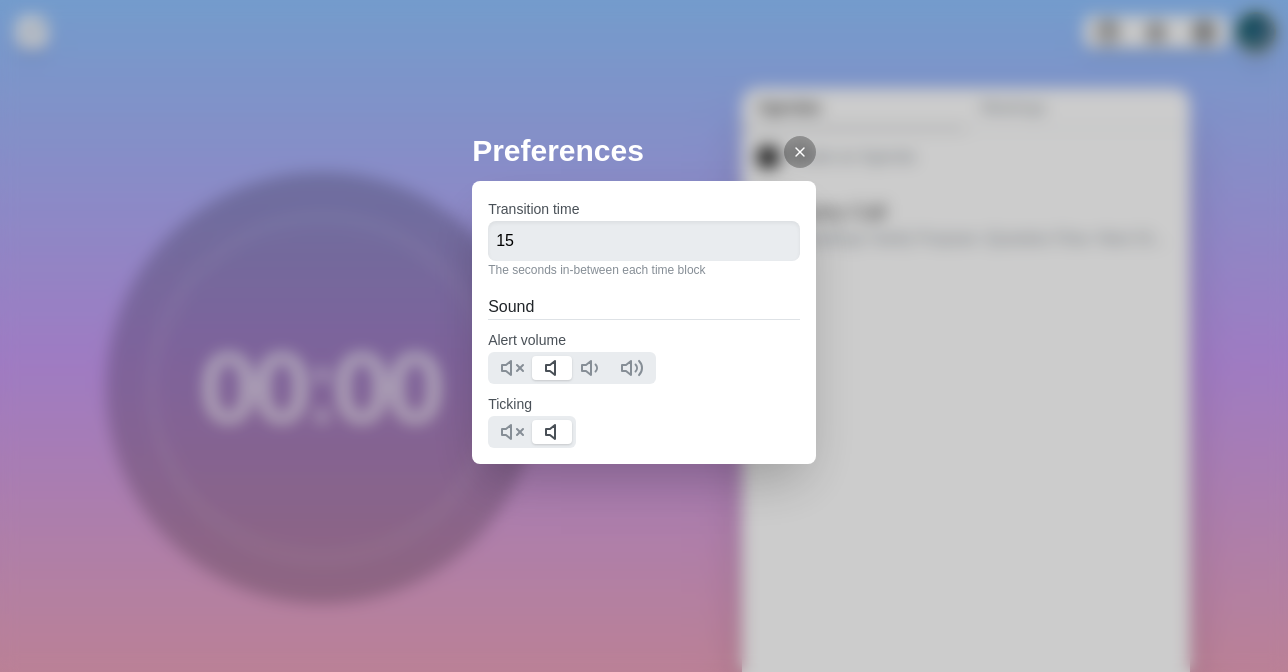 click 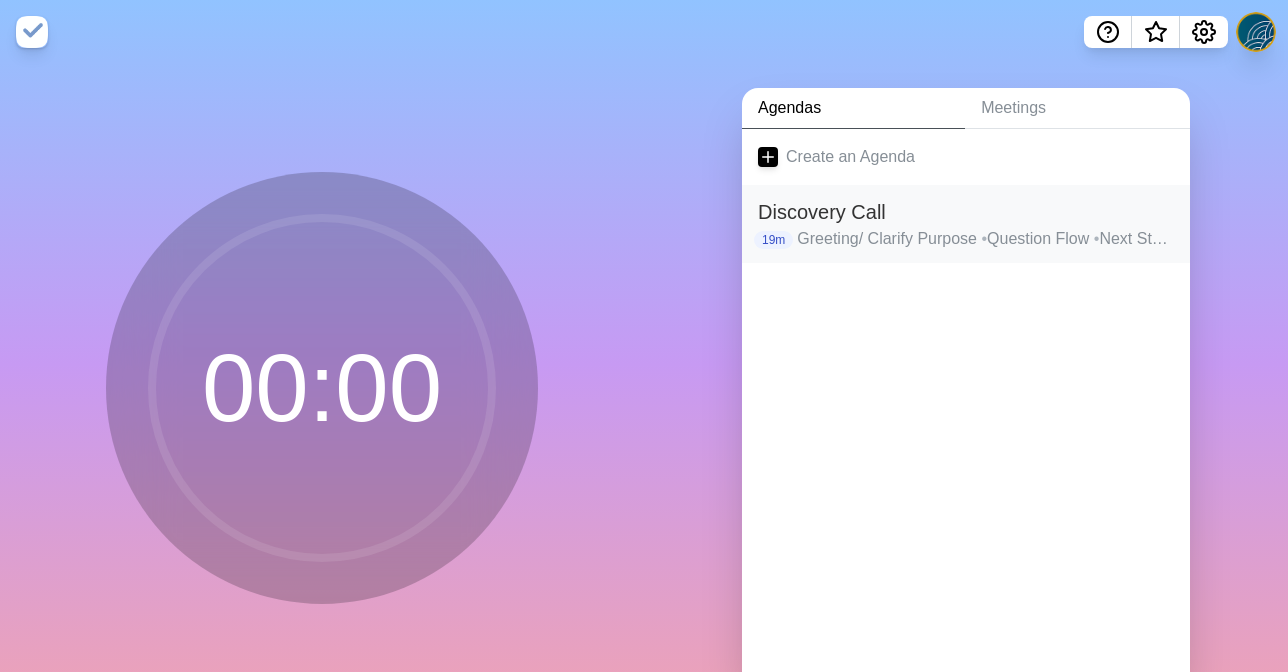 click on "Discovery Call" at bounding box center (966, 212) 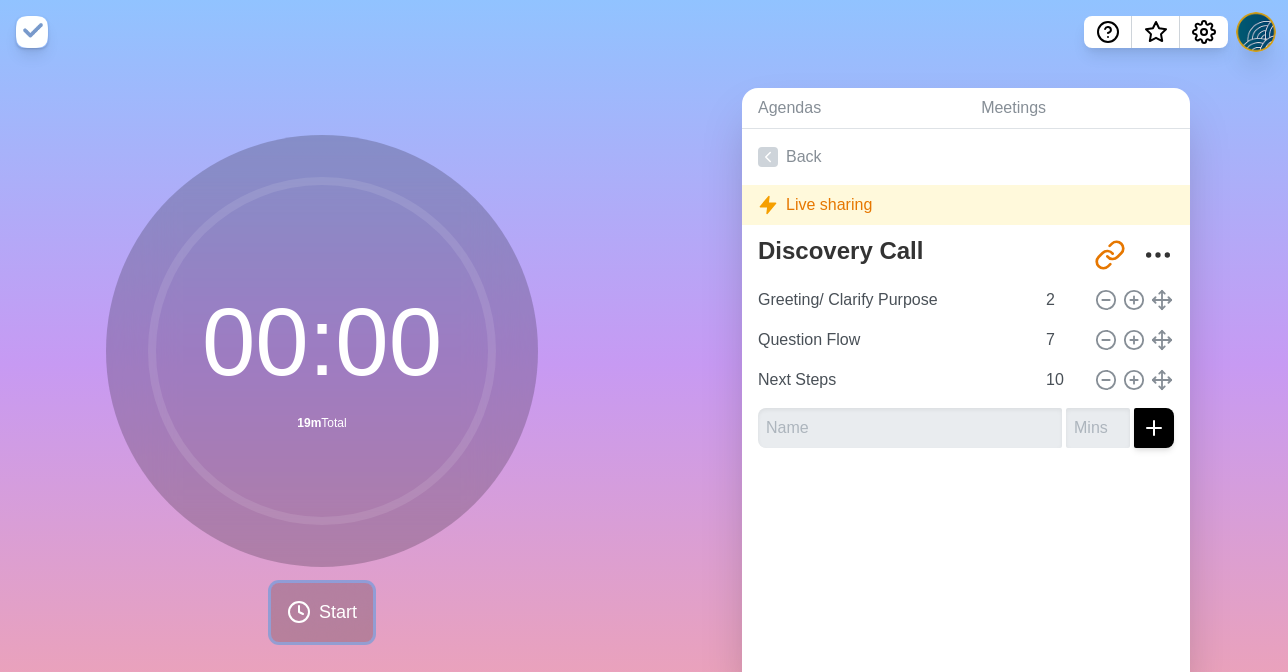 click on "Start" at bounding box center (322, 612) 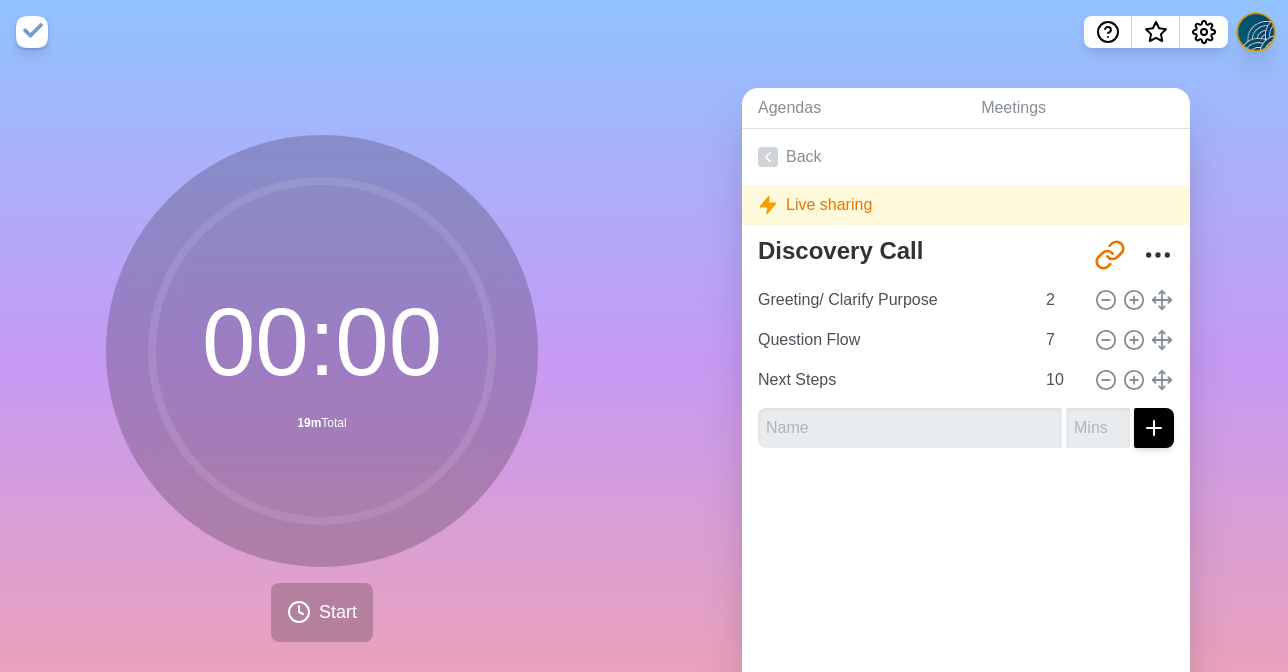 click 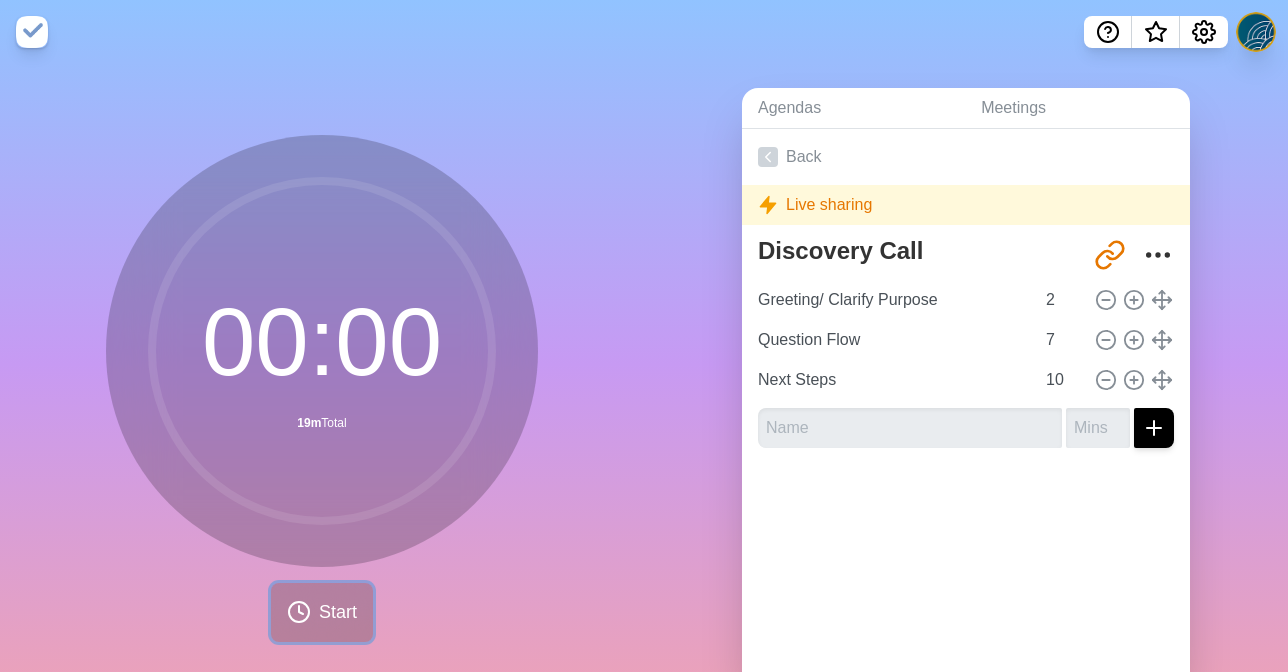 click on "Start" at bounding box center [338, 612] 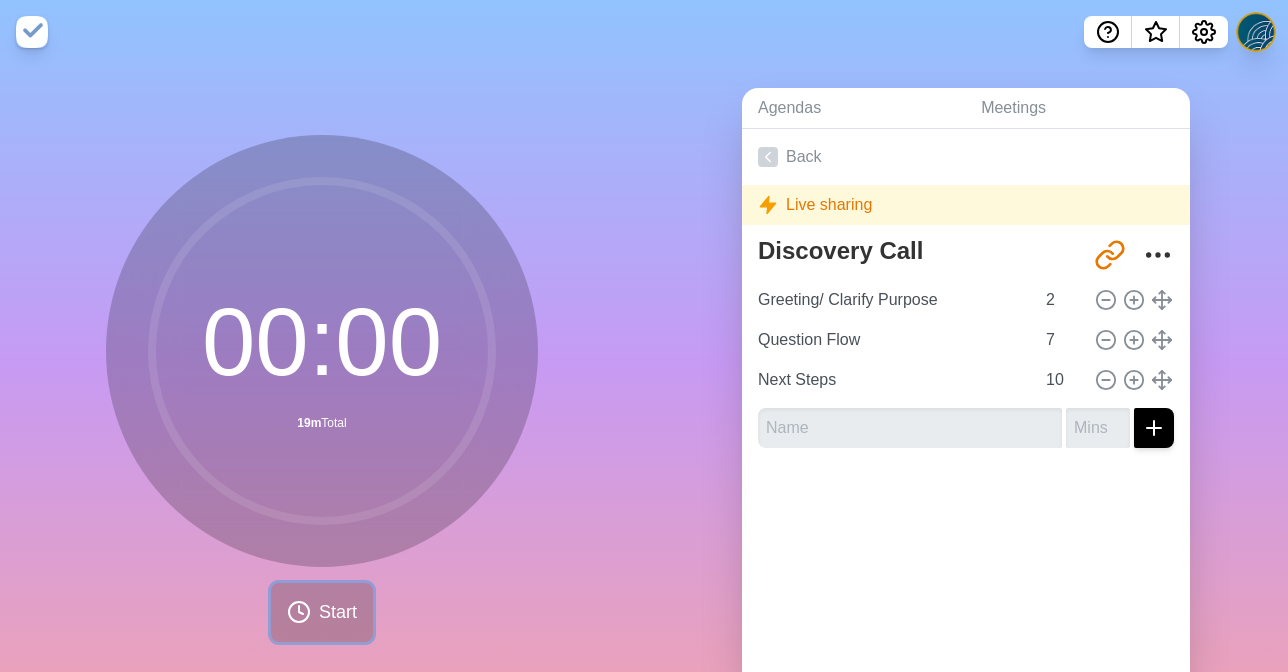 click on "Start" at bounding box center [338, 612] 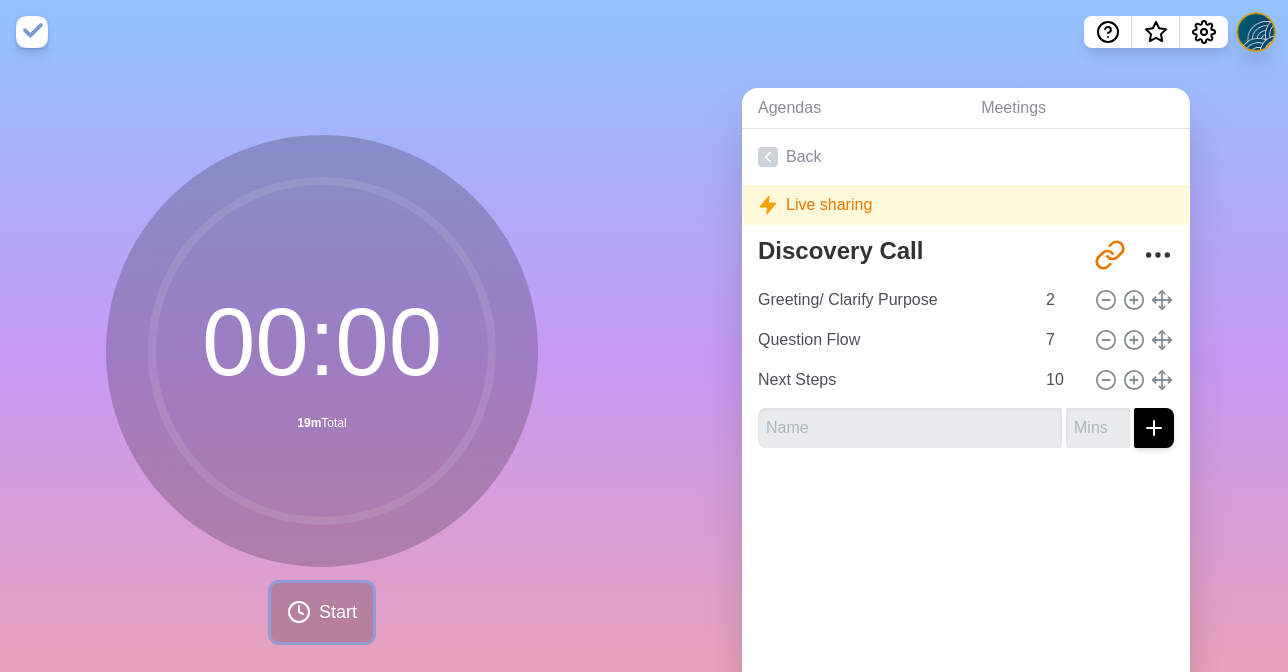 click on "Start" at bounding box center [338, 612] 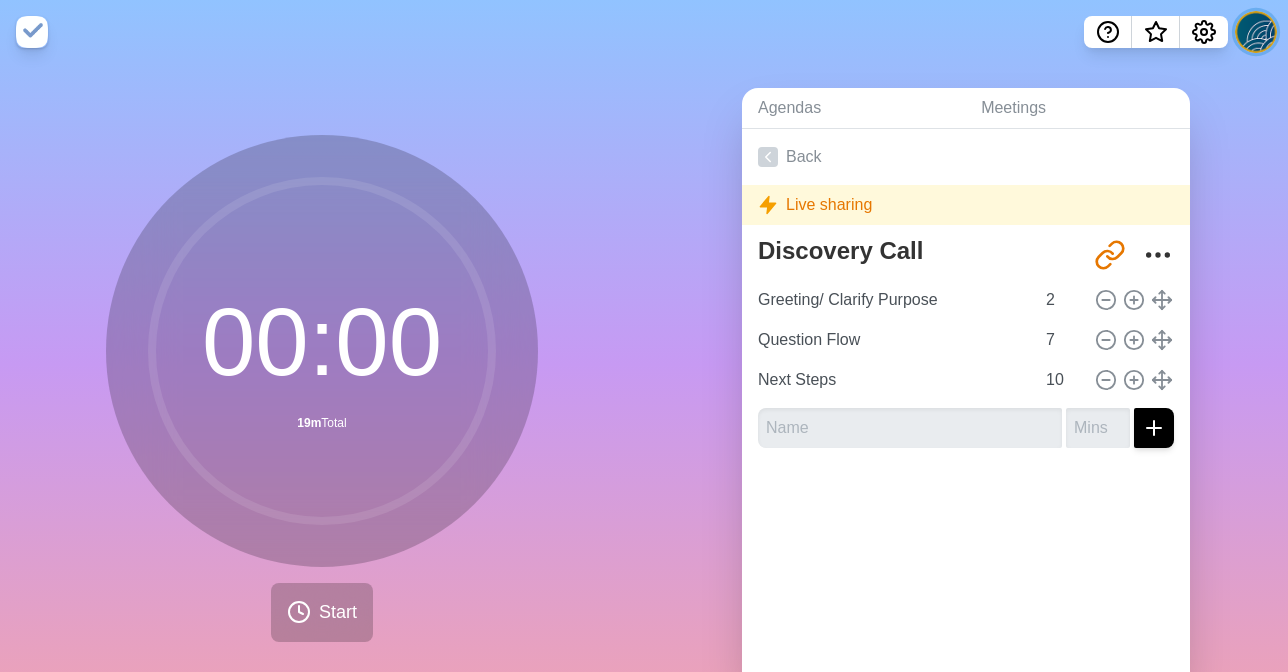 click at bounding box center [1256, 32] 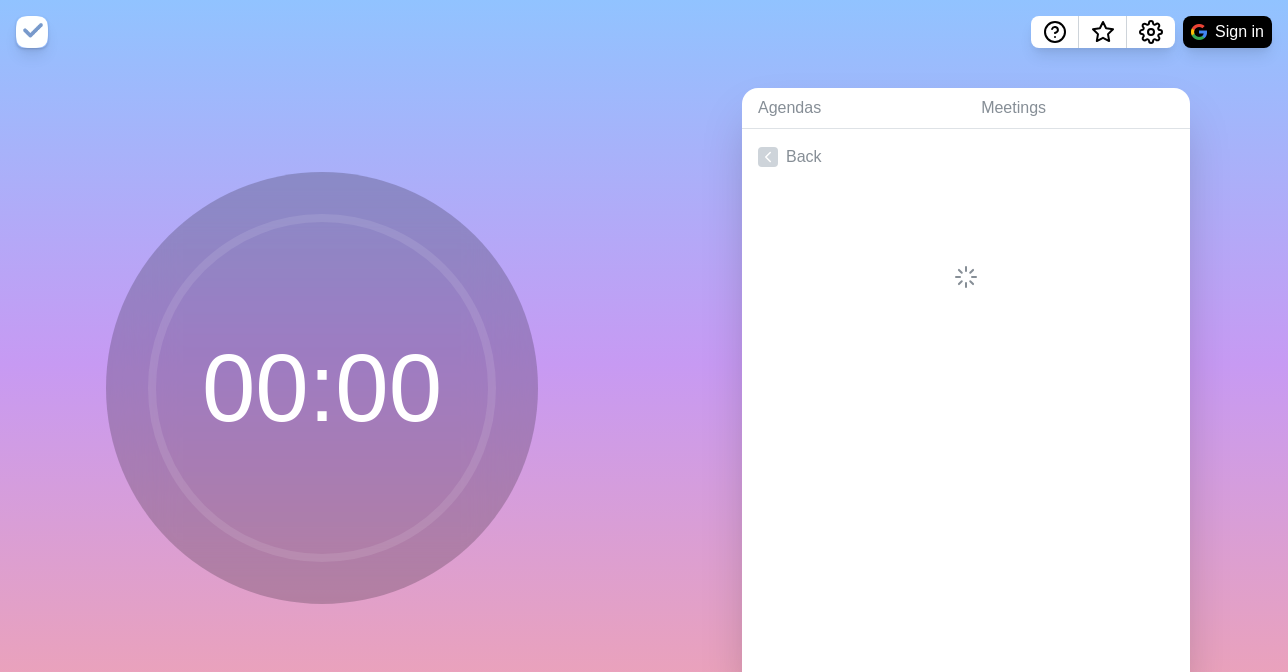 scroll, scrollTop: 0, scrollLeft: 0, axis: both 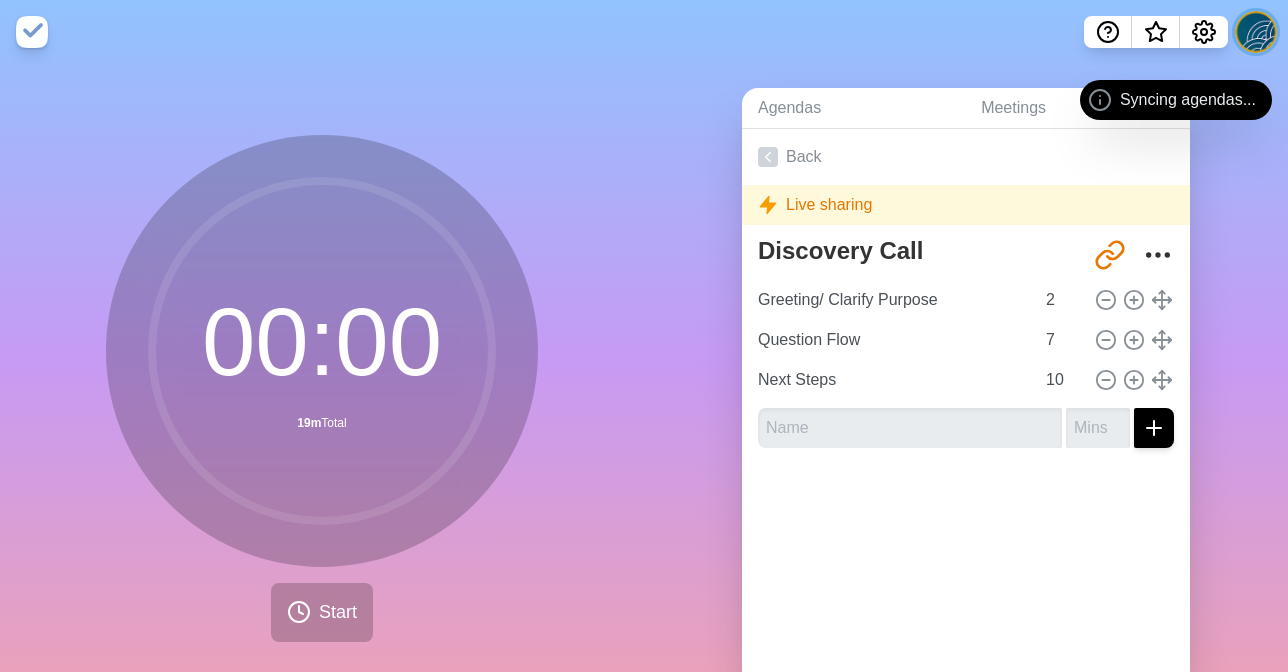 click at bounding box center (1256, 32) 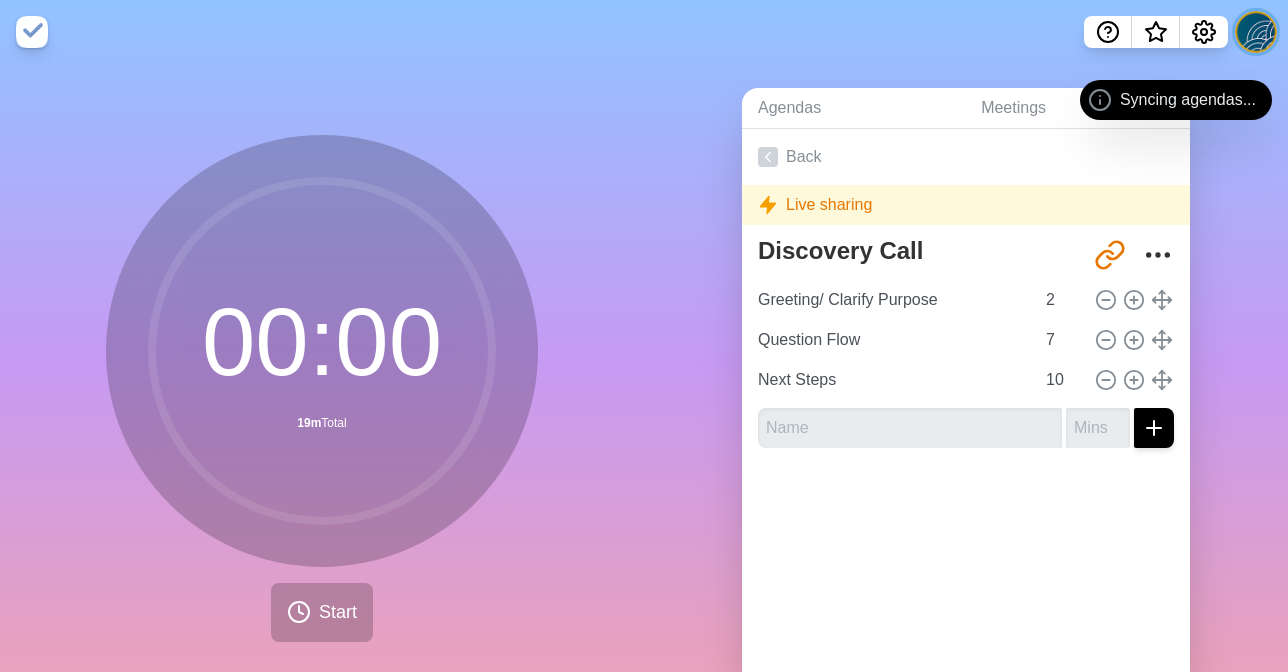 click at bounding box center [1256, 32] 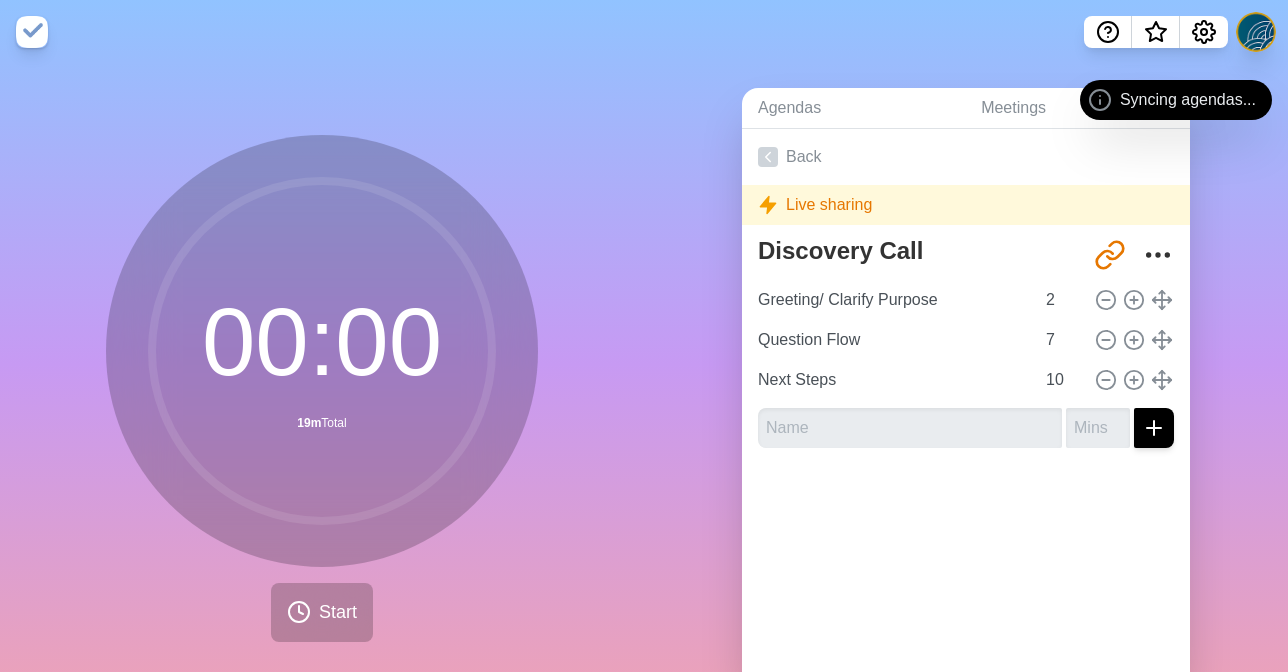click on "Agendas   Meetings
Back
Live sharing   Discovery Call   http://timeblocks.co/-OX4kuxsebCrY6kdJq4K           Greeting/ Clarify Purpose   2       Question Flow   7       Next Steps   10" at bounding box center (966, 396) 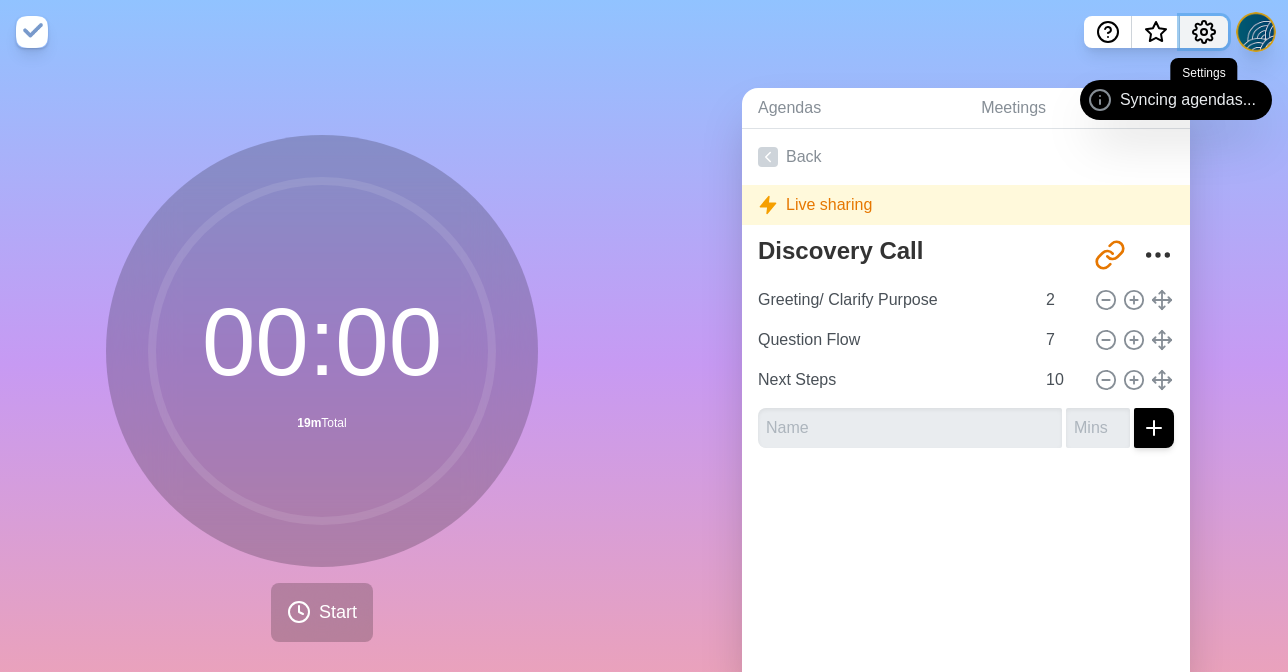 click 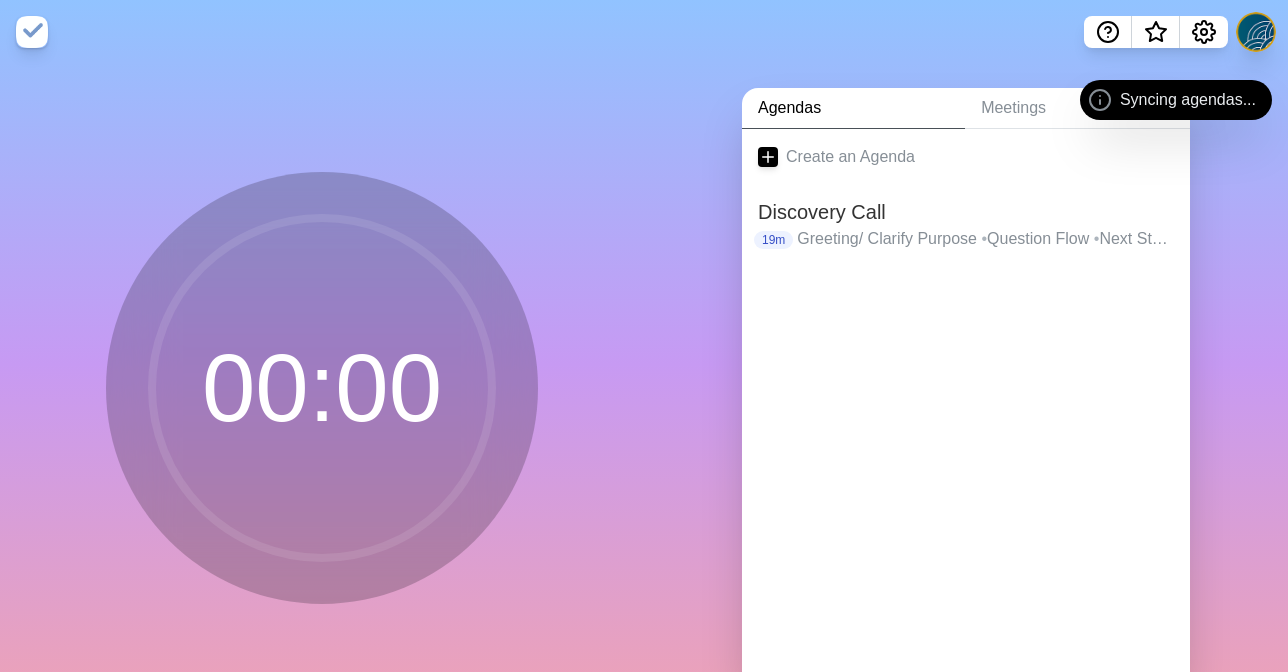 scroll, scrollTop: 0, scrollLeft: 0, axis: both 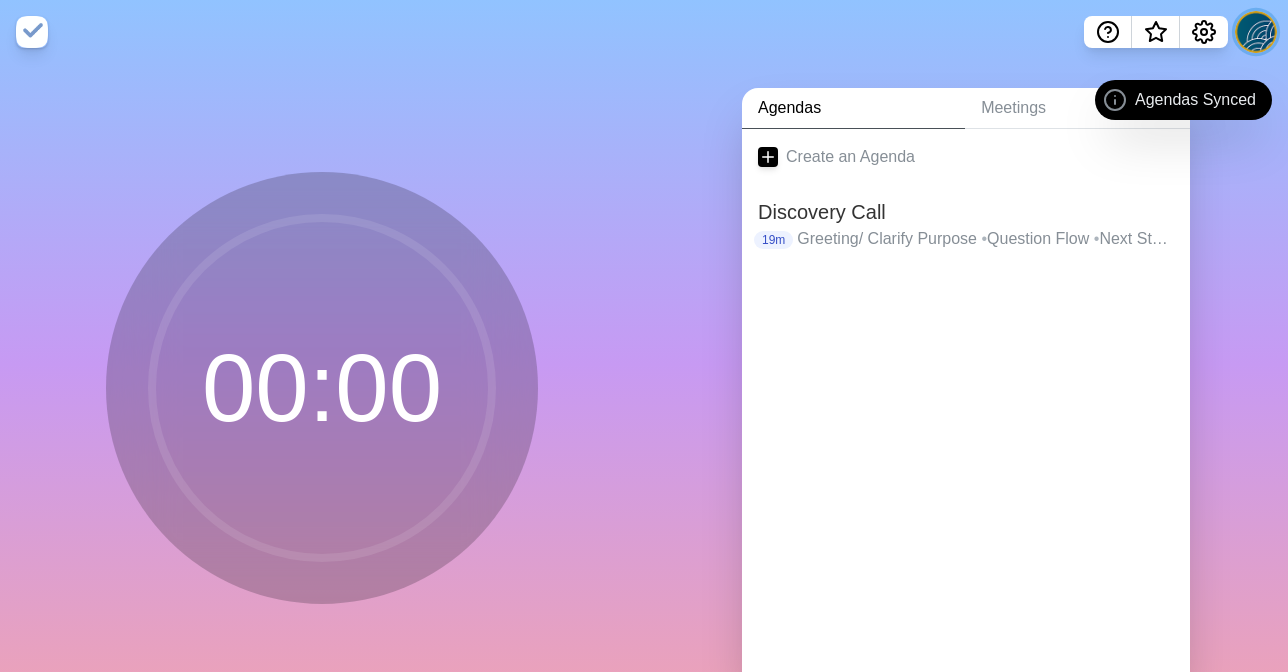 click at bounding box center (1256, 32) 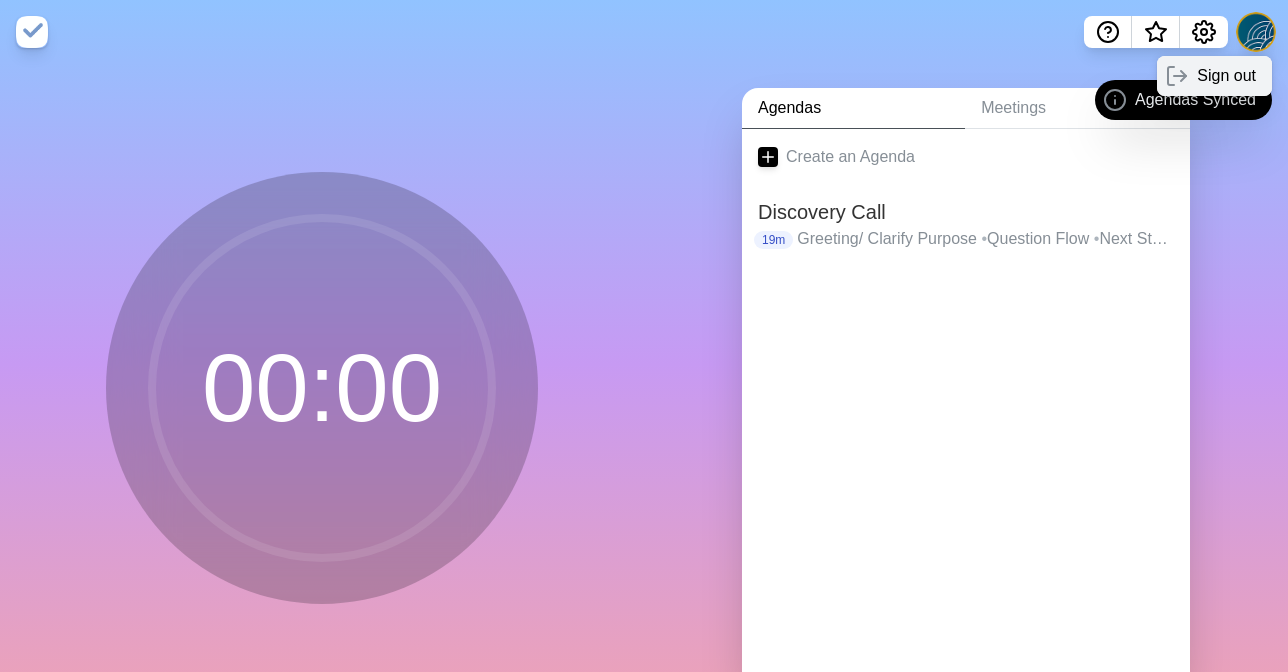 click on "Sign out" at bounding box center [1226, 76] 